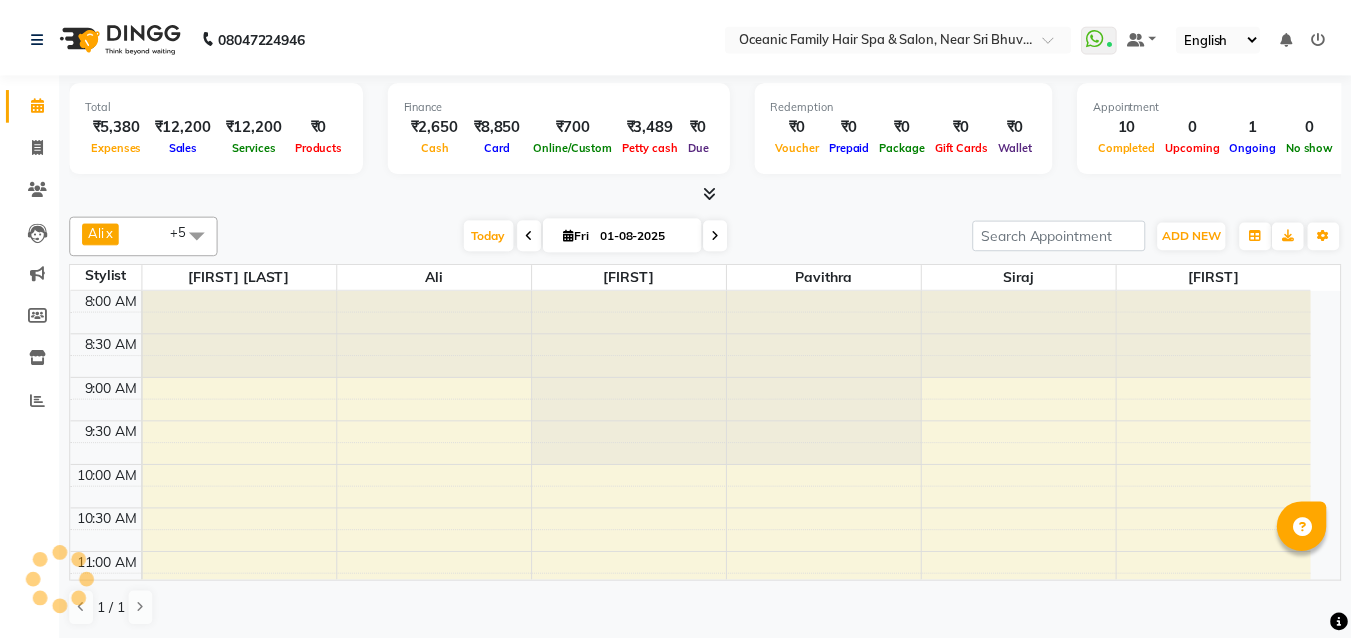 scroll, scrollTop: 0, scrollLeft: 0, axis: both 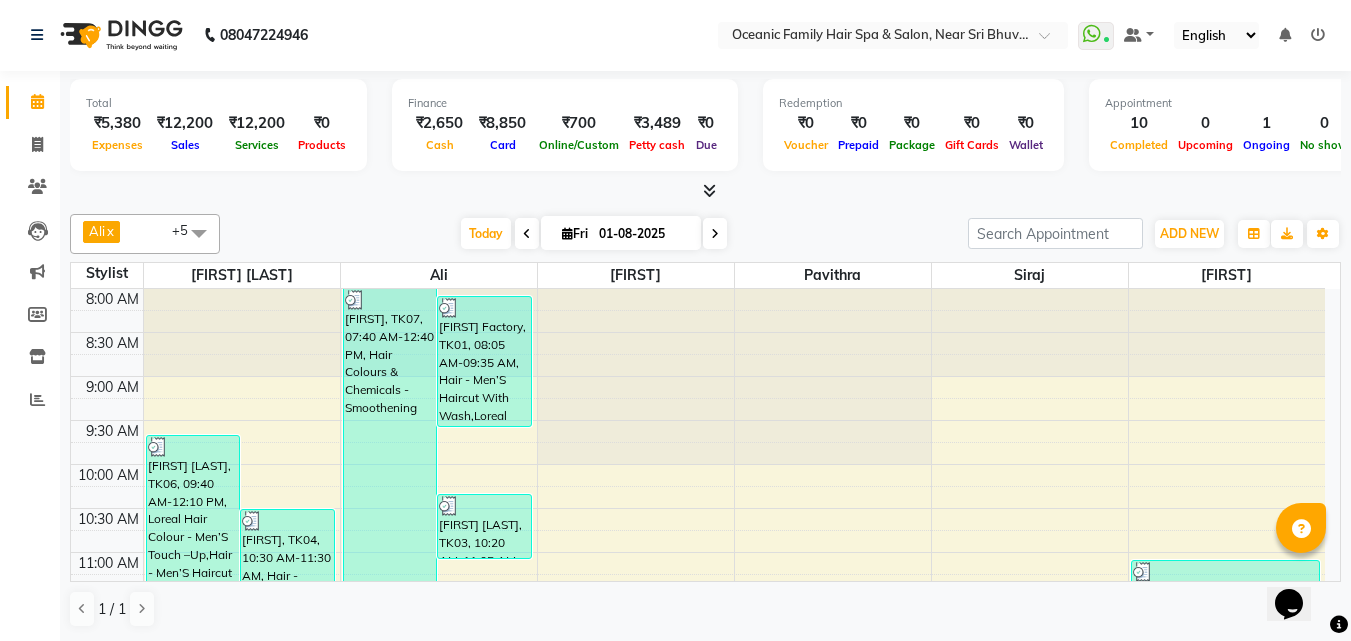 drag, startPoint x: 475, startPoint y: 30, endPoint x: 419, endPoint y: 25, distance: 56.22277 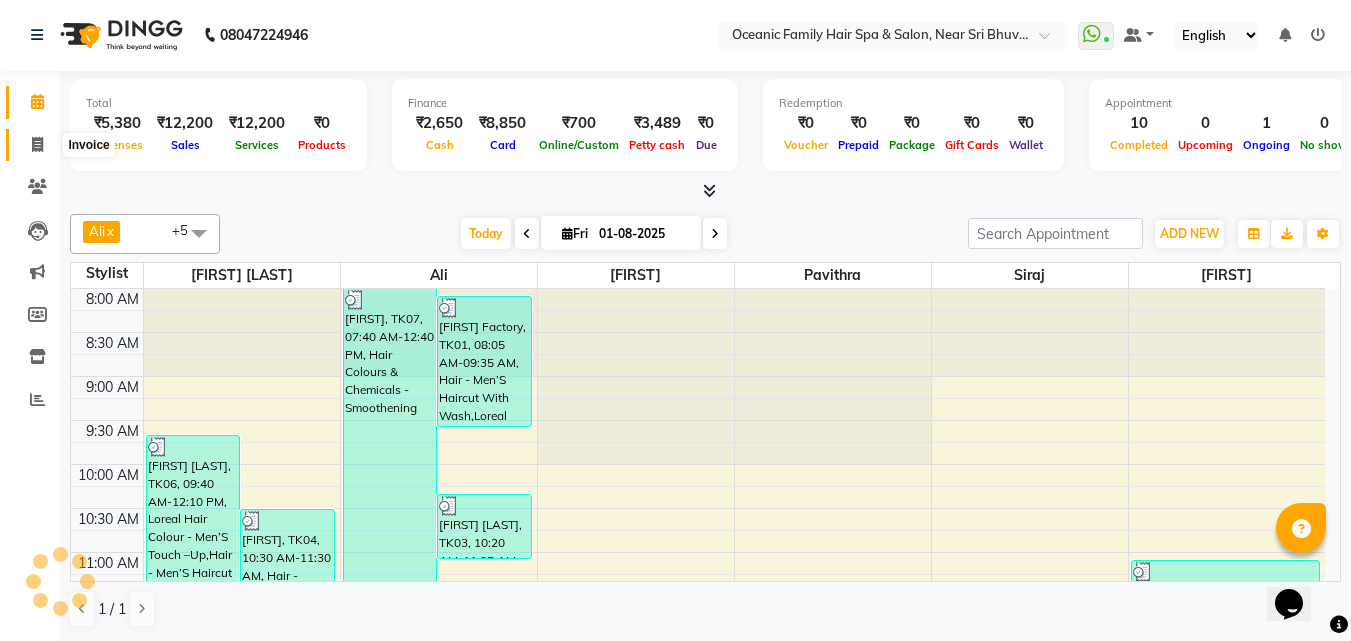 click 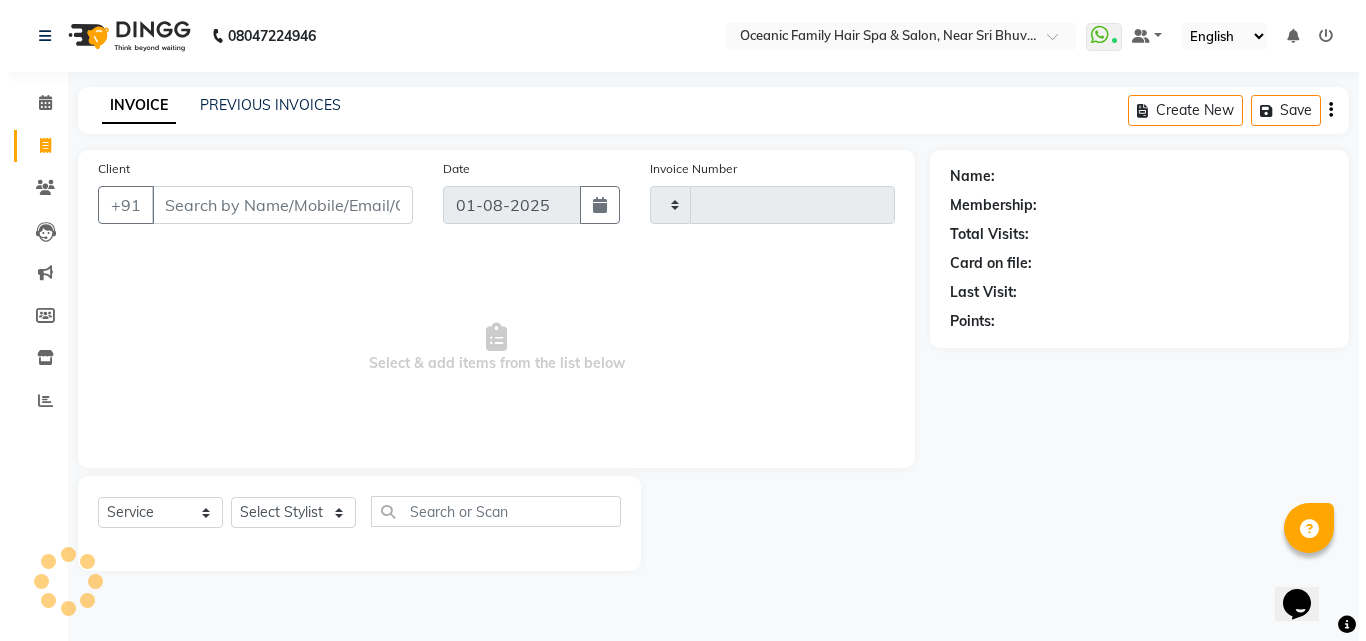 scroll, scrollTop: 0, scrollLeft: 0, axis: both 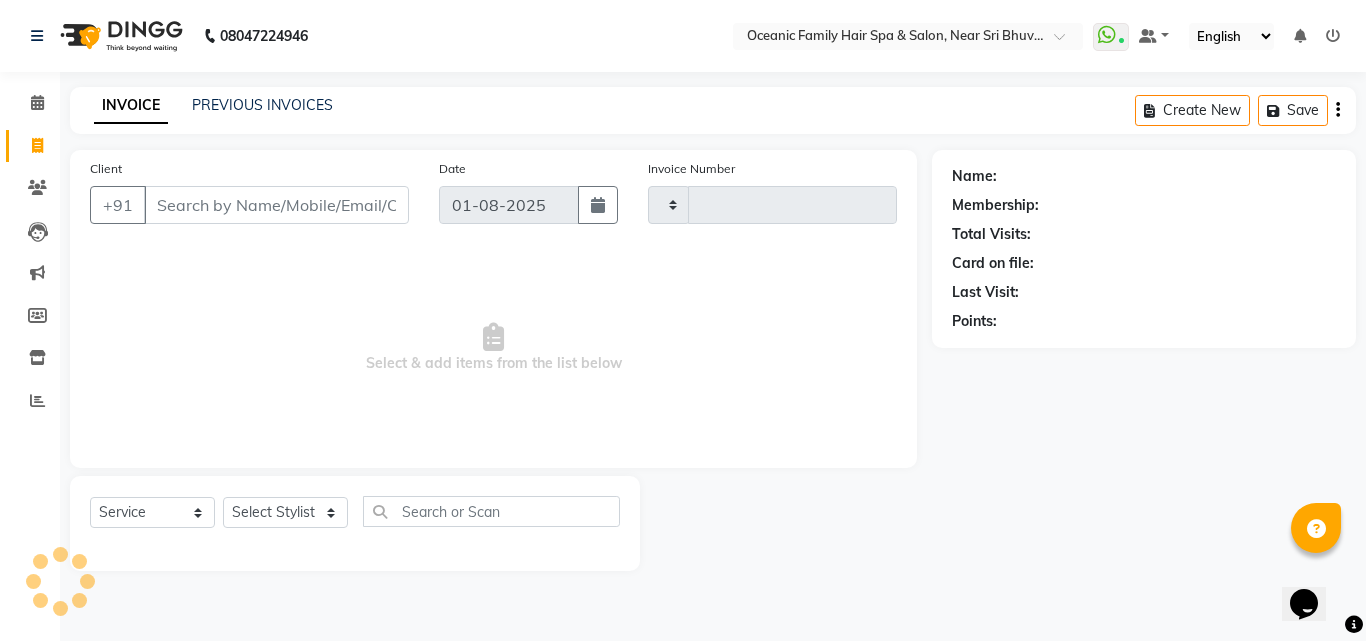 type on "2465" 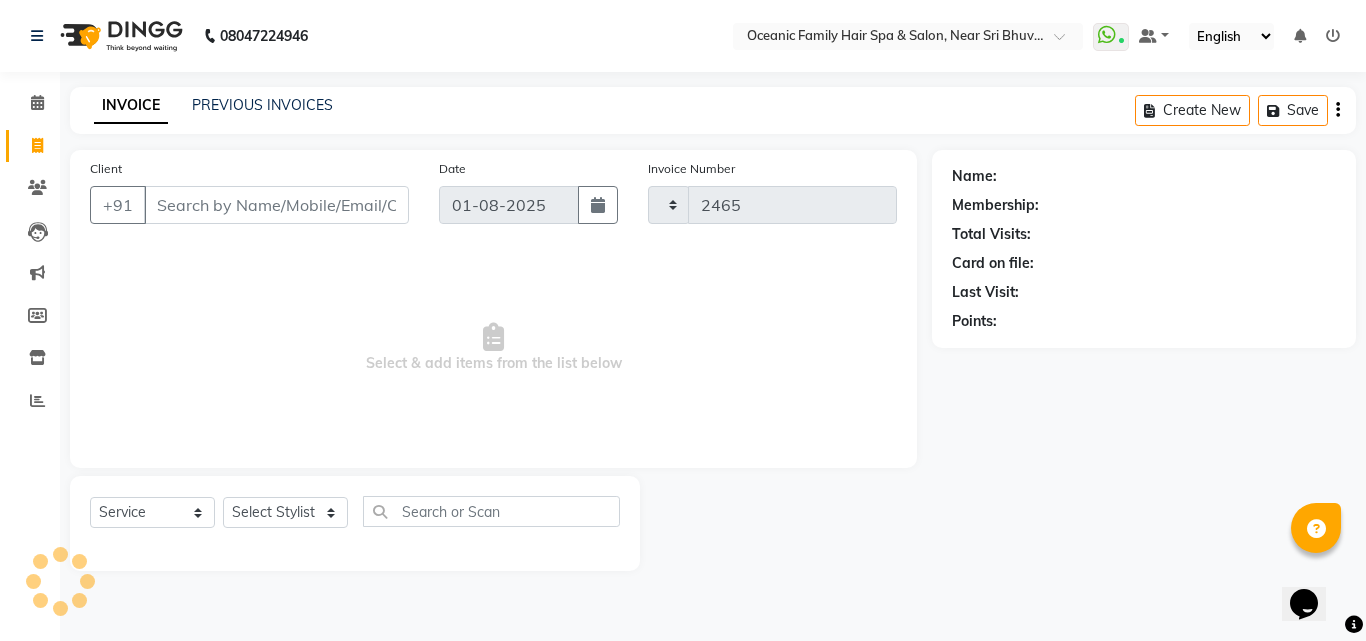 select on "4366" 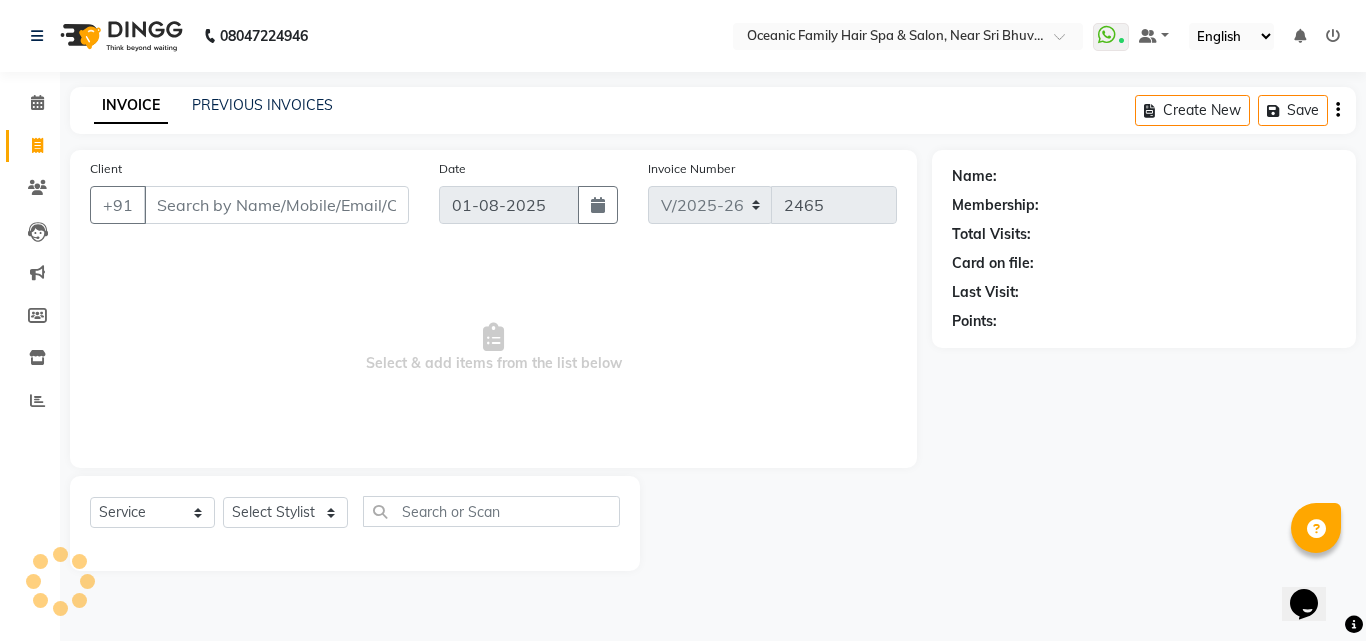 click on "Client" at bounding box center (276, 205) 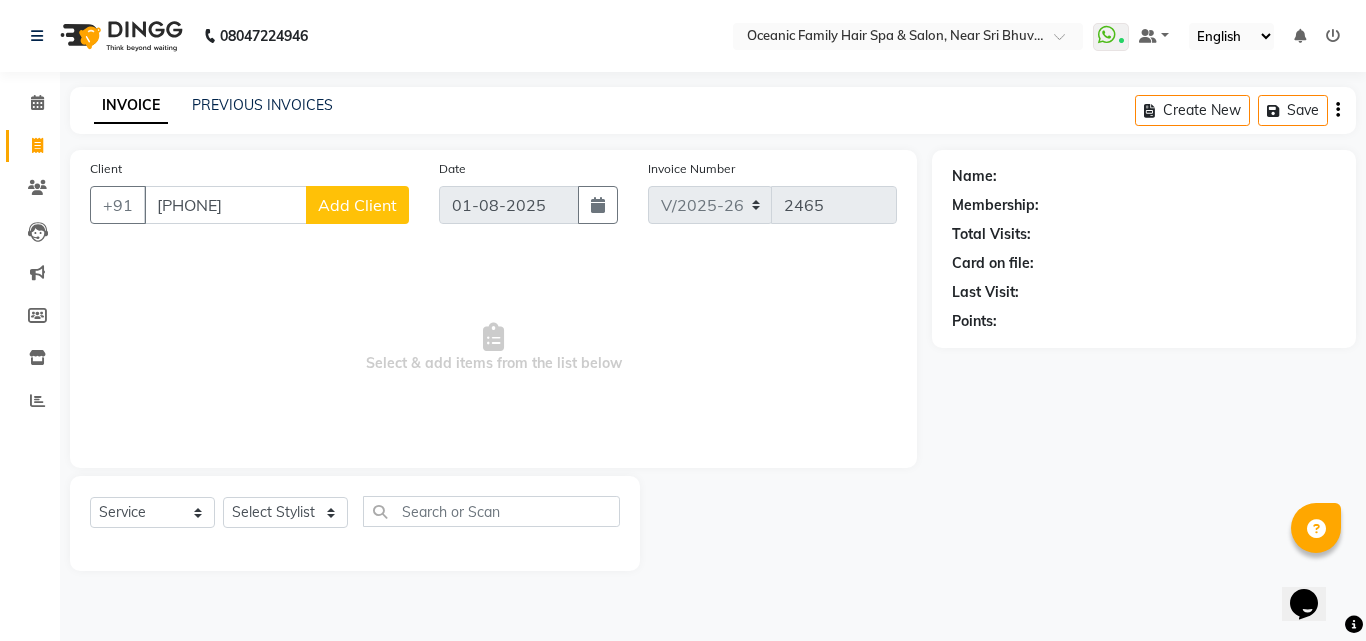type on "[PHONE]" 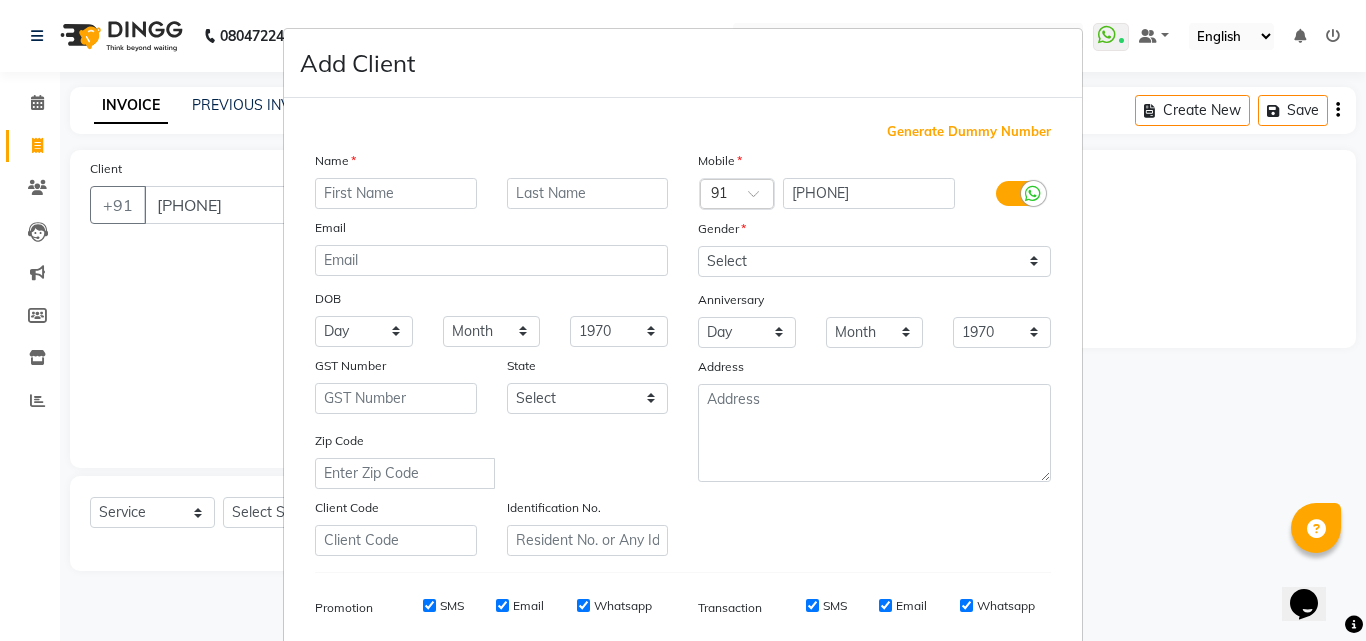click at bounding box center (396, 193) 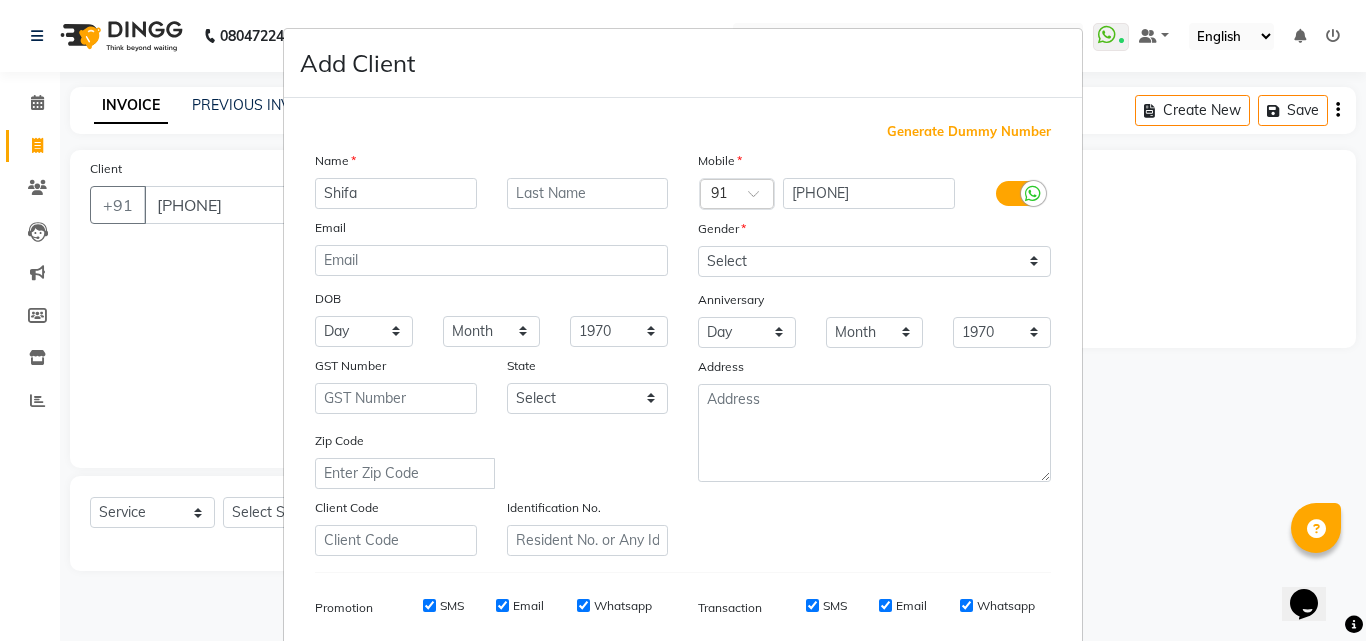 type on "Shifa" 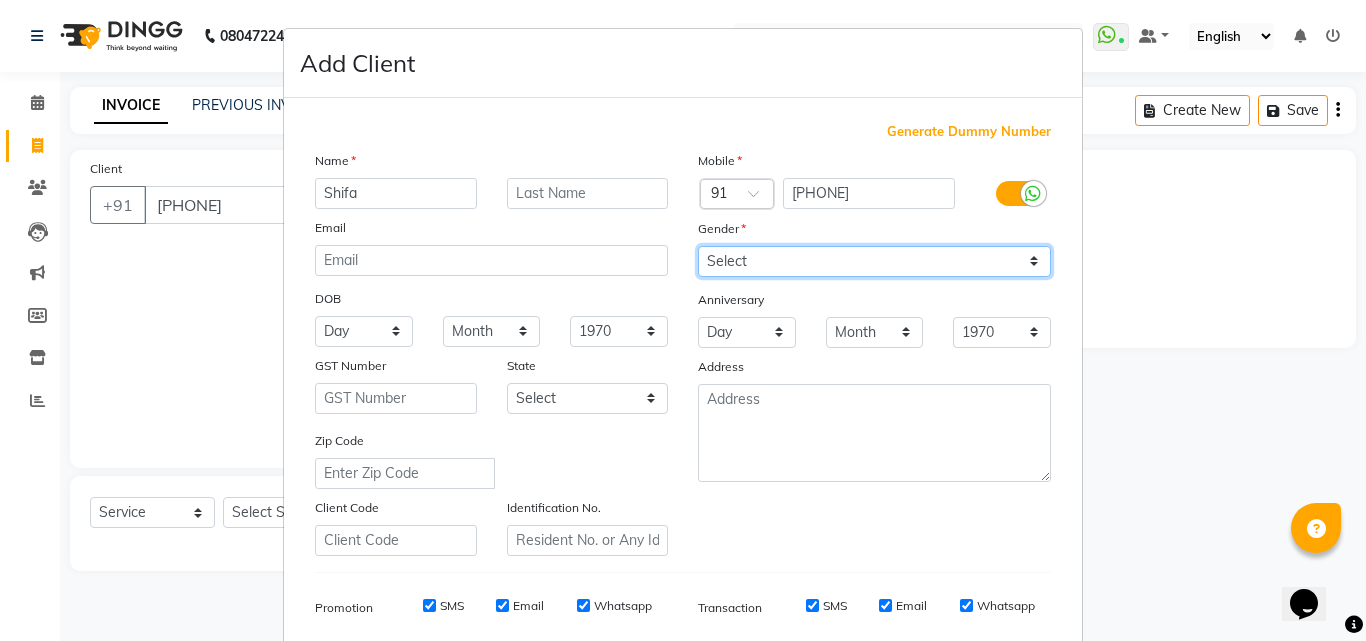 click on "Select Male Female Other Prefer Not To Say" at bounding box center (874, 261) 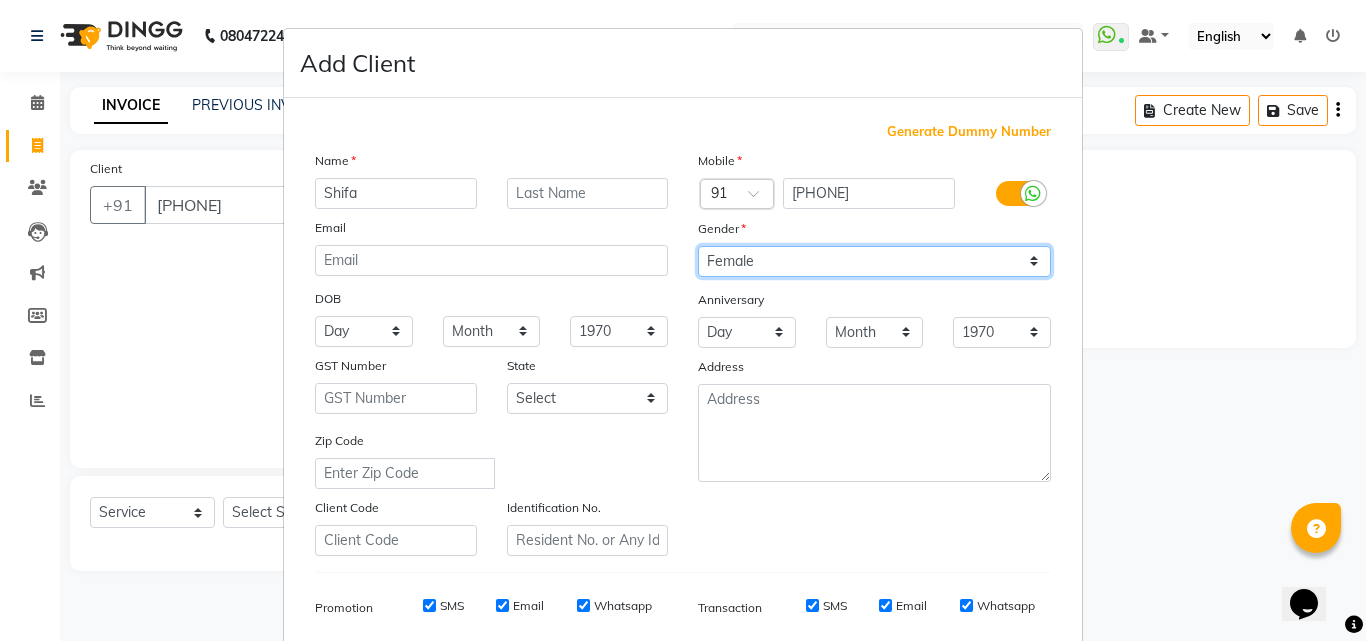 click on "Select Male Female Other Prefer Not To Say" at bounding box center (874, 261) 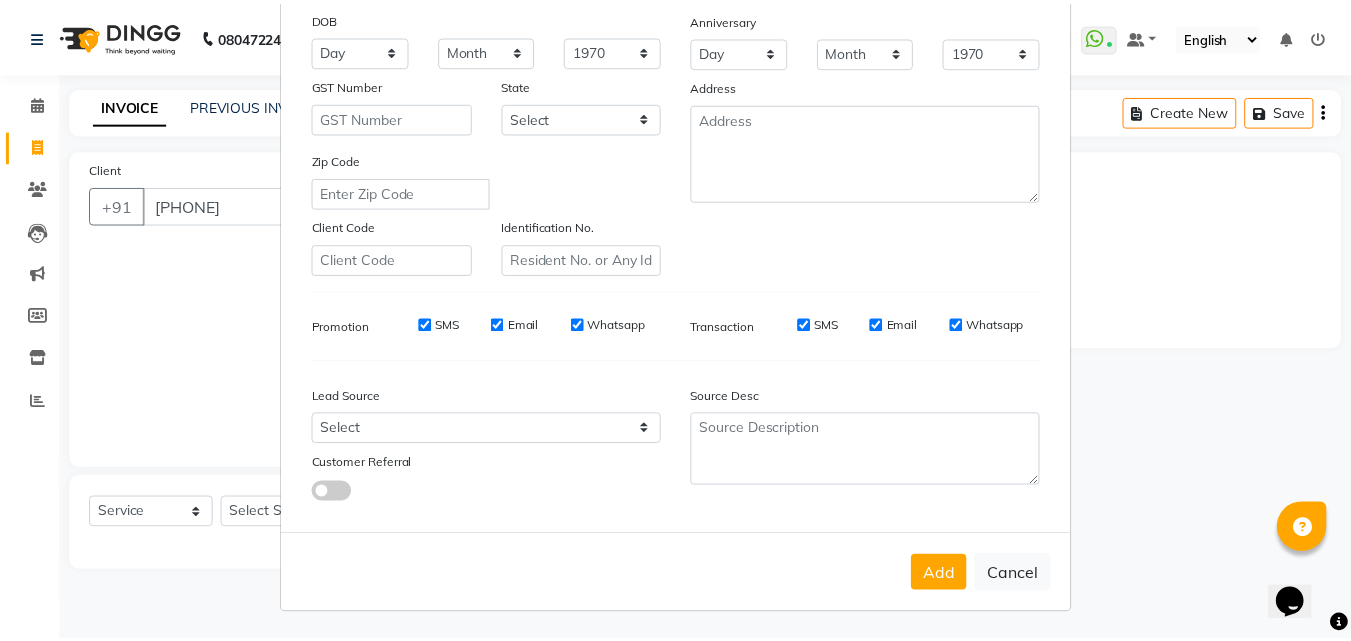 scroll, scrollTop: 282, scrollLeft: 0, axis: vertical 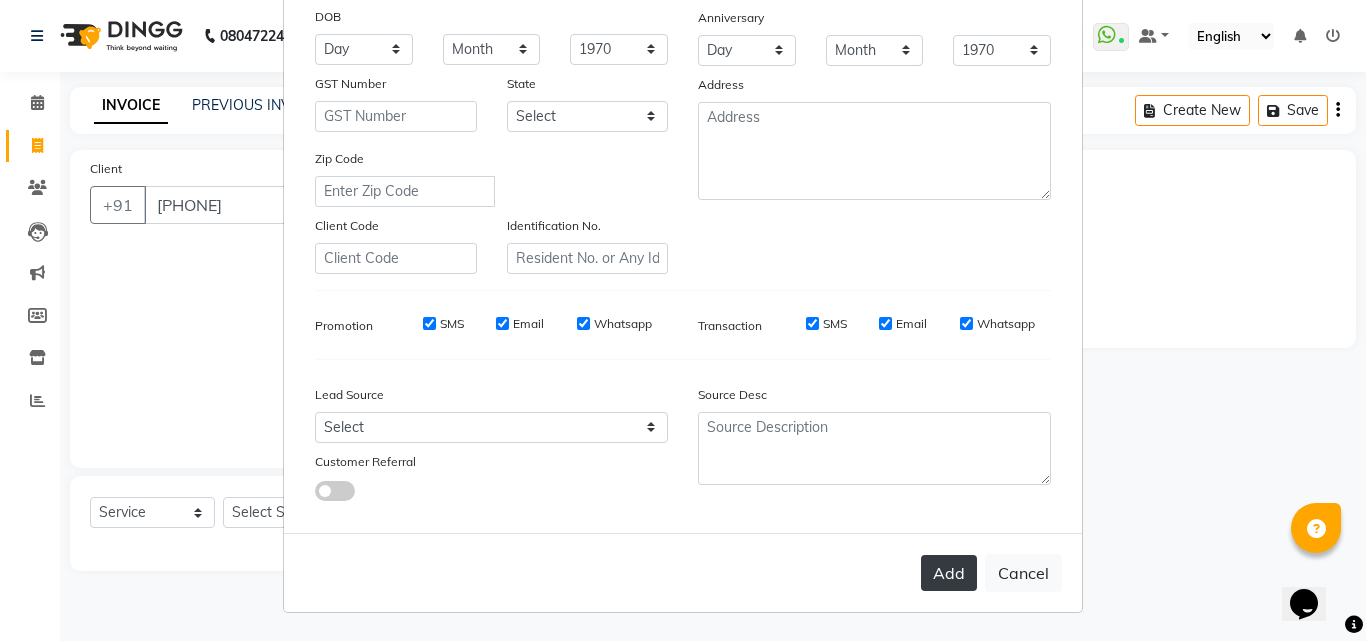click on "Add" at bounding box center (949, 573) 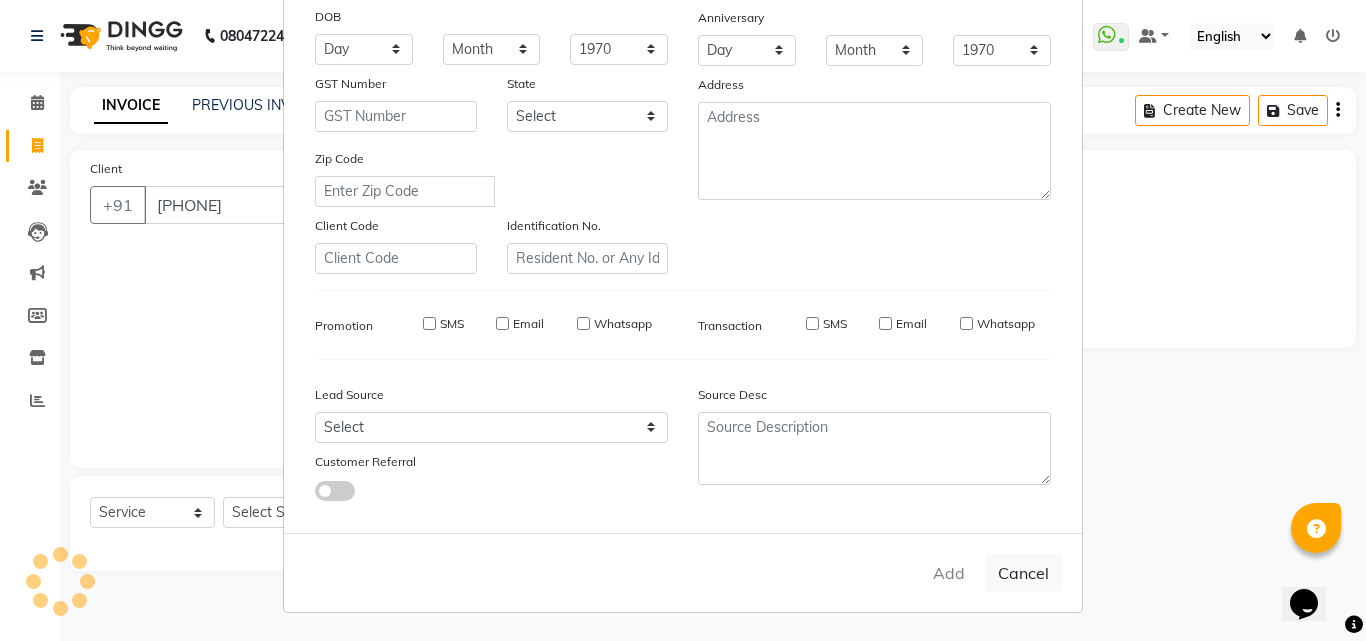 type 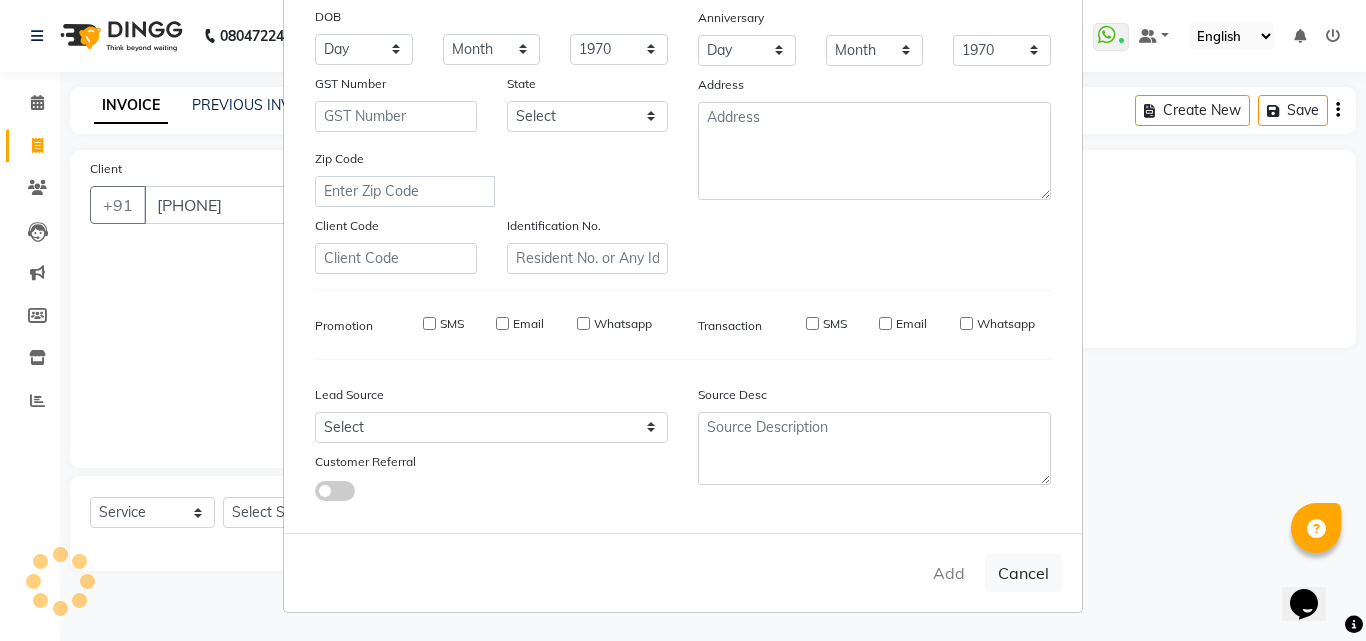select 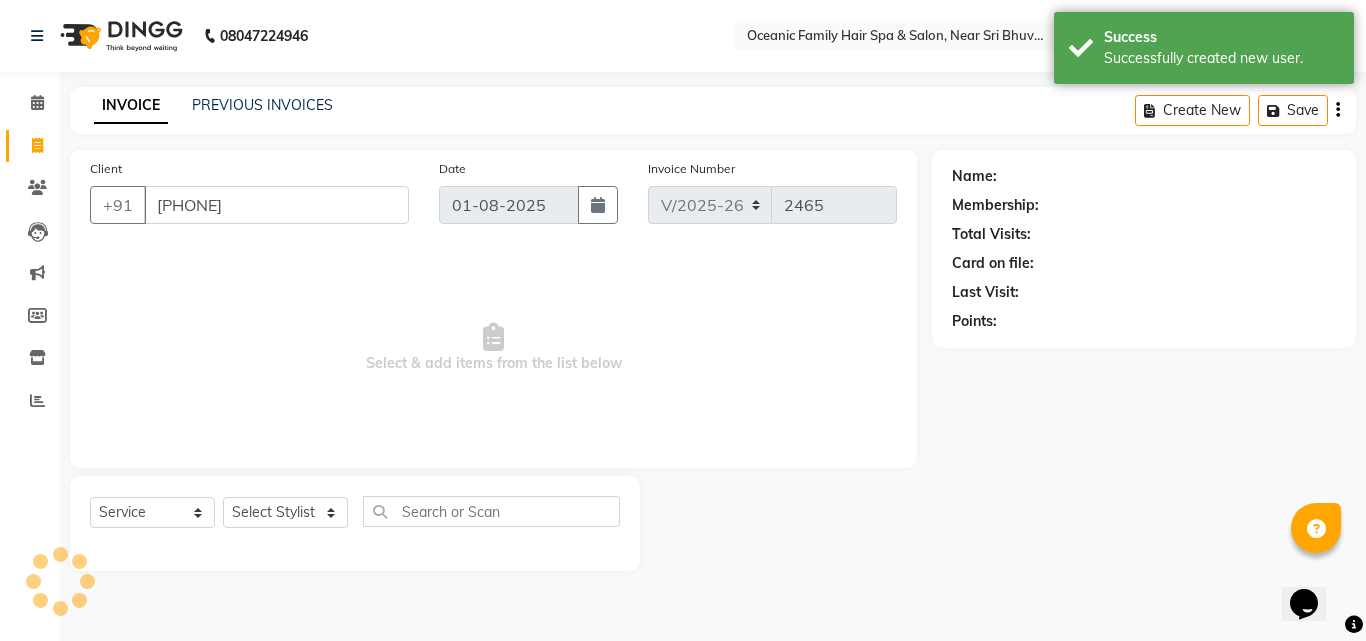 select on "1: Object" 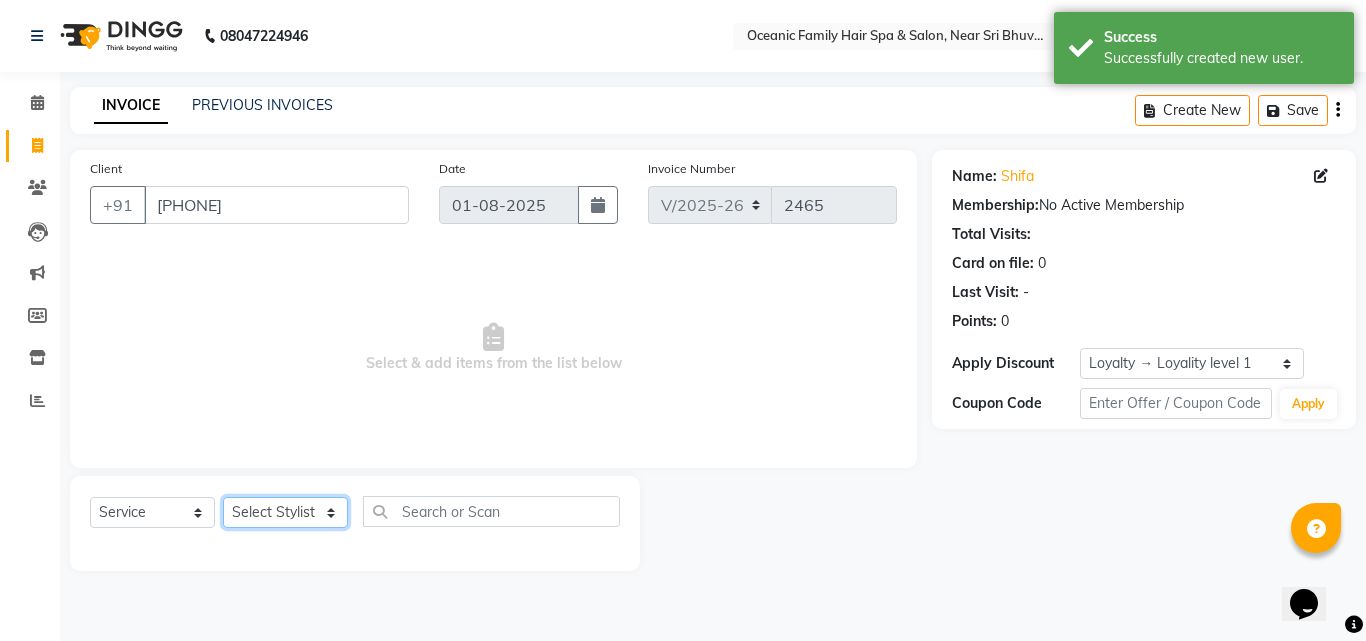 click on "Select Stylist Afsar Ali Arun Thakur [FIRST] Rajani Shwetha S Jain Siraj Sulochana Tasmiya" 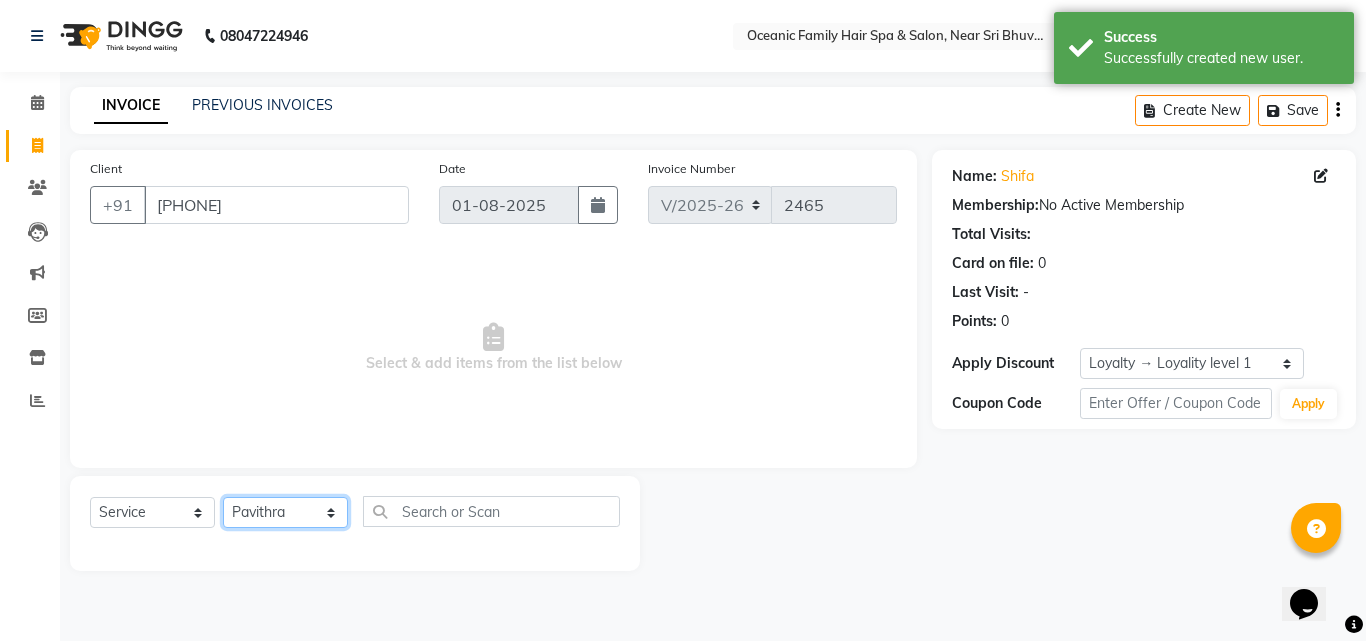 click on "Select Stylist Afsar Ali Arun Thakur [FIRST] Rajani Shwetha S Jain Siraj Sulochana Tasmiya" 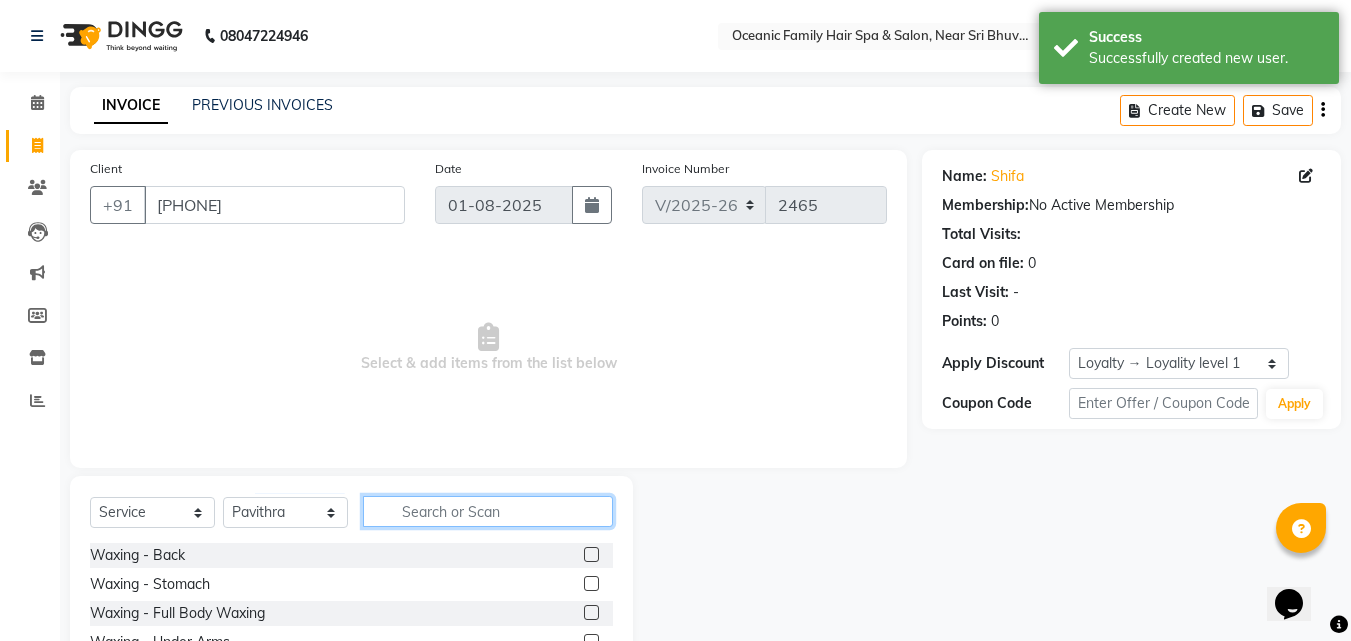 click 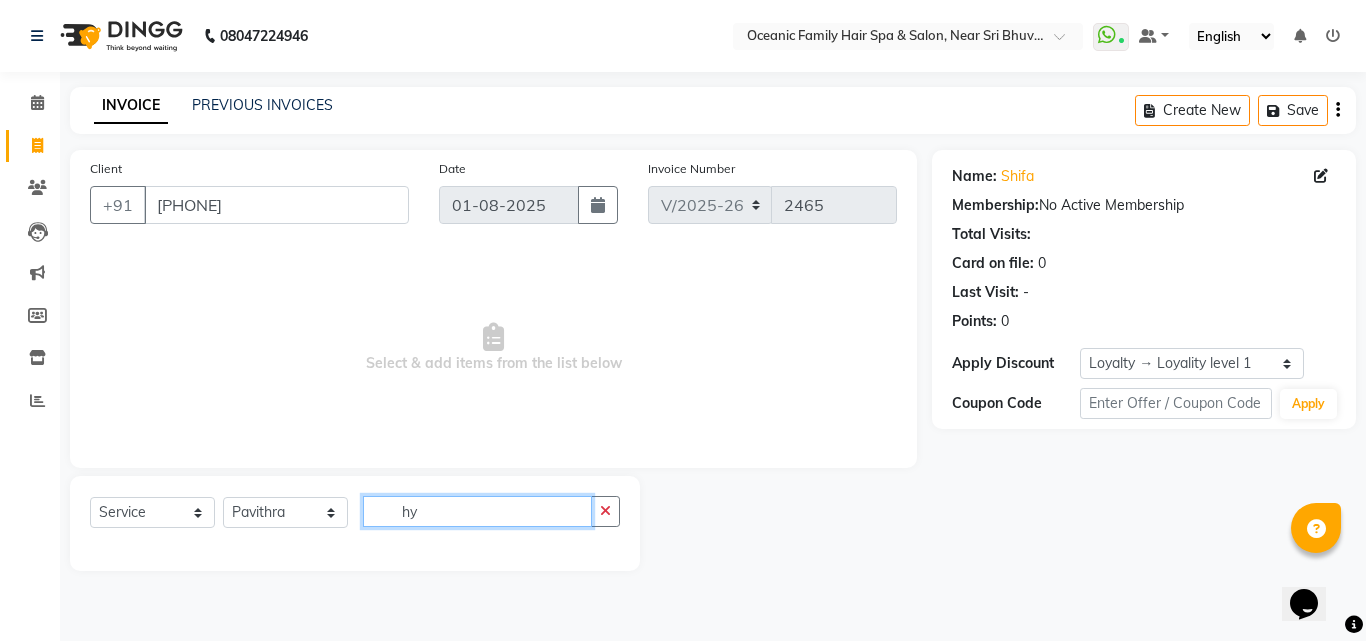 type on "h" 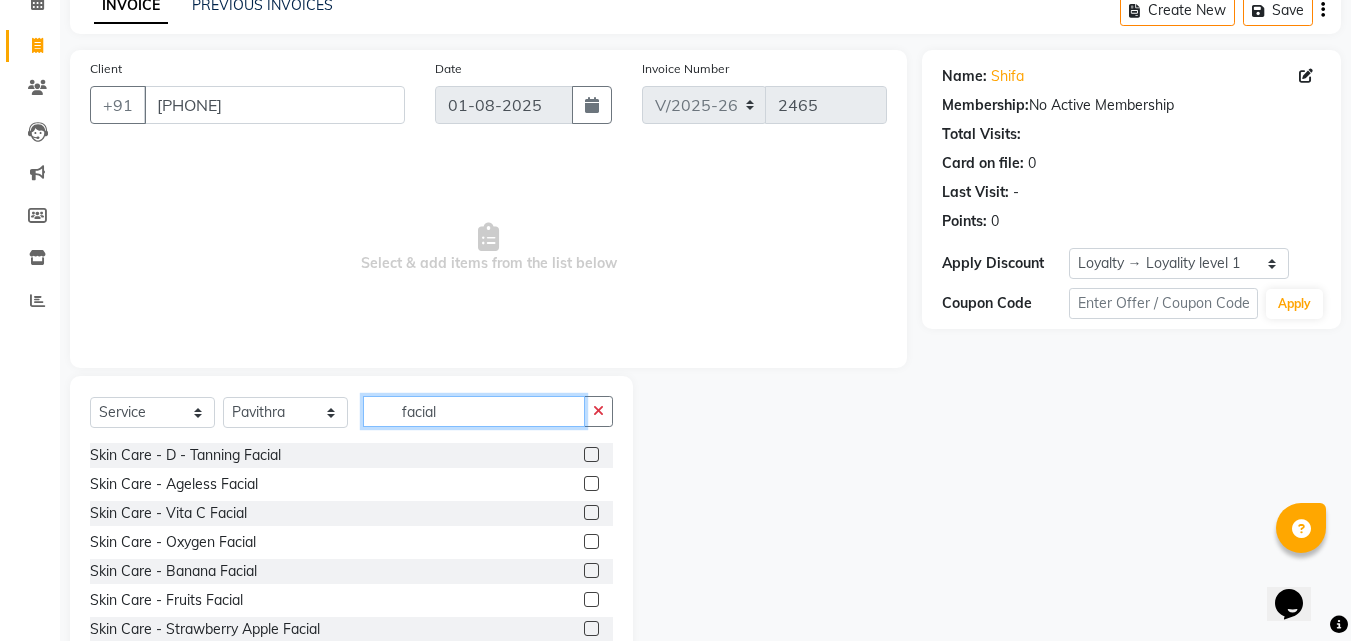 scroll, scrollTop: 160, scrollLeft: 0, axis: vertical 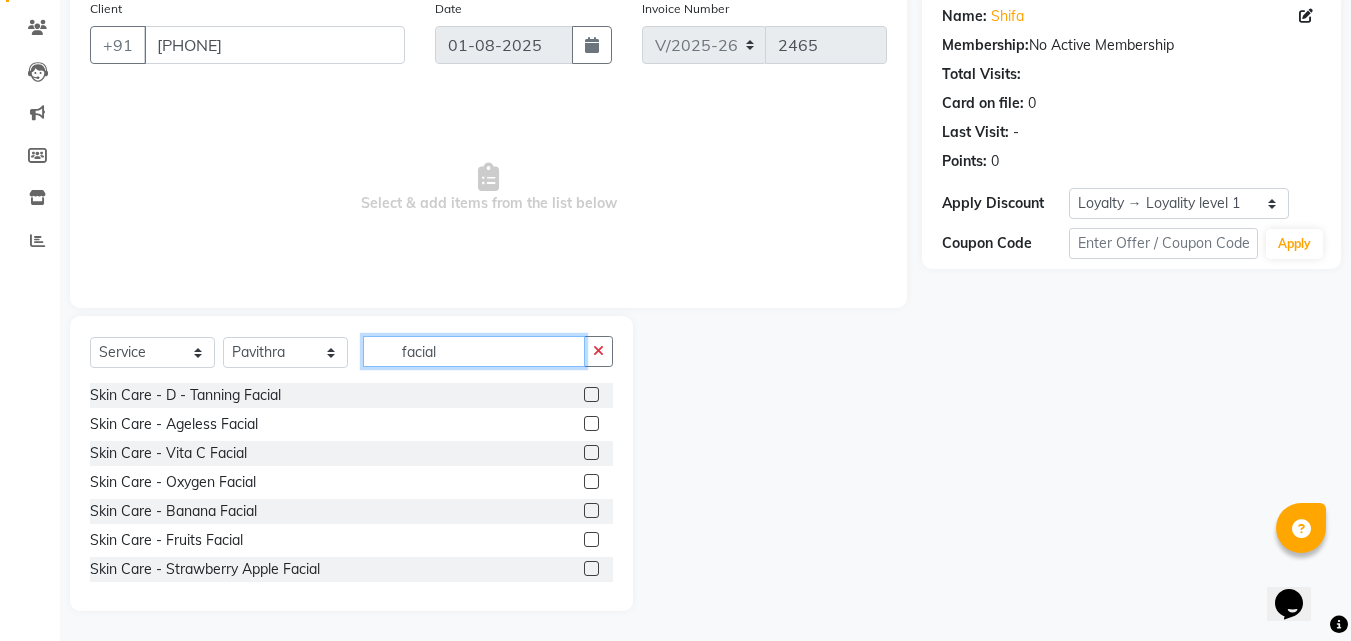 click on "facial" 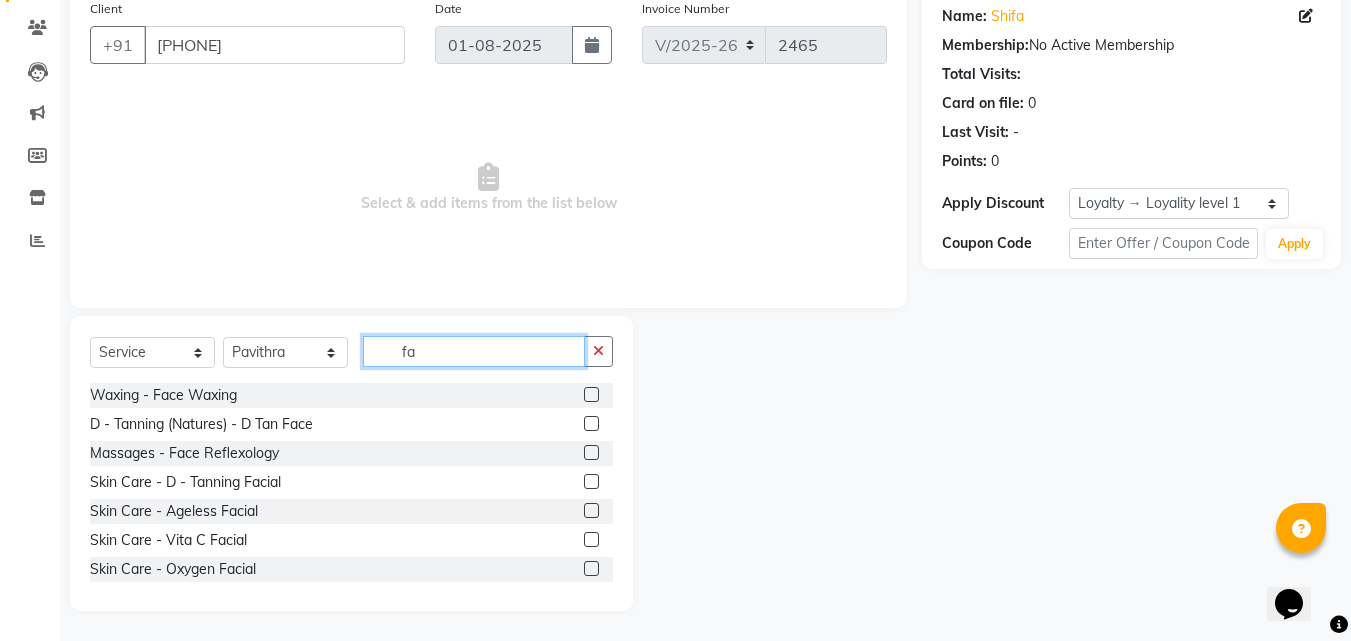 type on "f" 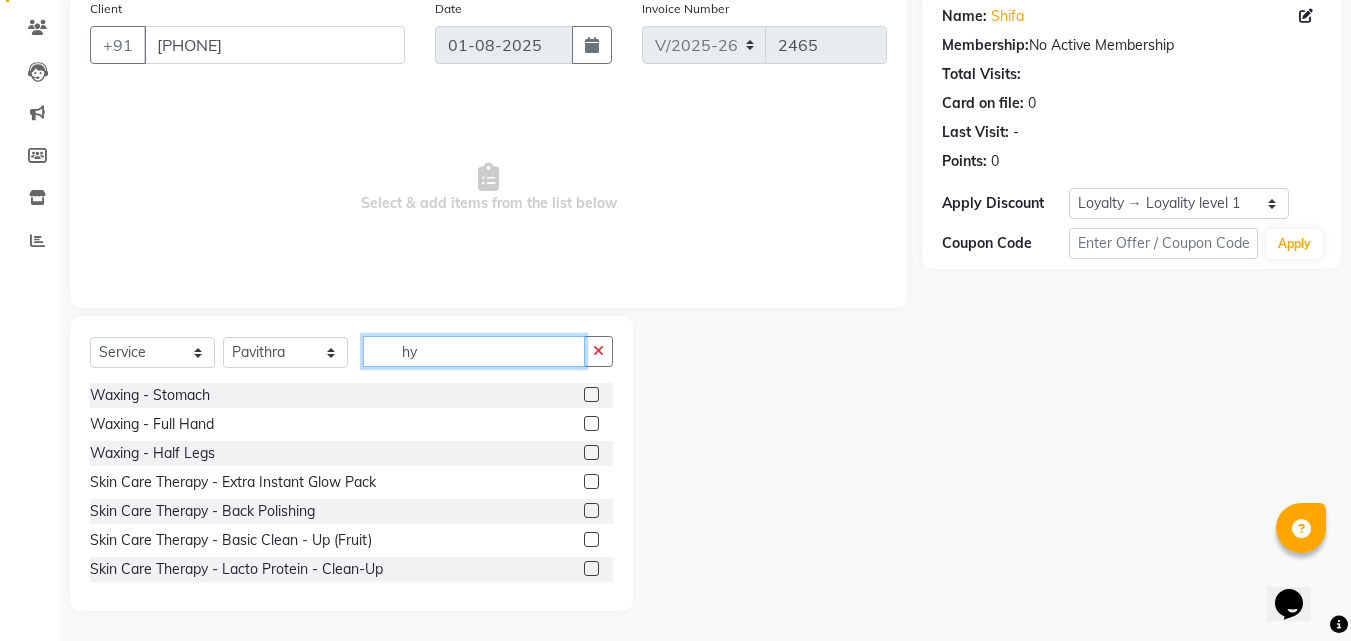 scroll, scrollTop: 0, scrollLeft: 0, axis: both 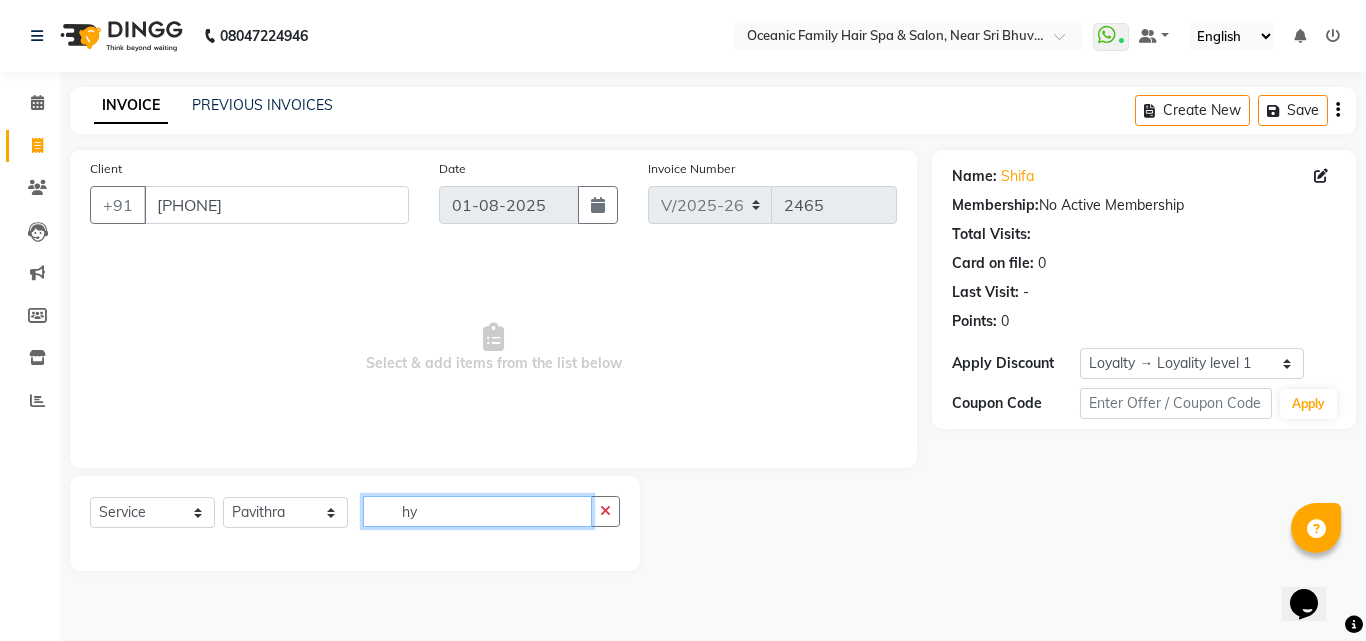 type on "h" 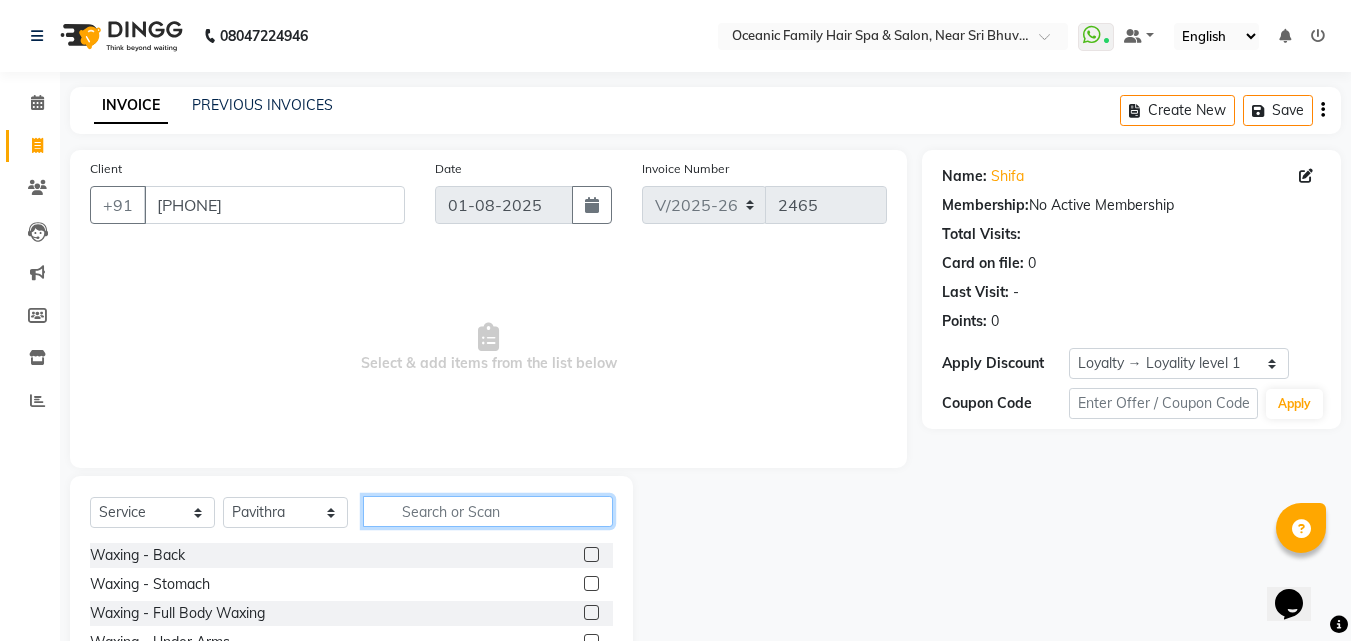 drag, startPoint x: 499, startPoint y: 504, endPoint x: 500, endPoint y: 492, distance: 12.0415945 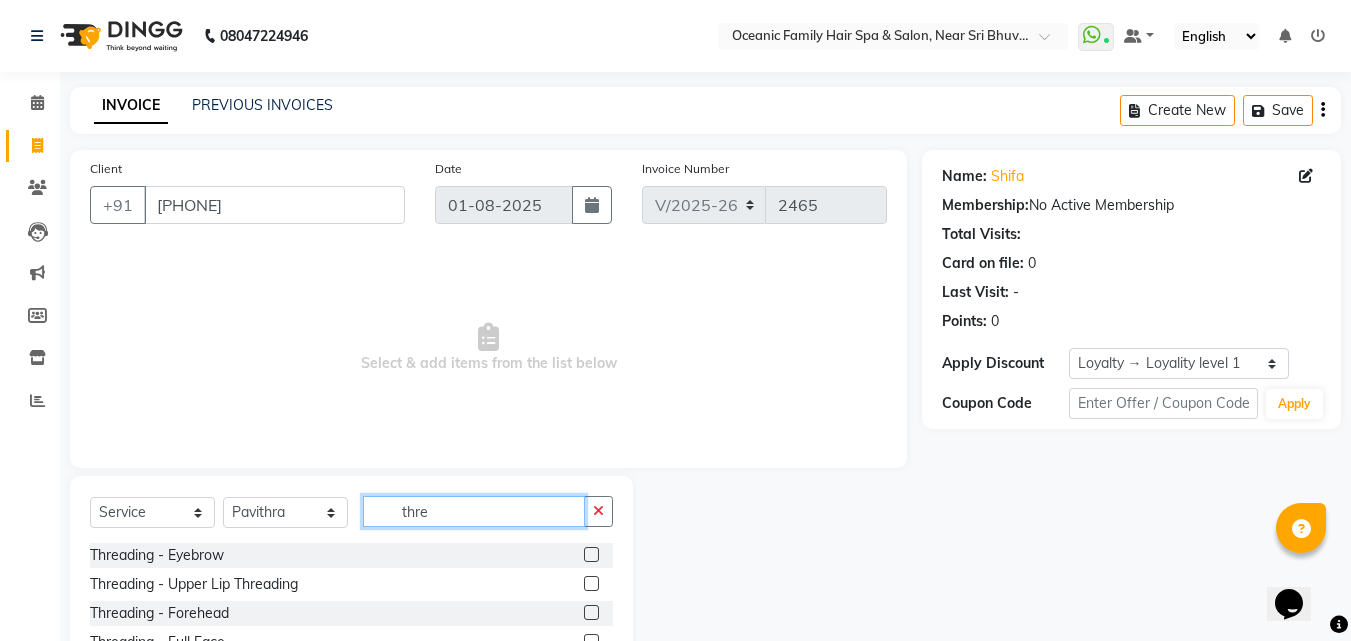 type on "thre" 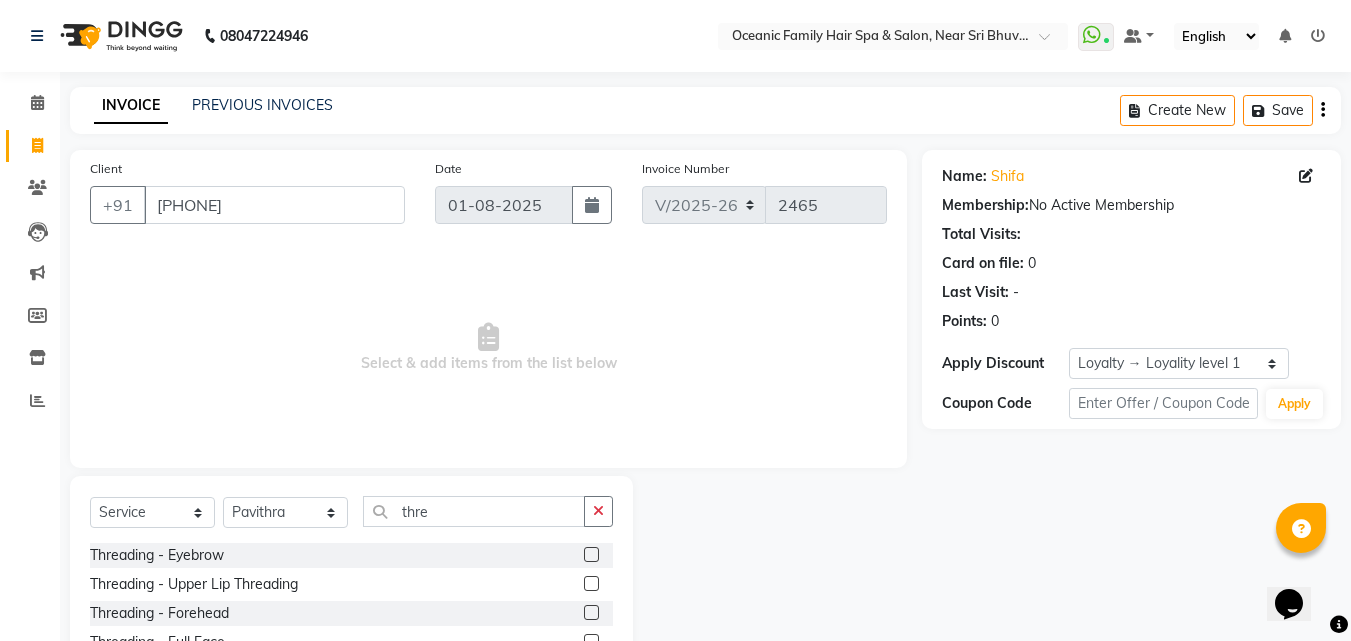 click 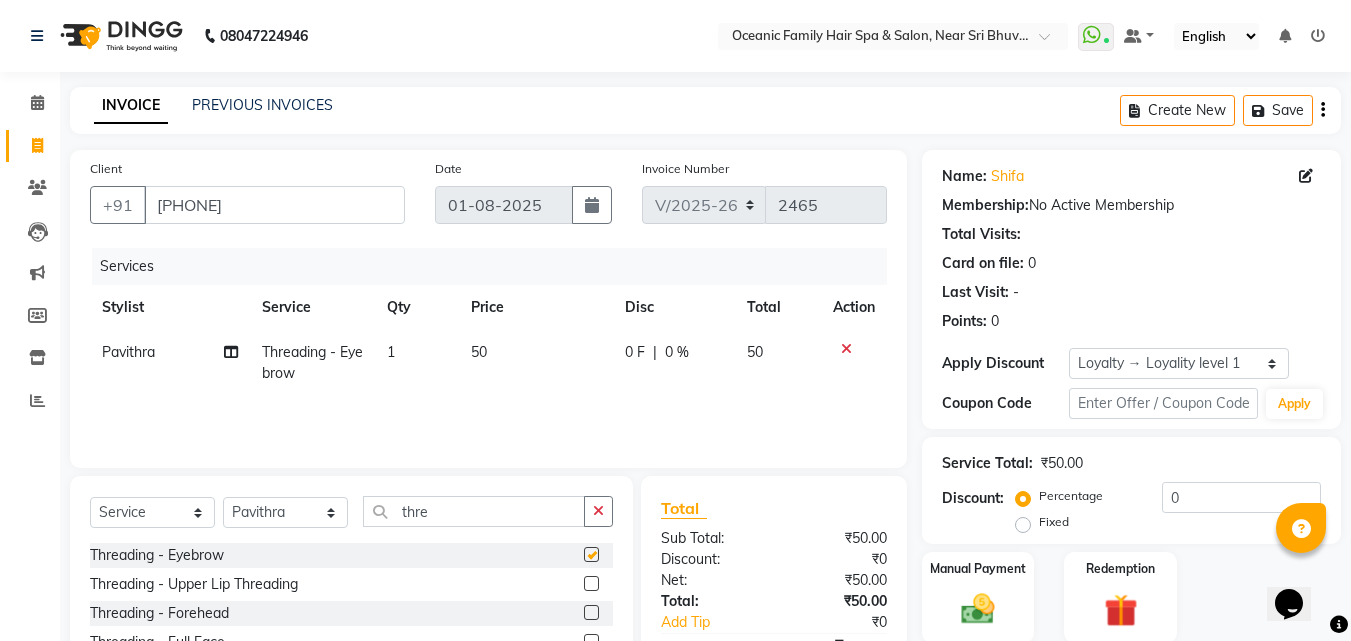 checkbox on "false" 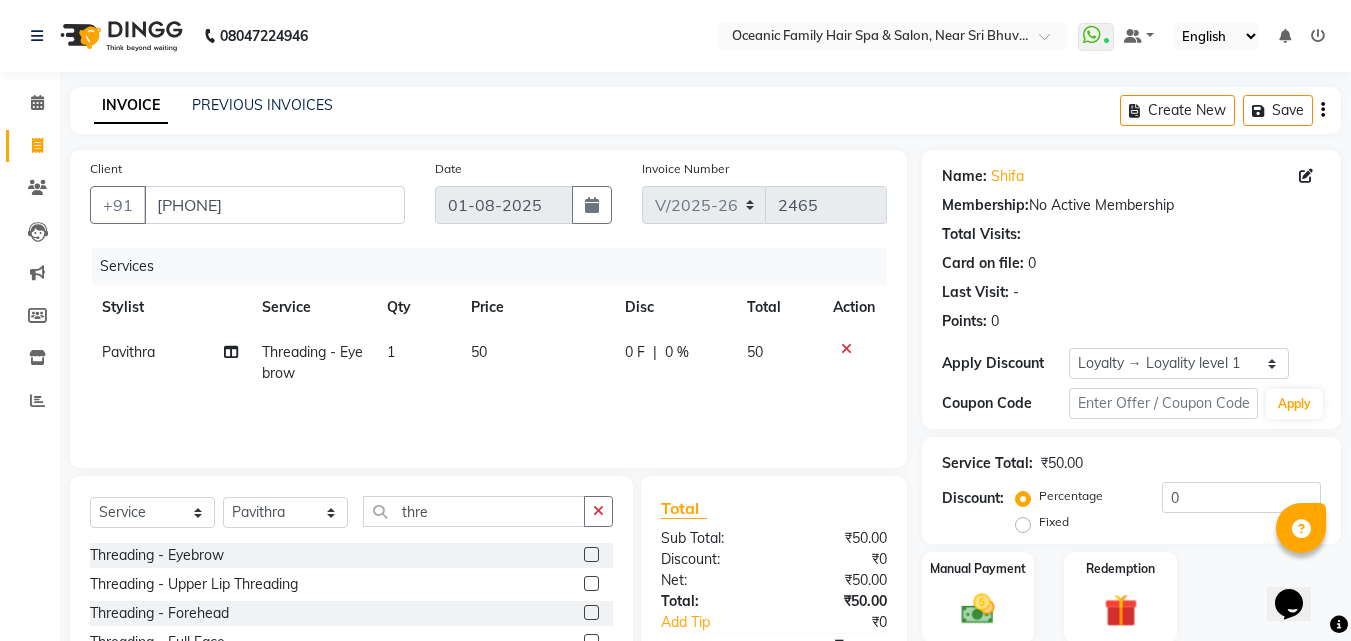 click 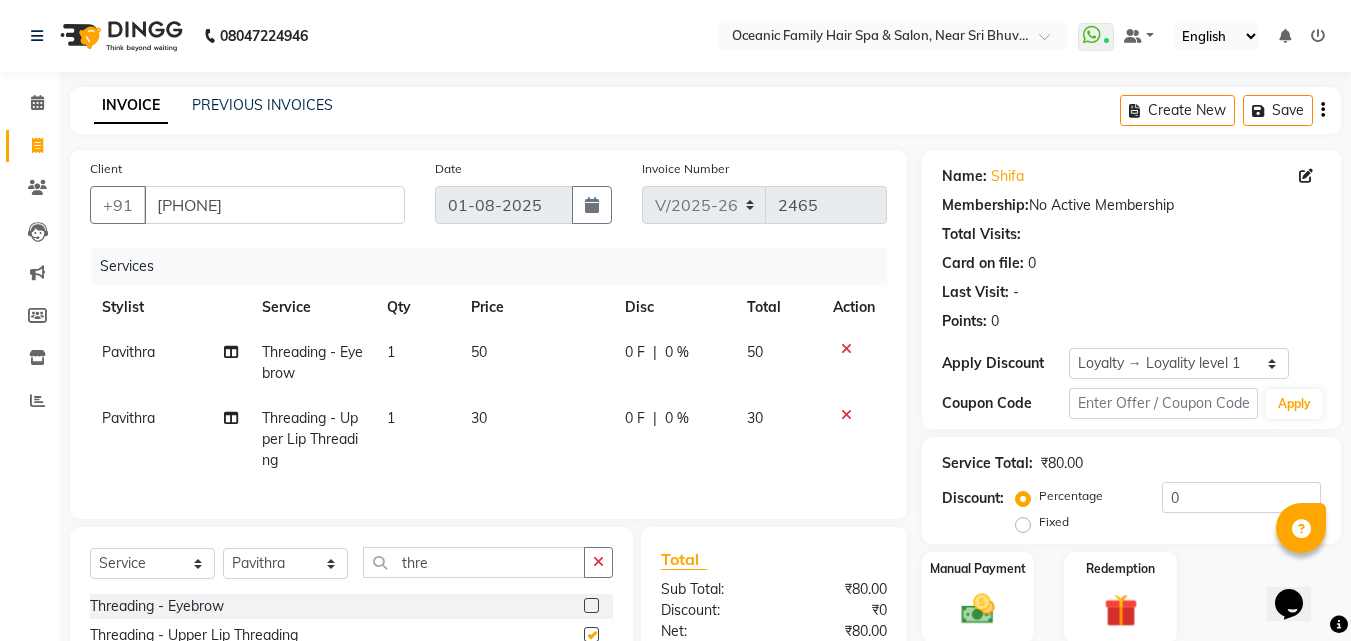 checkbox on "false" 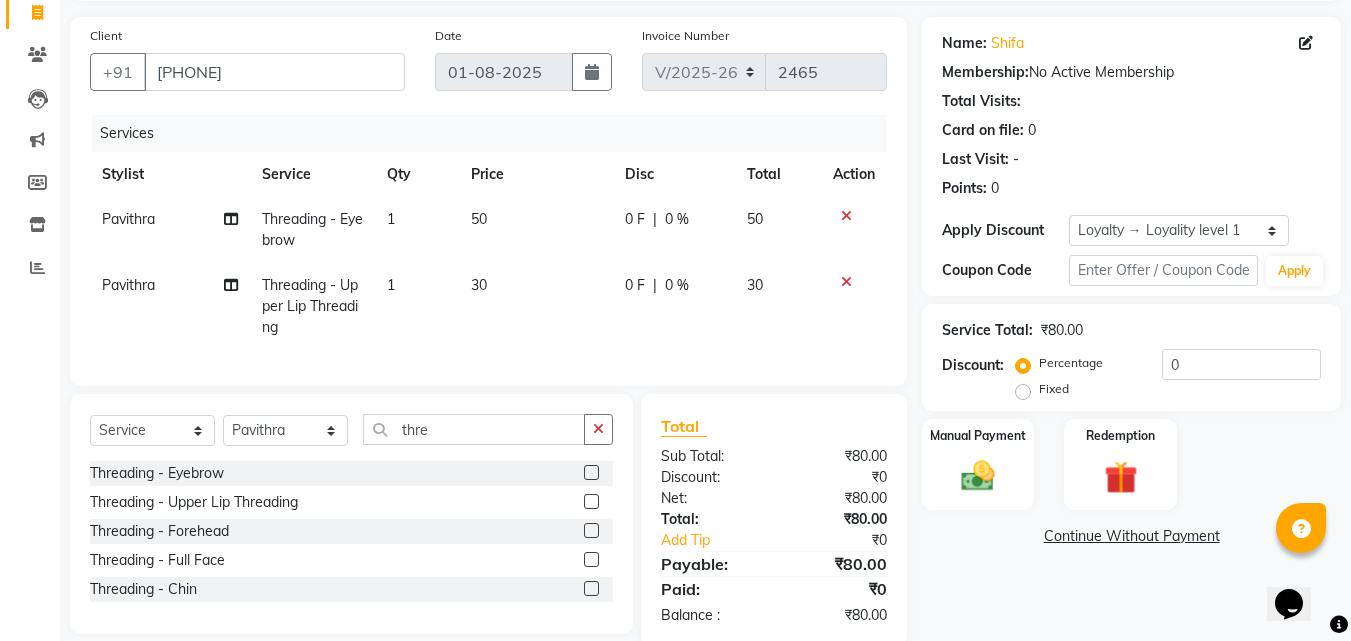 scroll, scrollTop: 183, scrollLeft: 0, axis: vertical 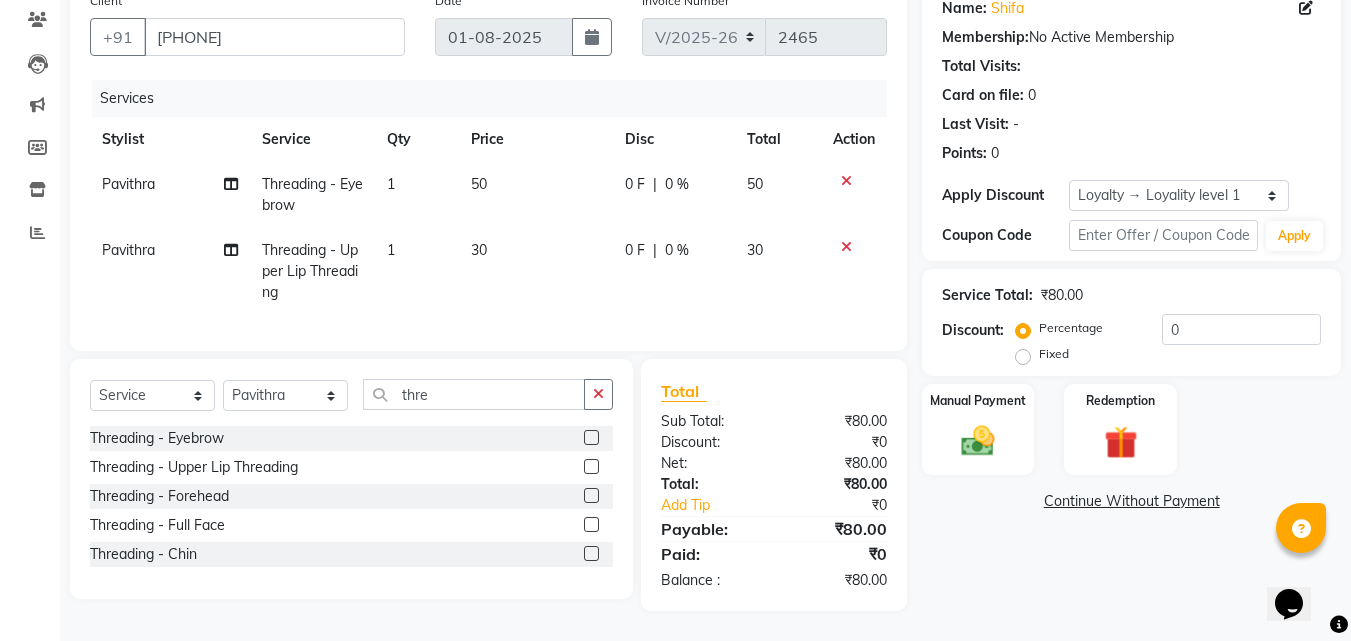 click 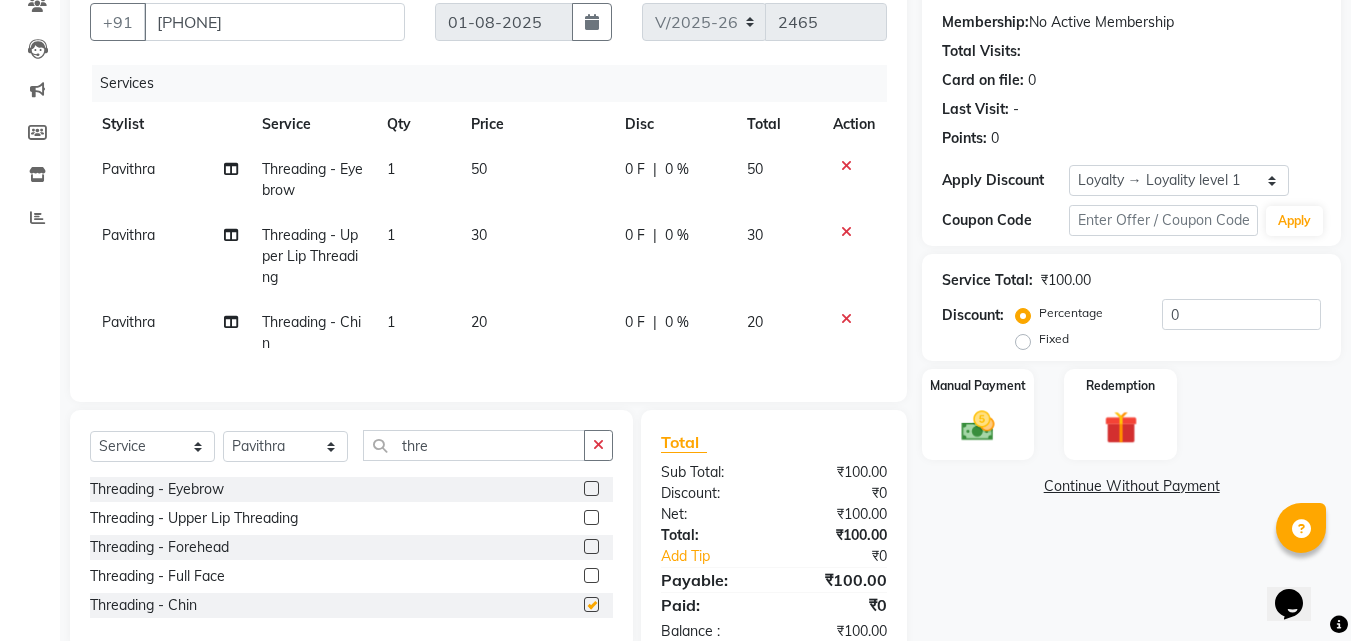 checkbox on "false" 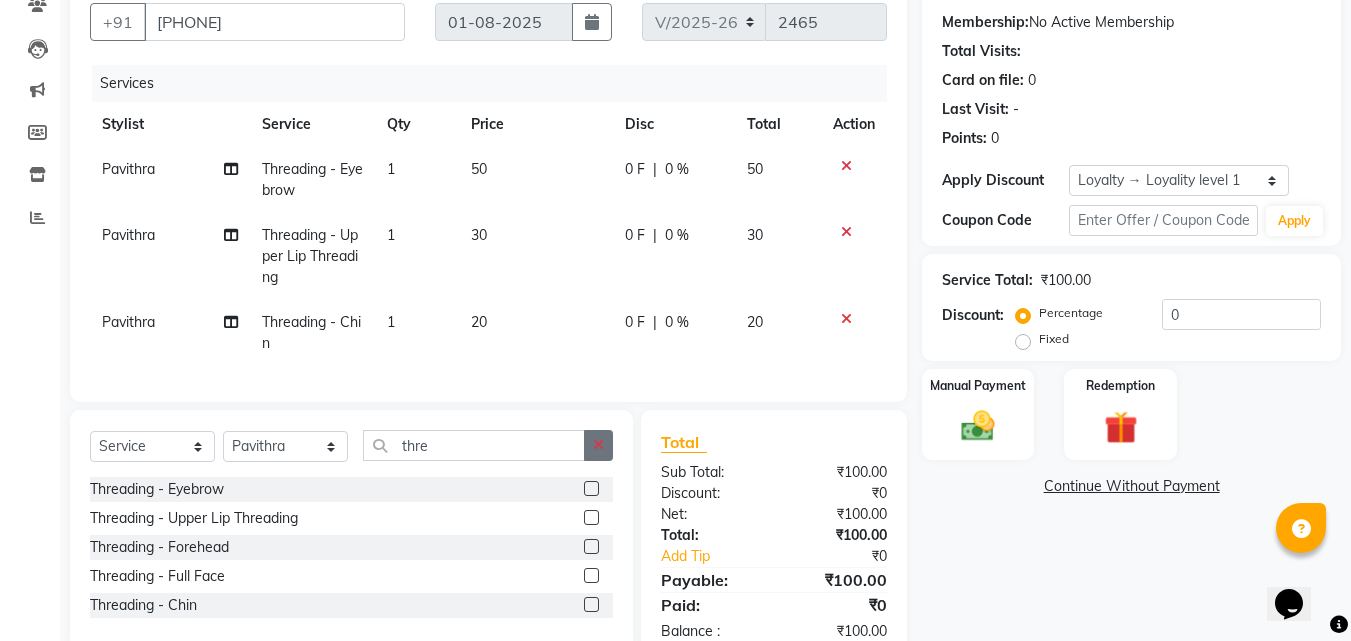 click 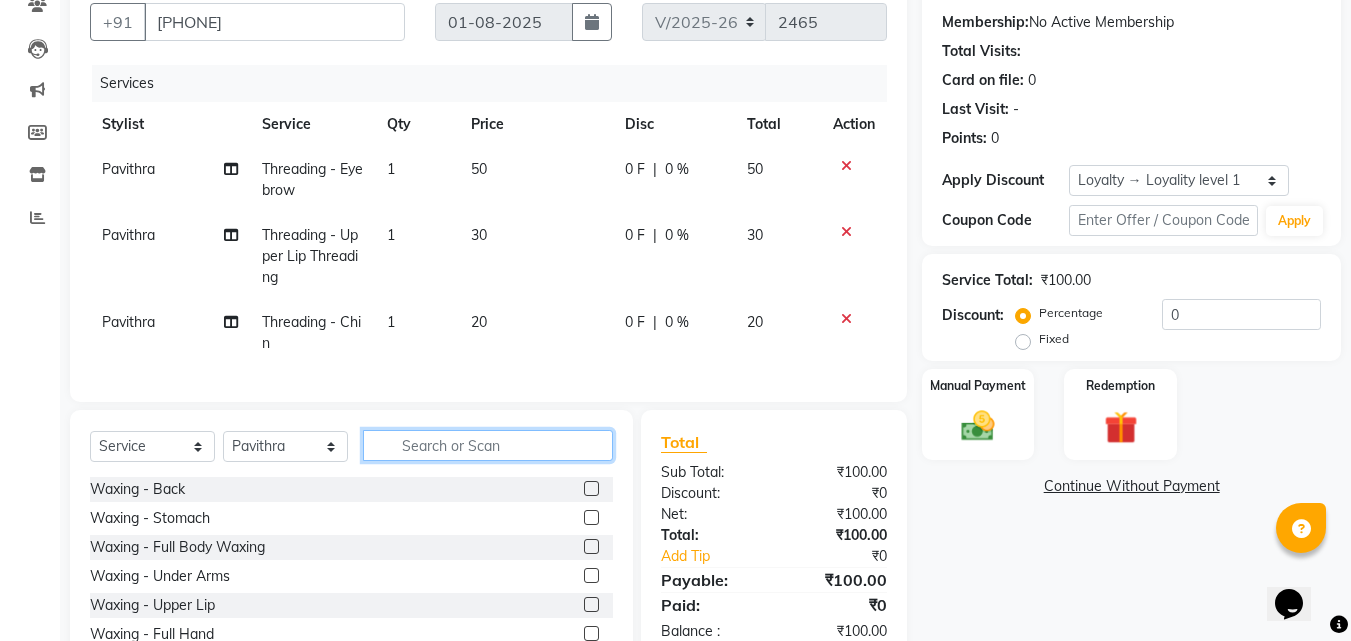 click 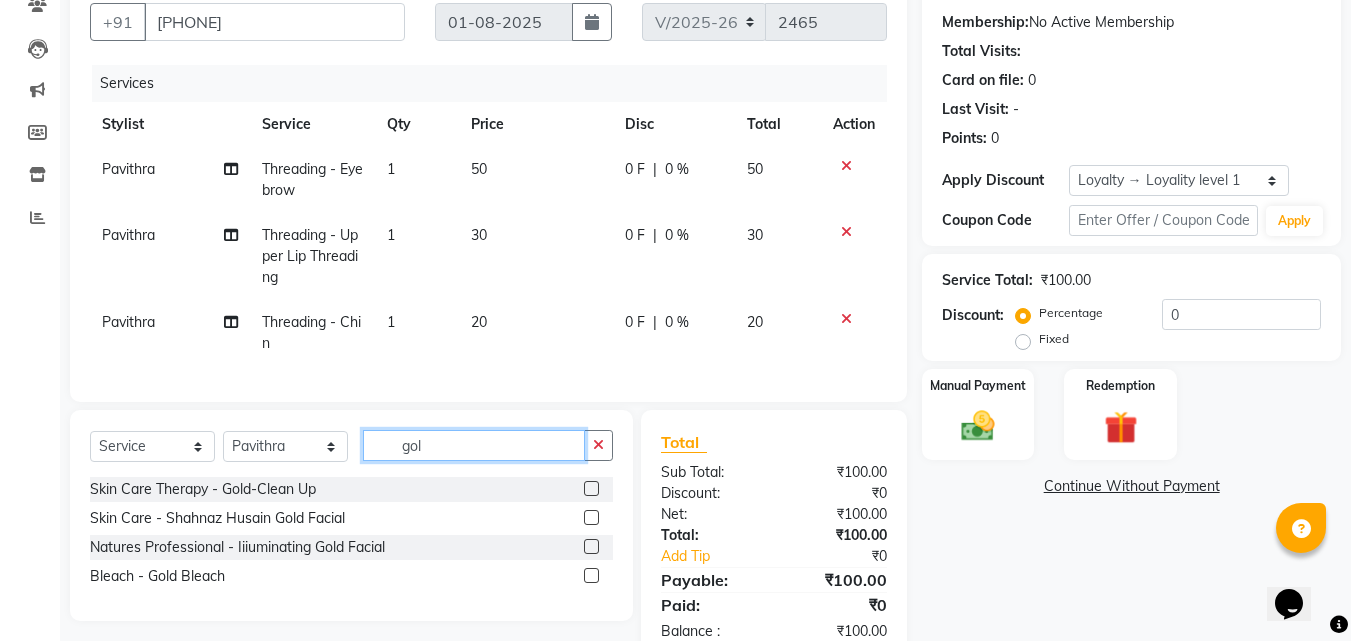 type on "gol" 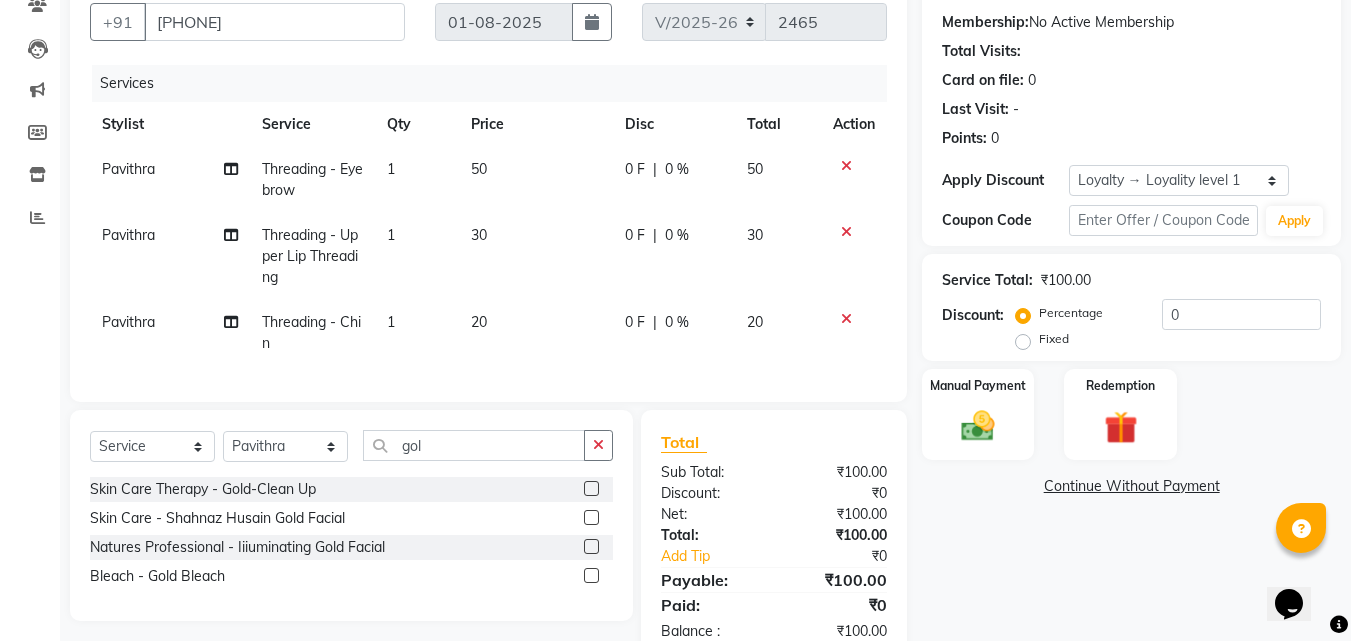 click 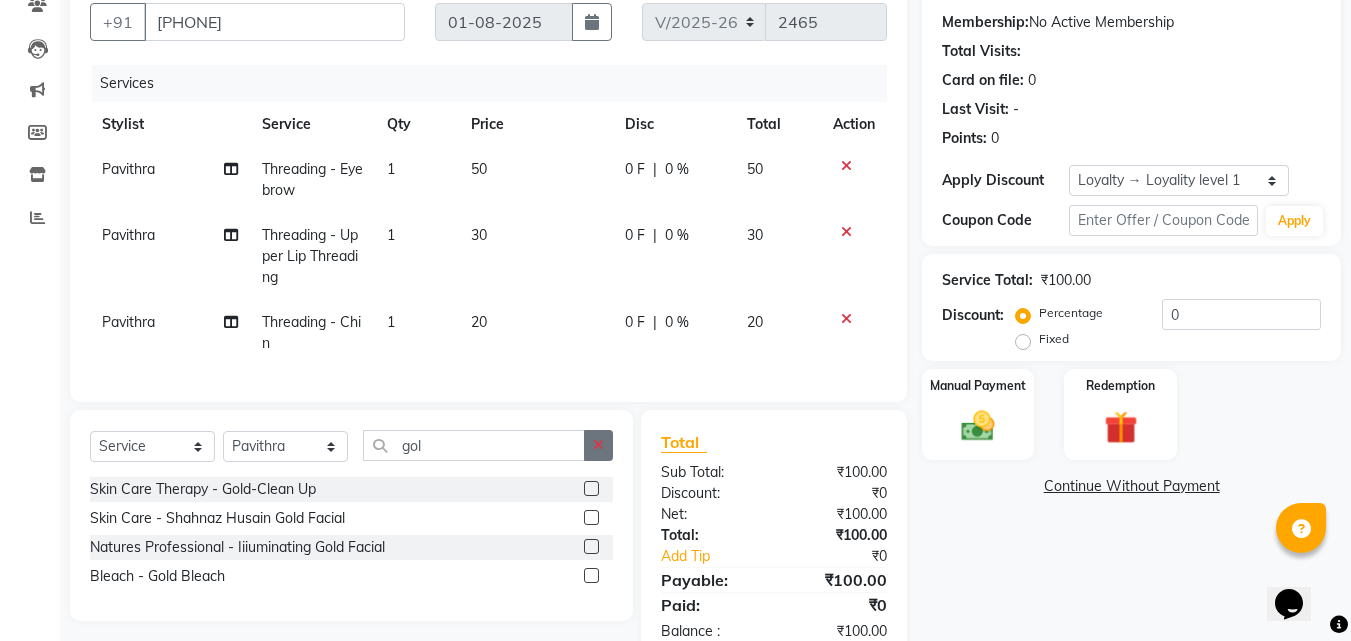click 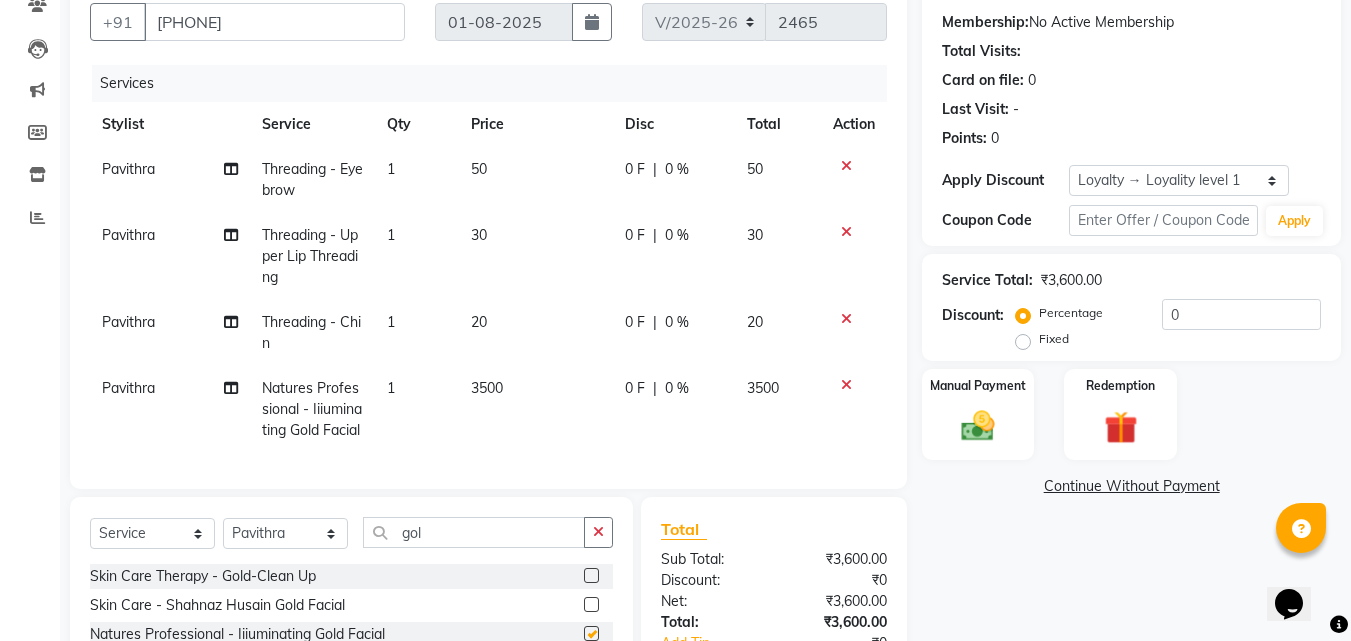 checkbox on "false" 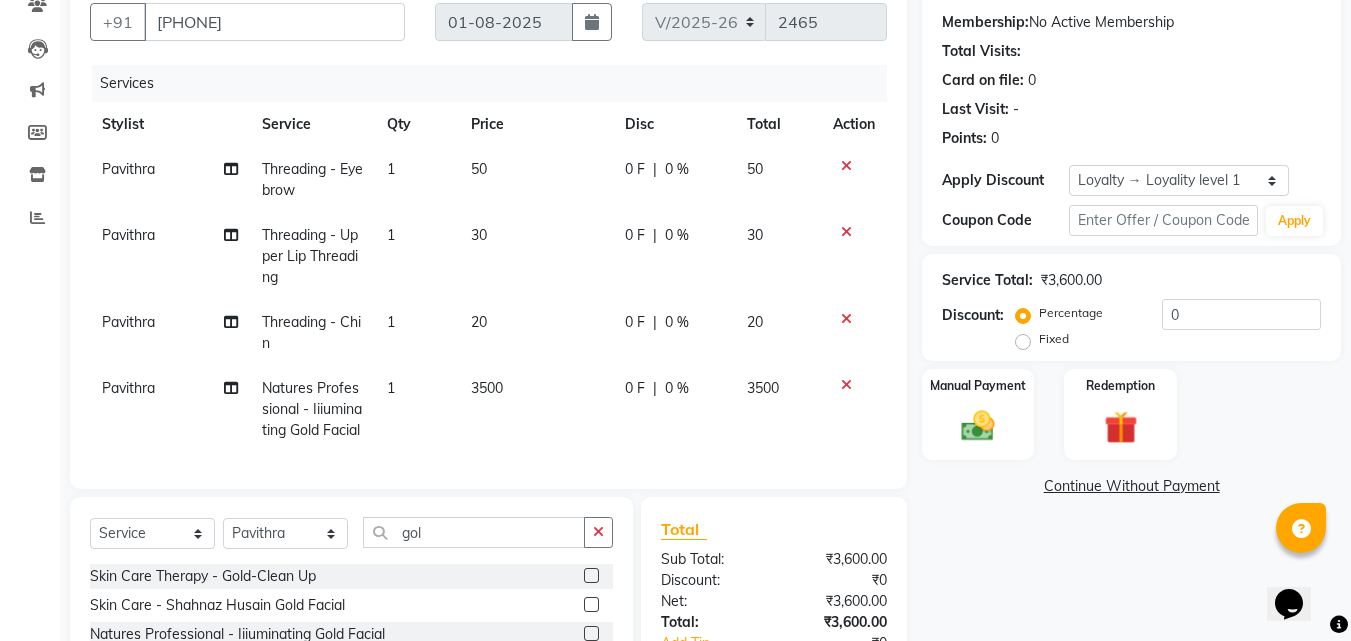 click on "3500" 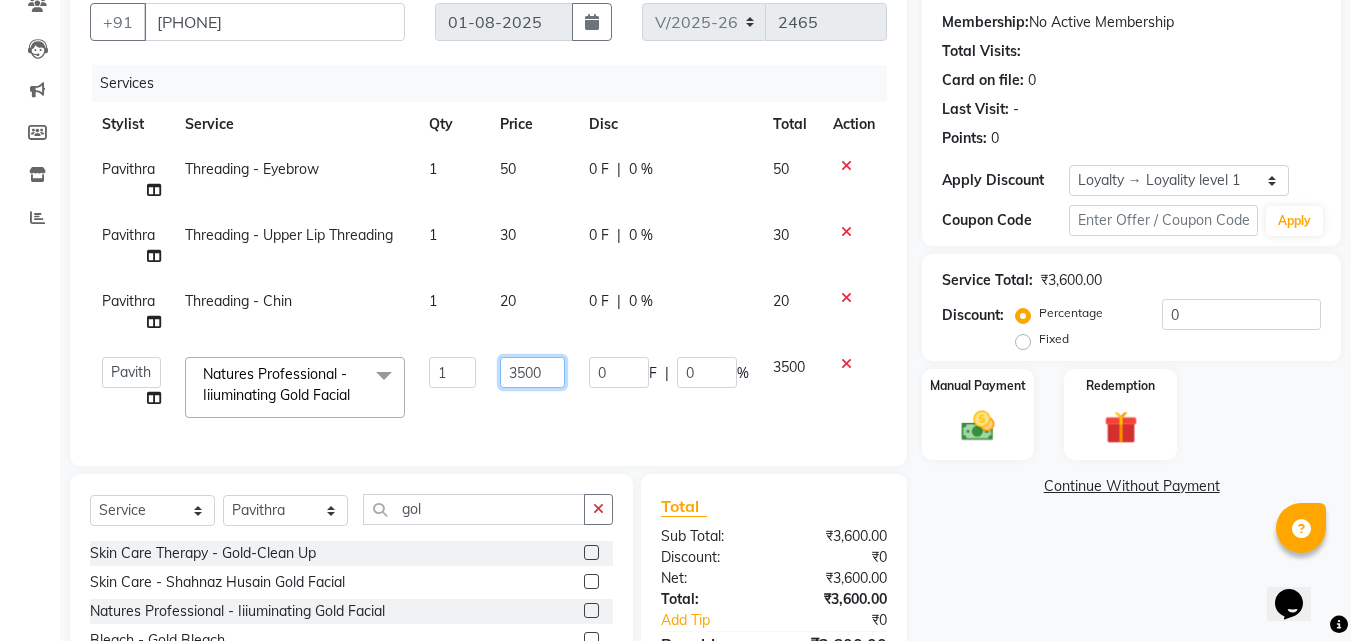click on "3500" 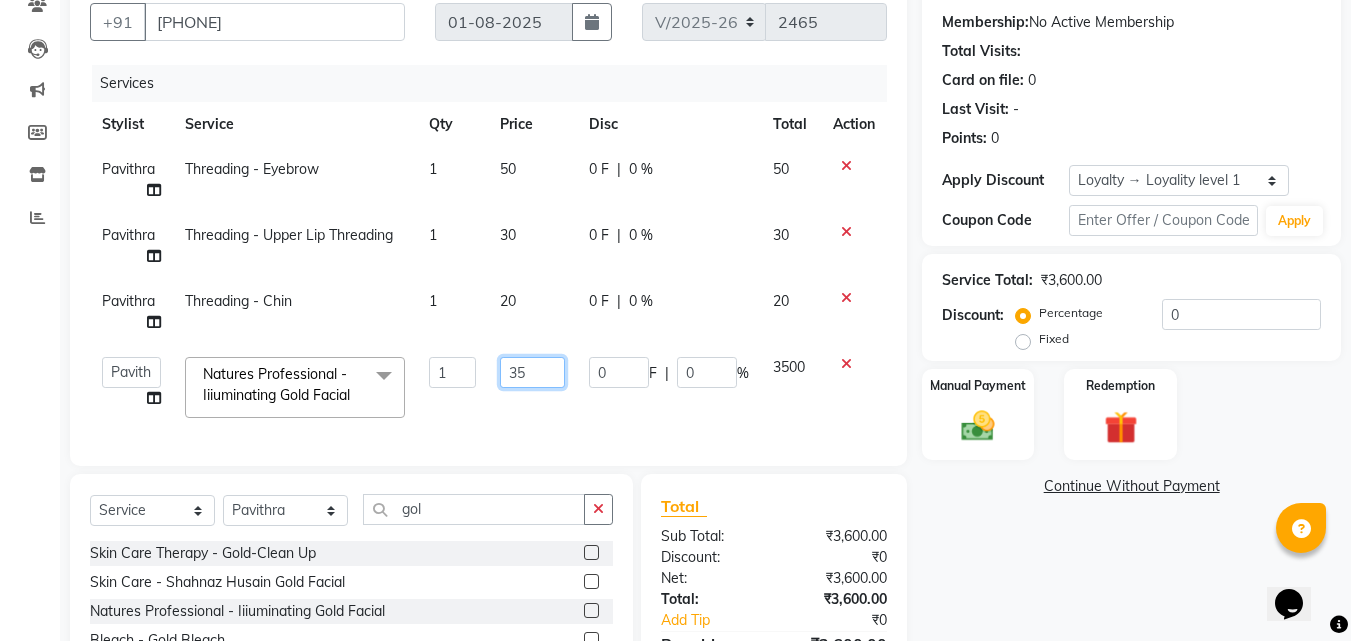 type on "3" 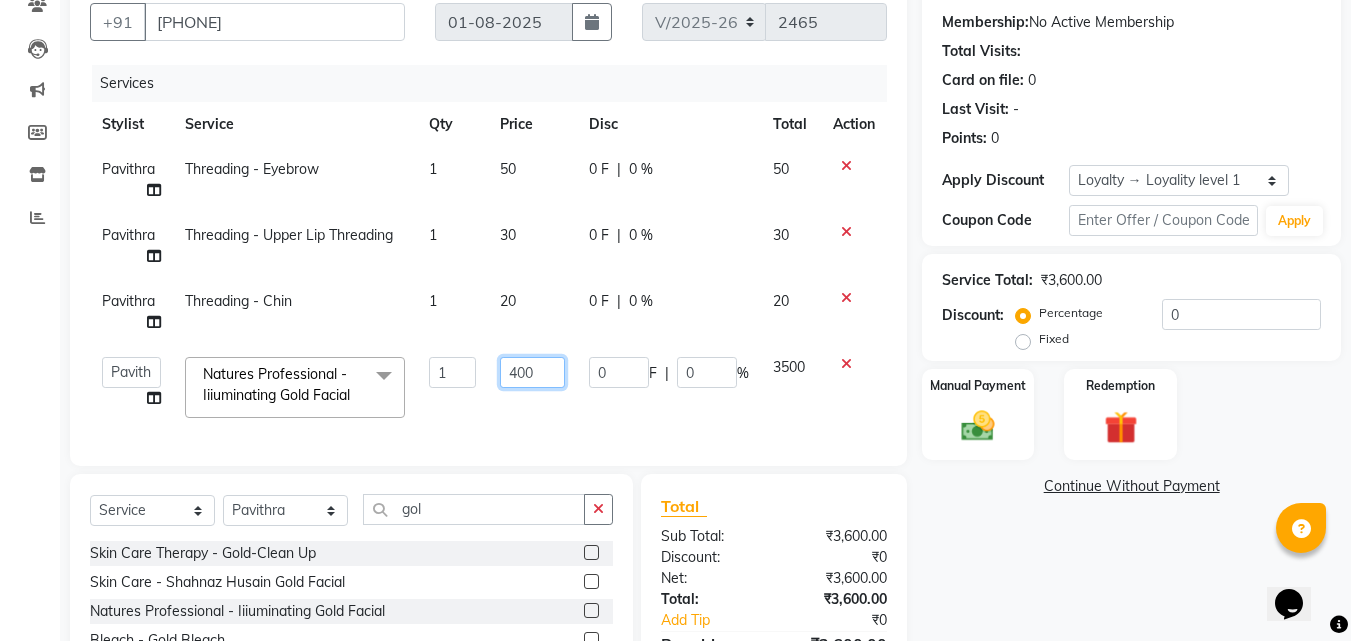 type on "4000" 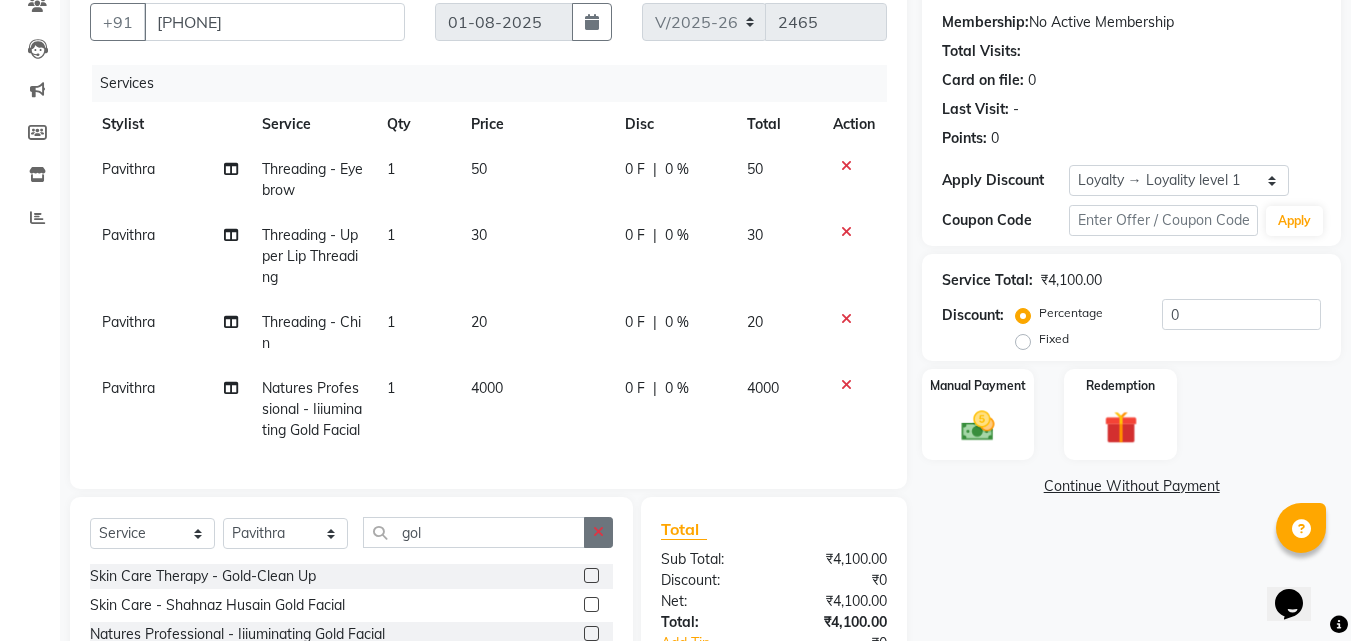 drag, startPoint x: 612, startPoint y: 523, endPoint x: 552, endPoint y: 523, distance: 60 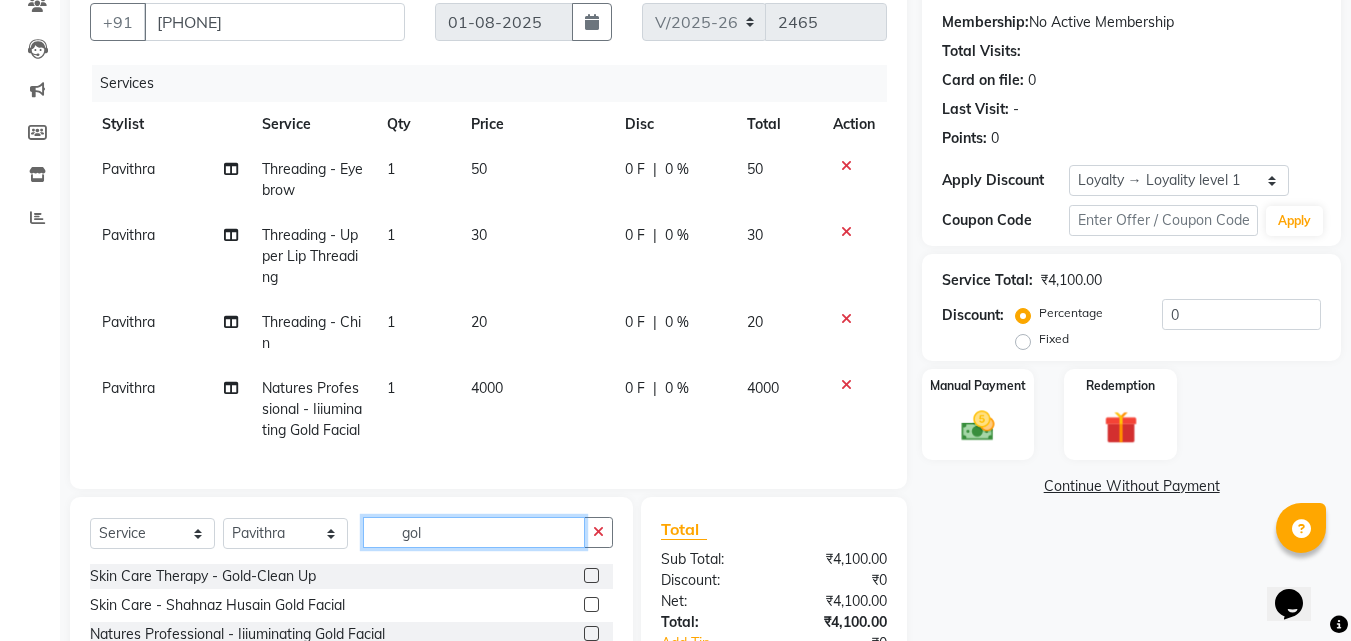 click on "gol" 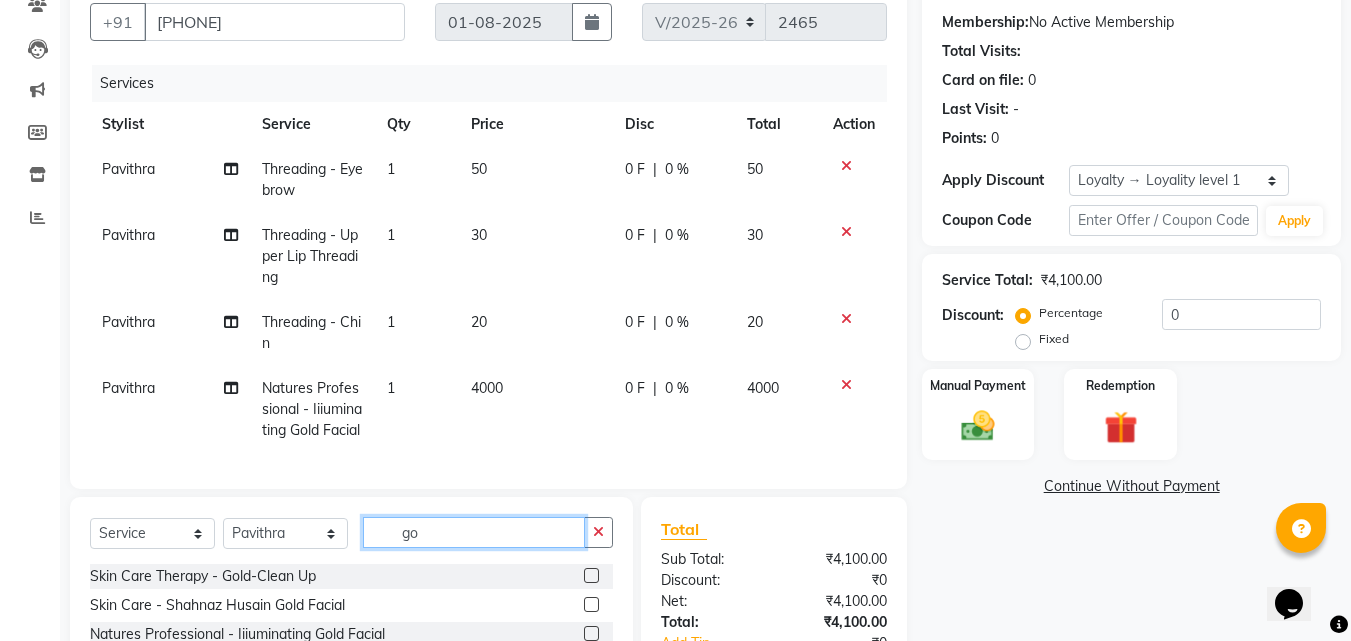 type on "g" 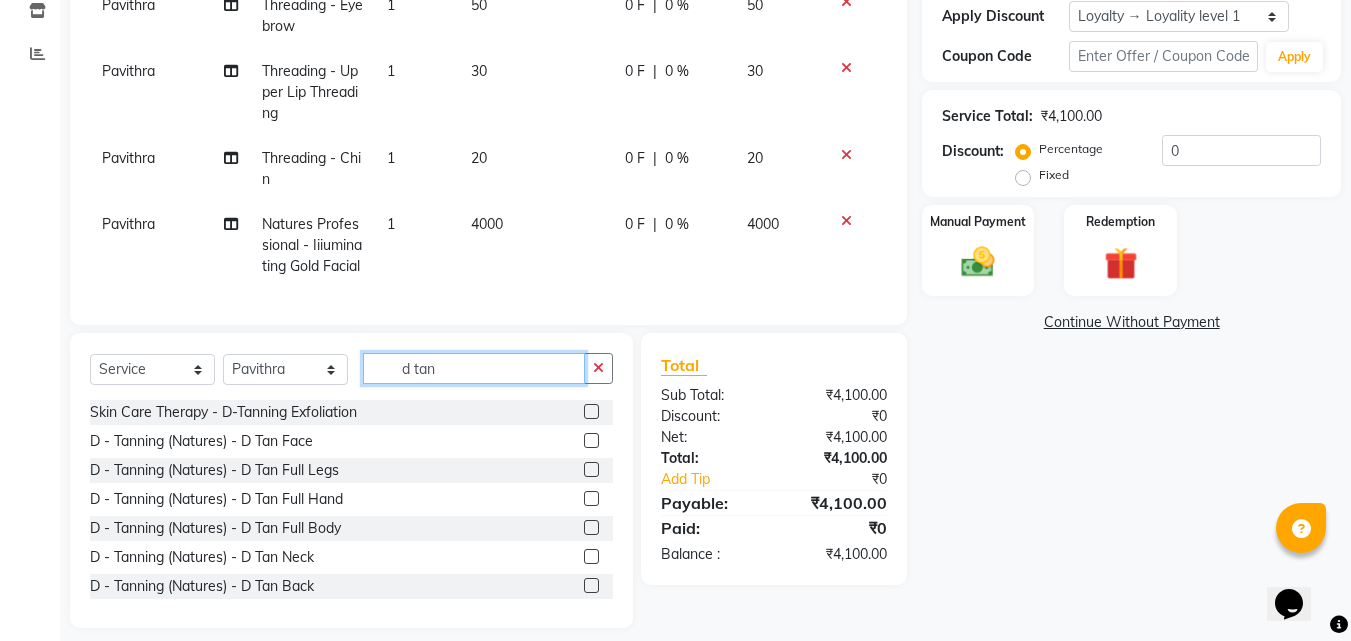 scroll, scrollTop: 383, scrollLeft: 0, axis: vertical 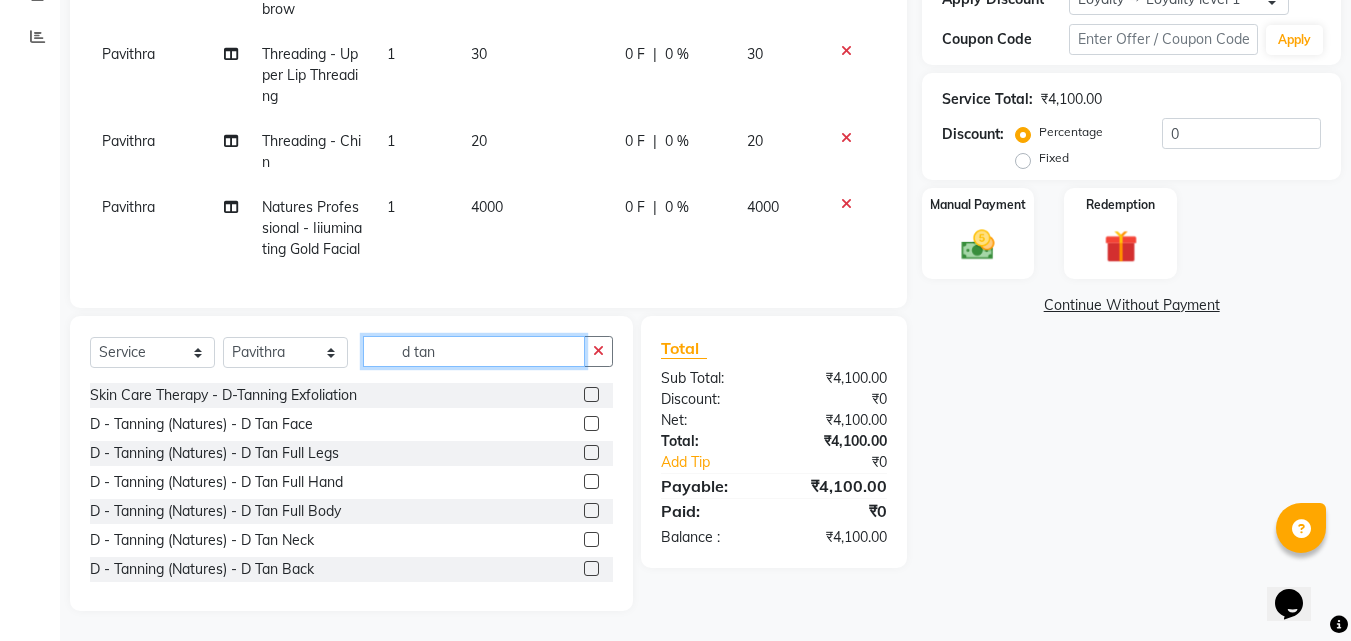 type on "d tan" 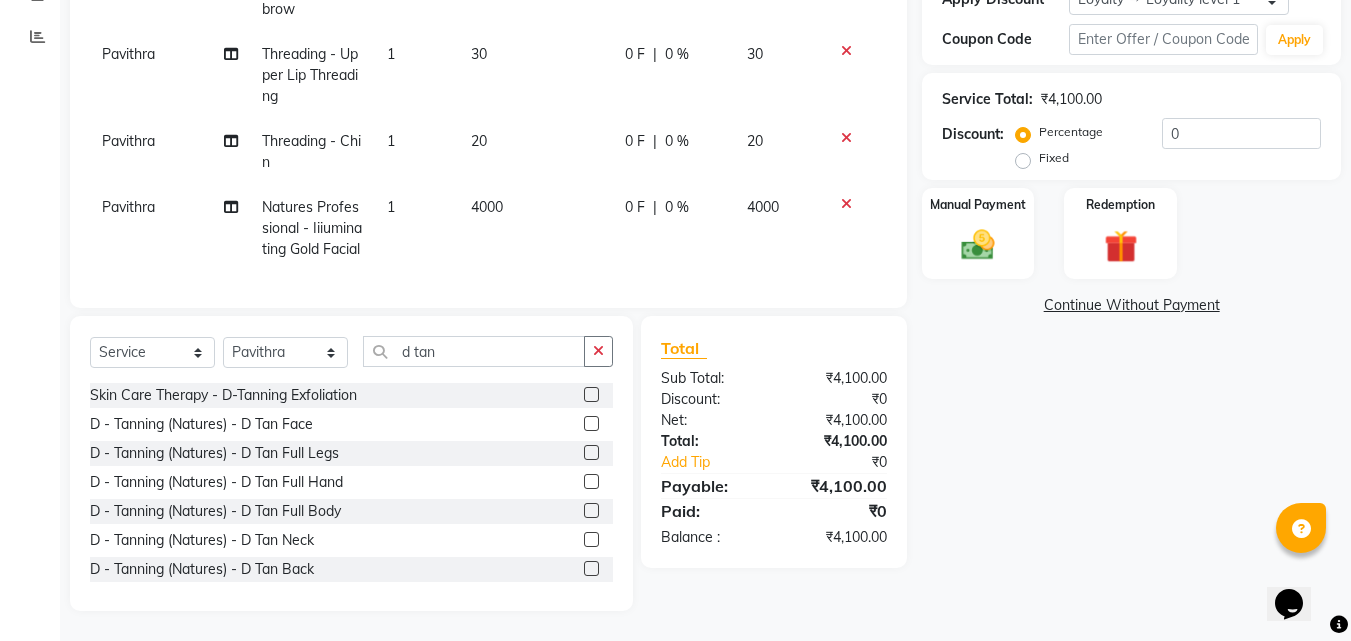 click 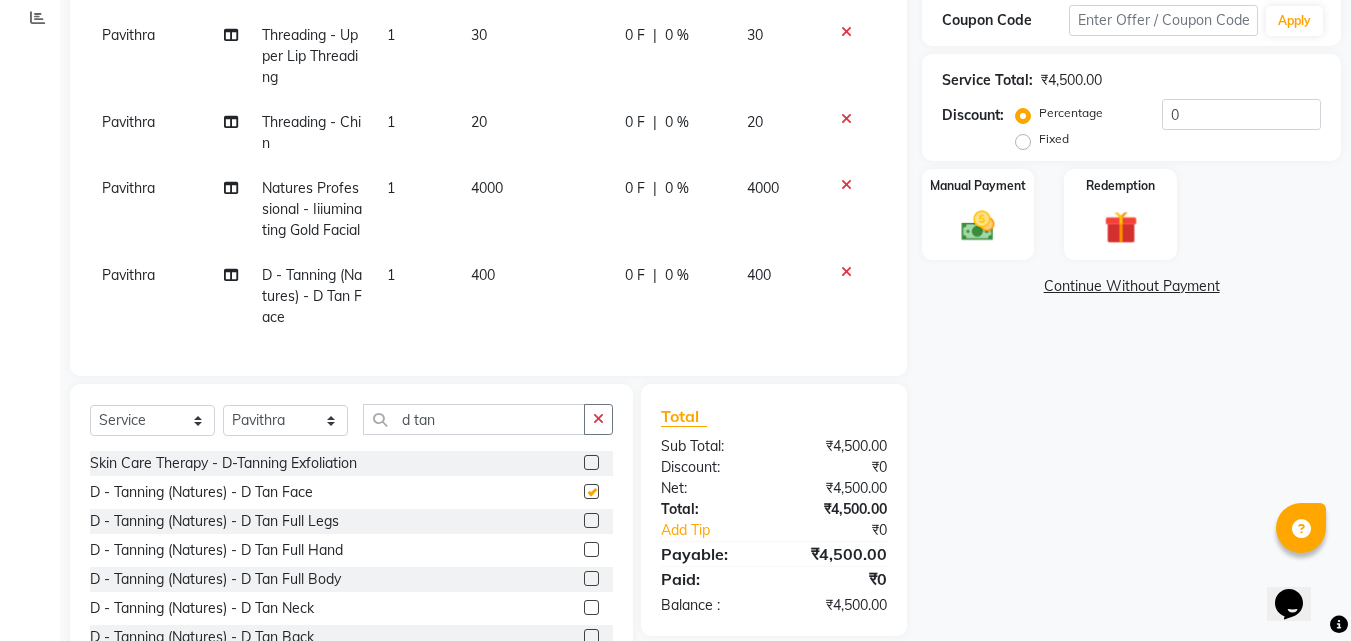 checkbox on "false" 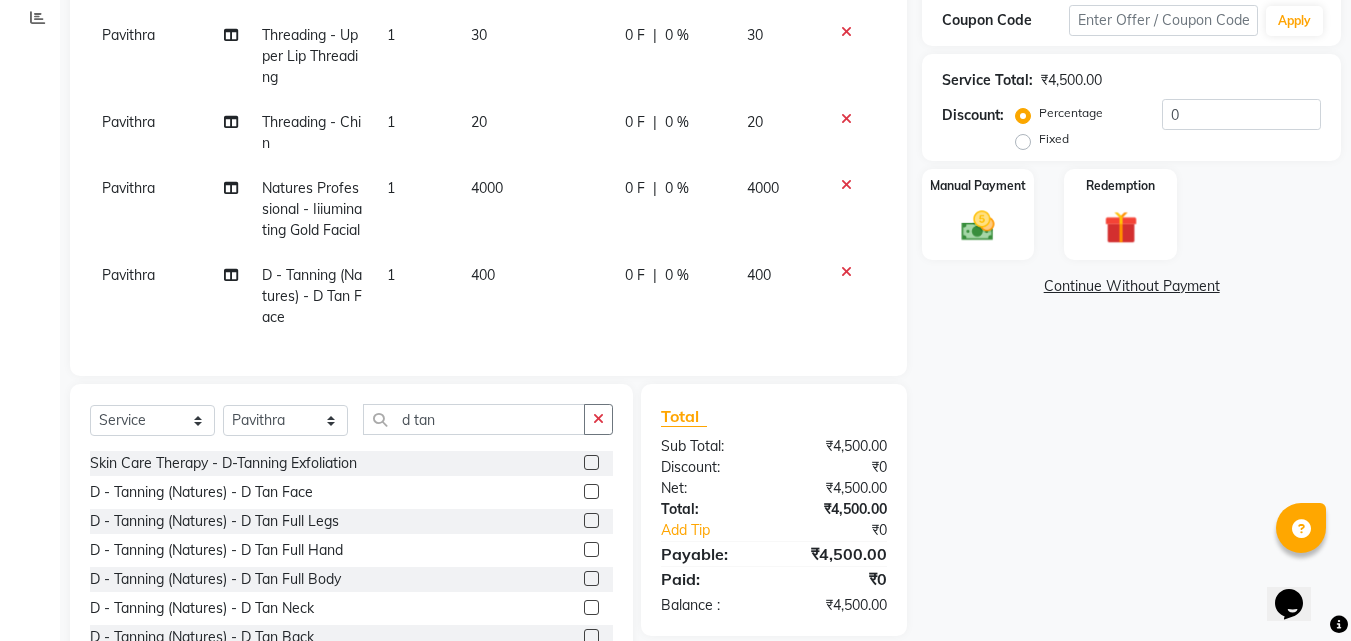 scroll, scrollTop: 460, scrollLeft: 0, axis: vertical 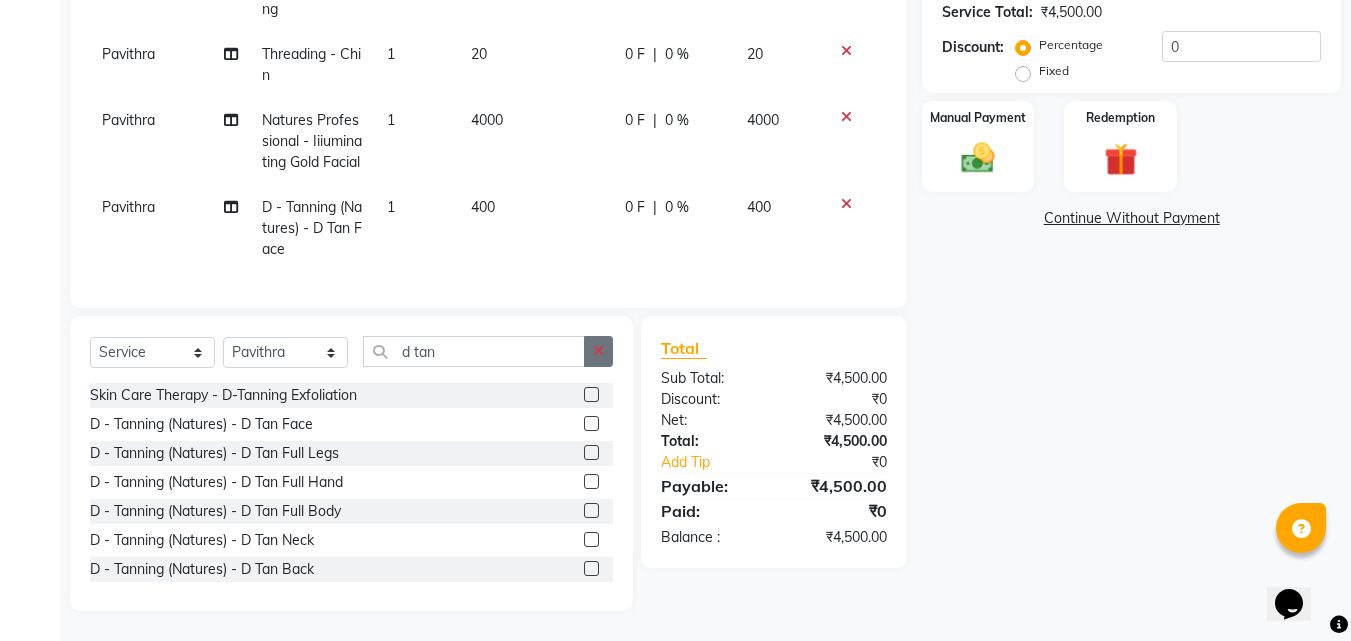 click 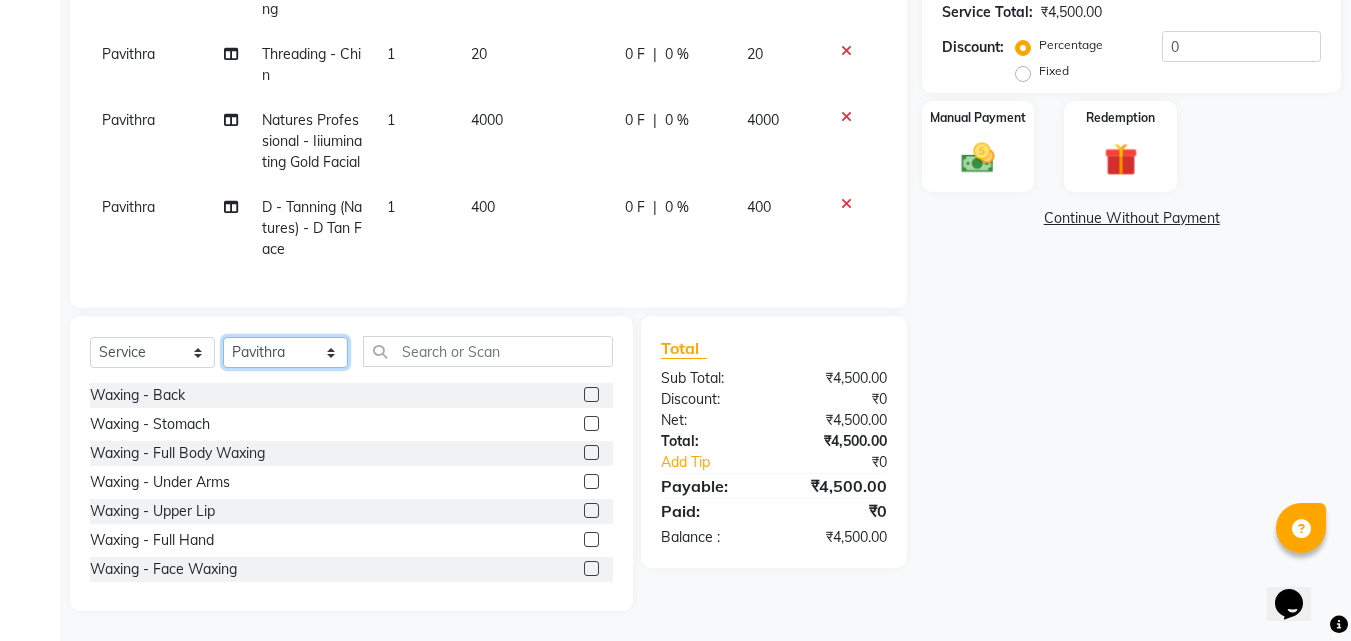 click on "Select Stylist Afsar Ali Arun Thakur [FIRST] Rajani Shwetha S Jain Siraj Sulochana Tasmiya" 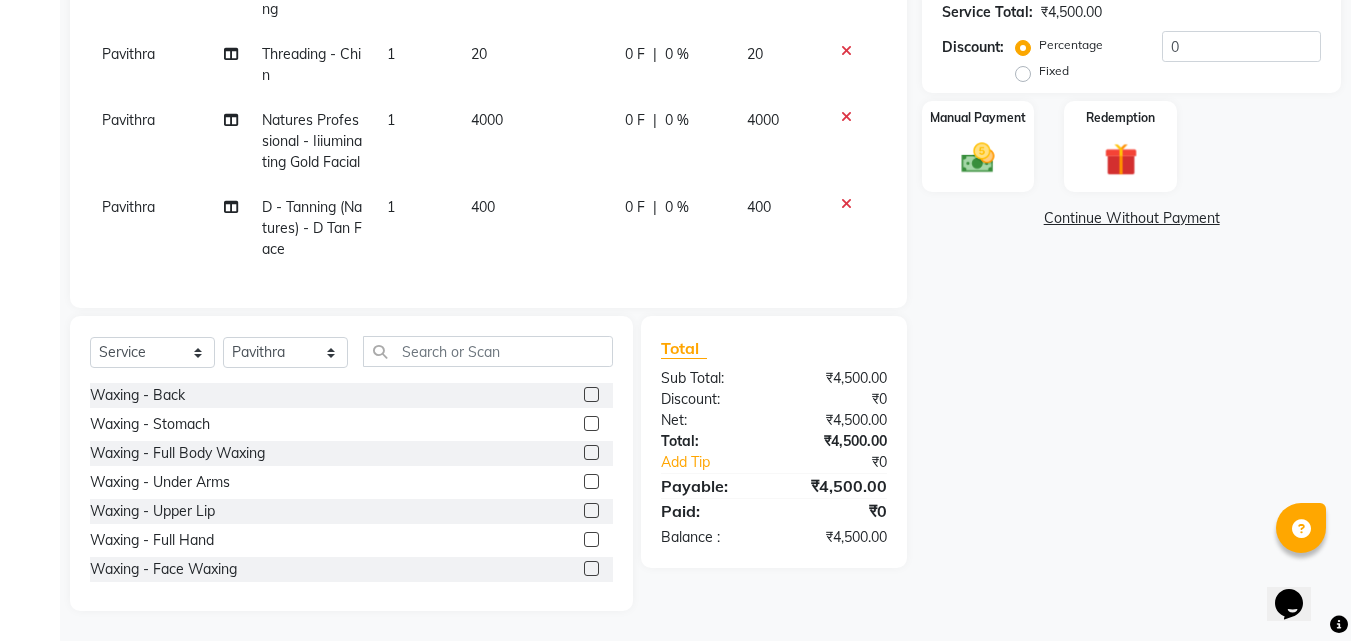 click on "Select  Service  Product  Membership  Package Voucher Prepaid Gift Card  Select Stylist Afsar Ali Arun Thakur [FIRST] Rajani Shwetha S Jain Siraj Sulochana Tasmiya" 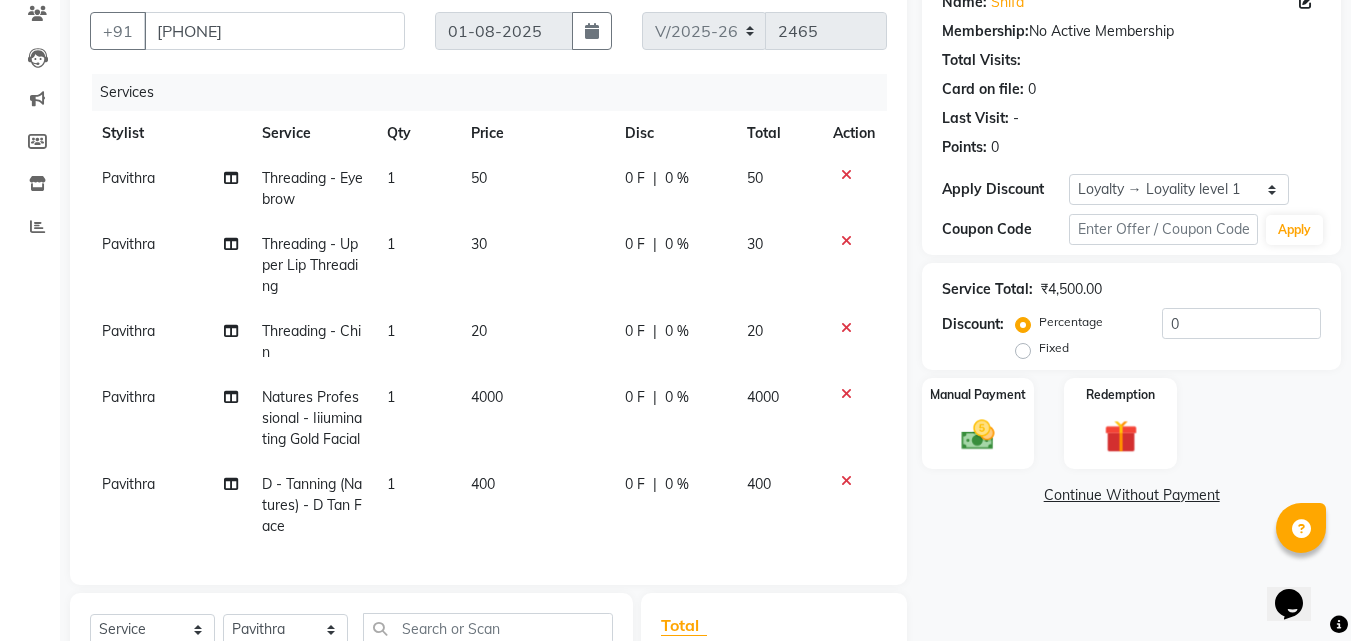 scroll, scrollTop: 160, scrollLeft: 0, axis: vertical 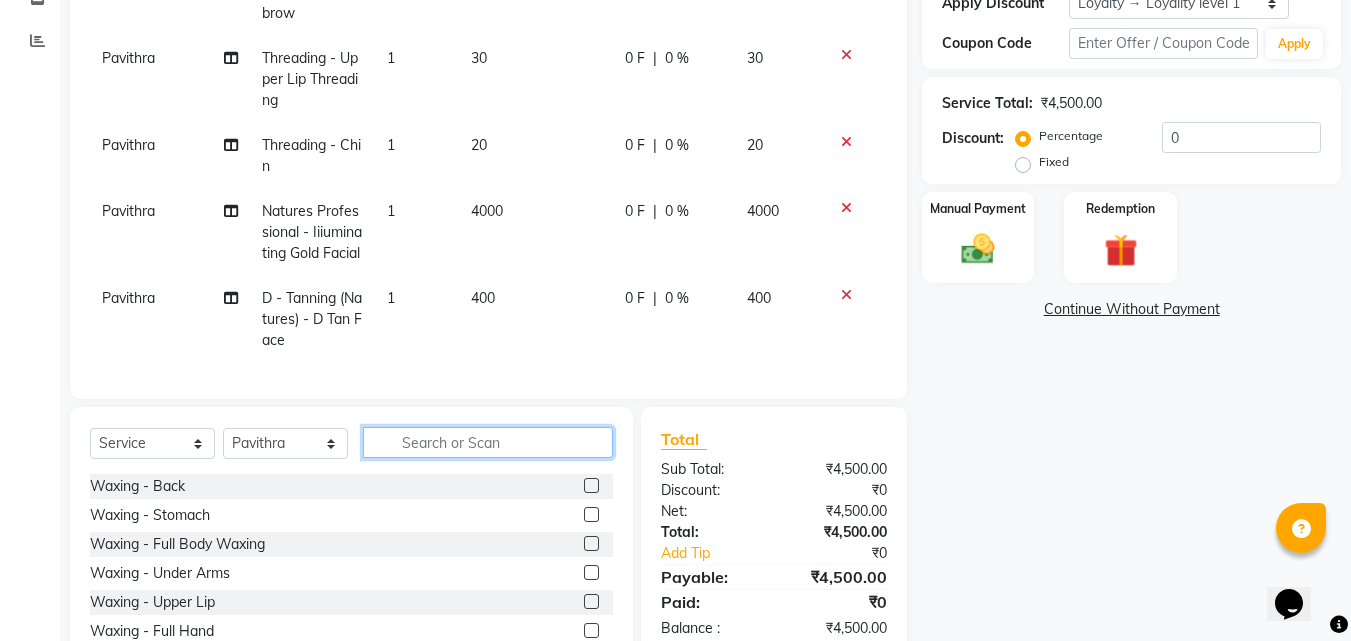 click 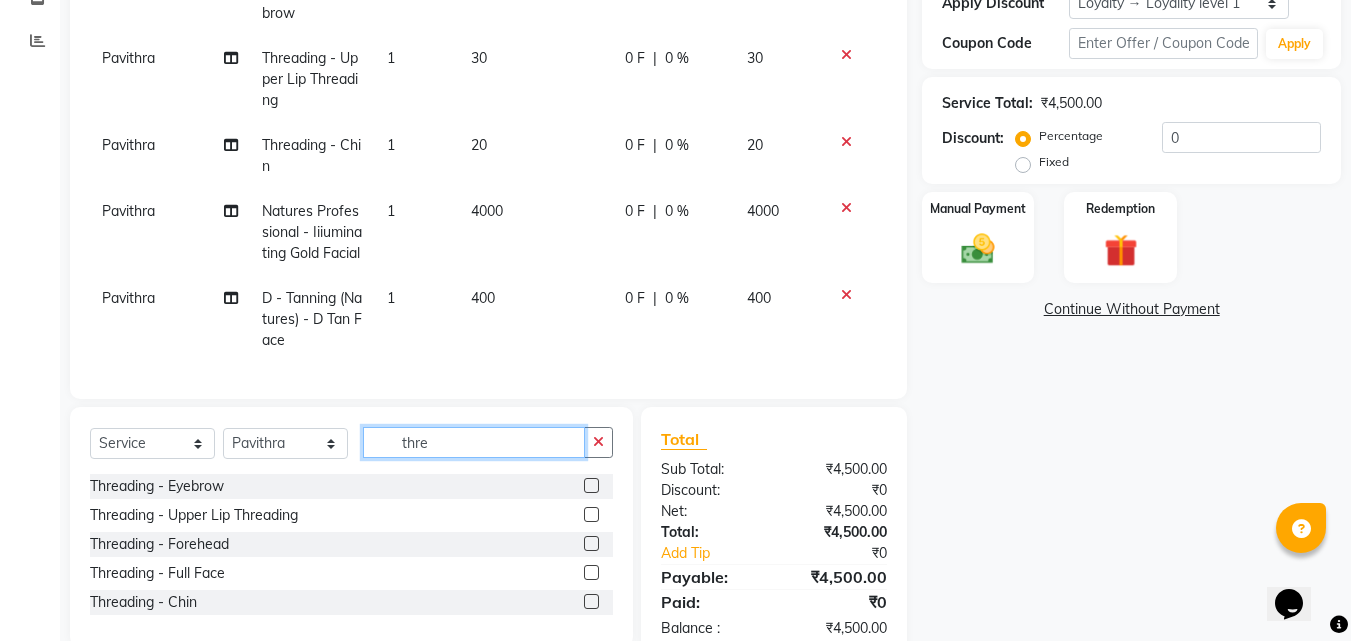type on "thre" 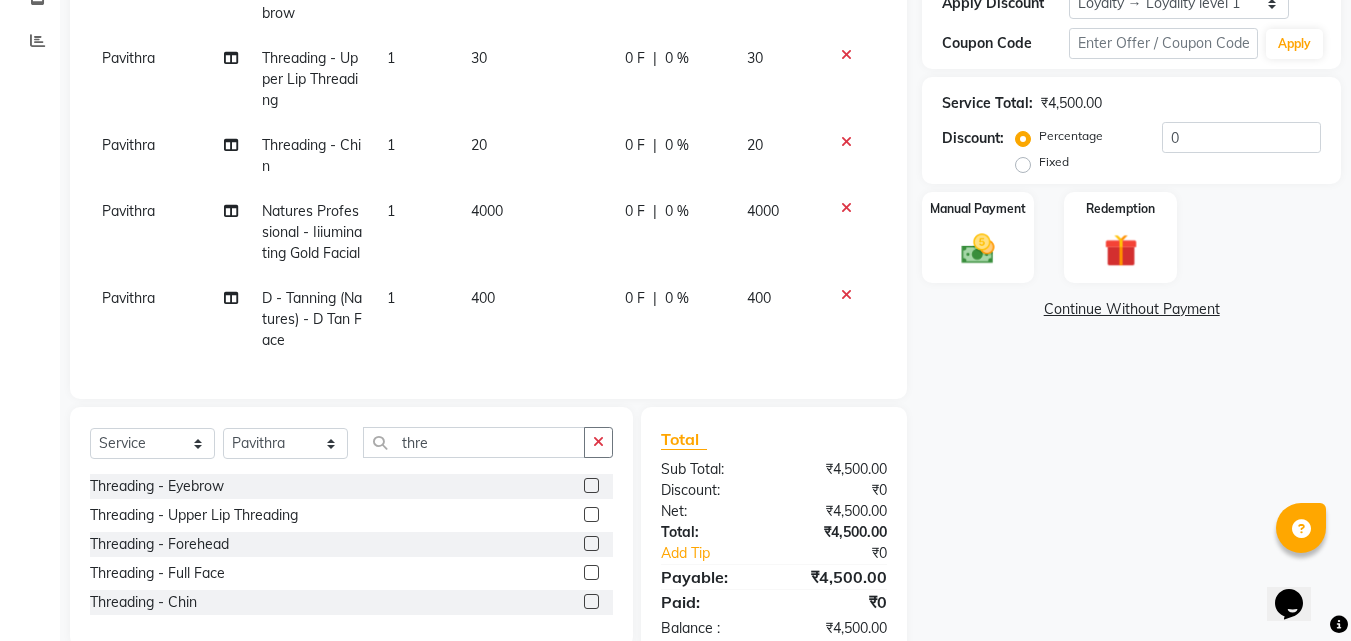 click 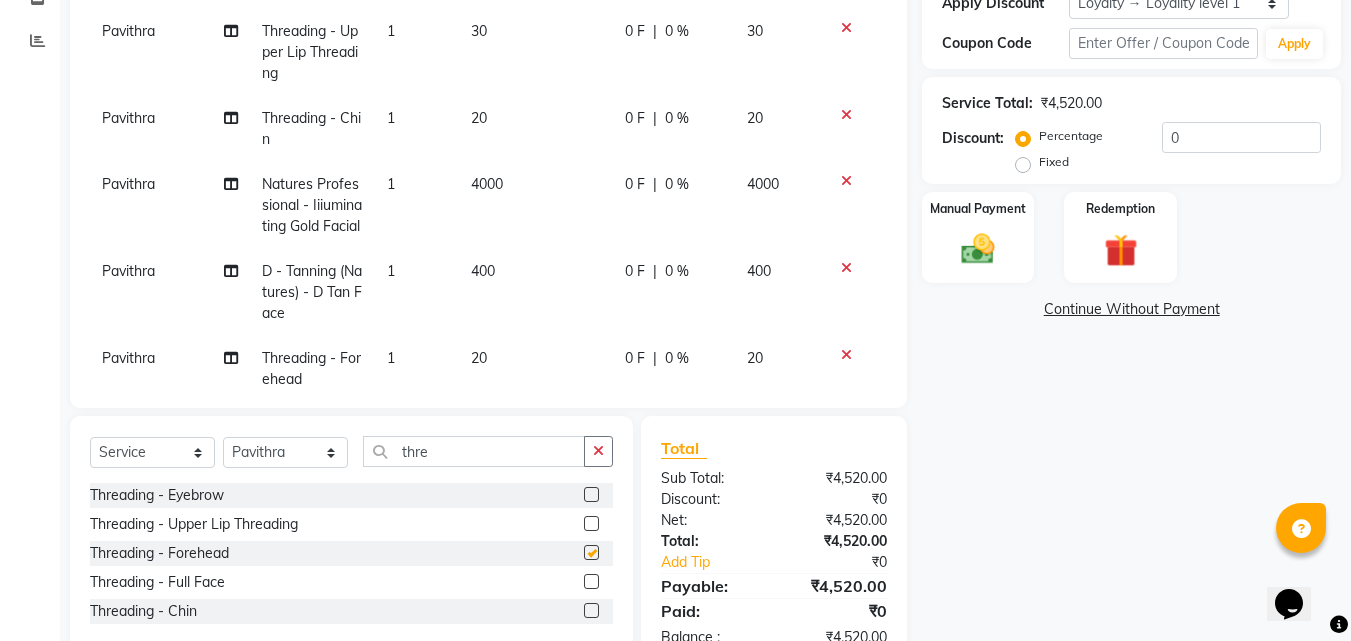 checkbox on "false" 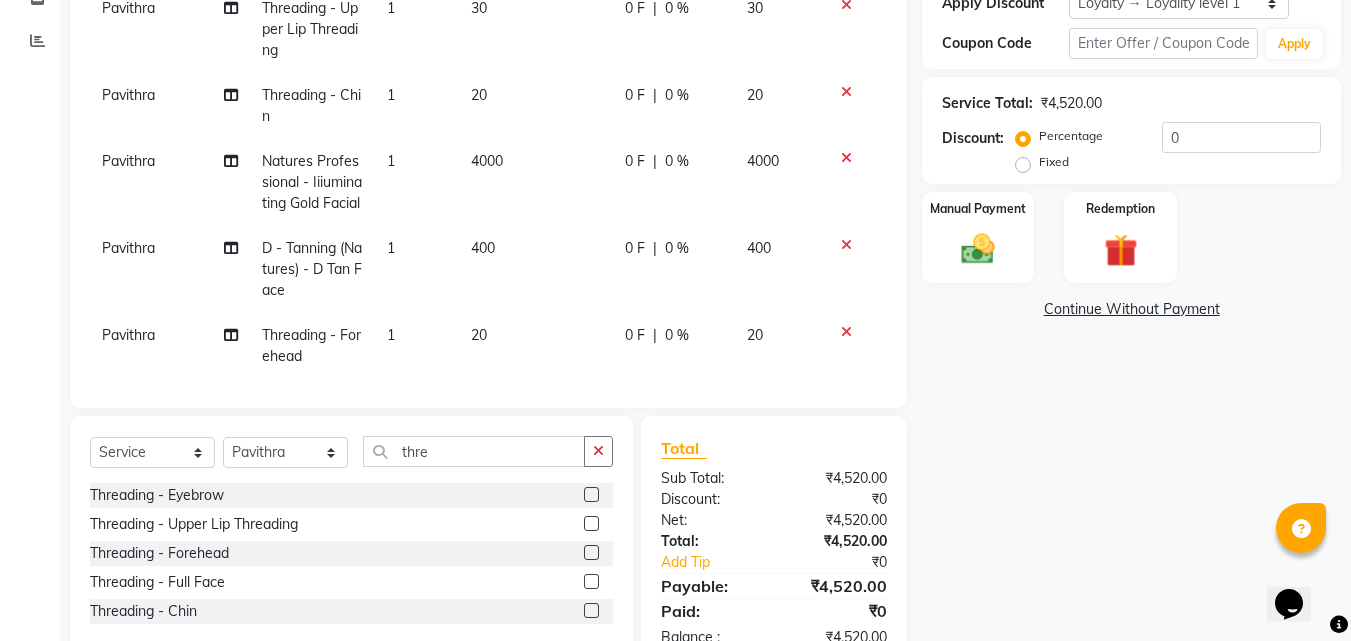 scroll, scrollTop: 93, scrollLeft: 0, axis: vertical 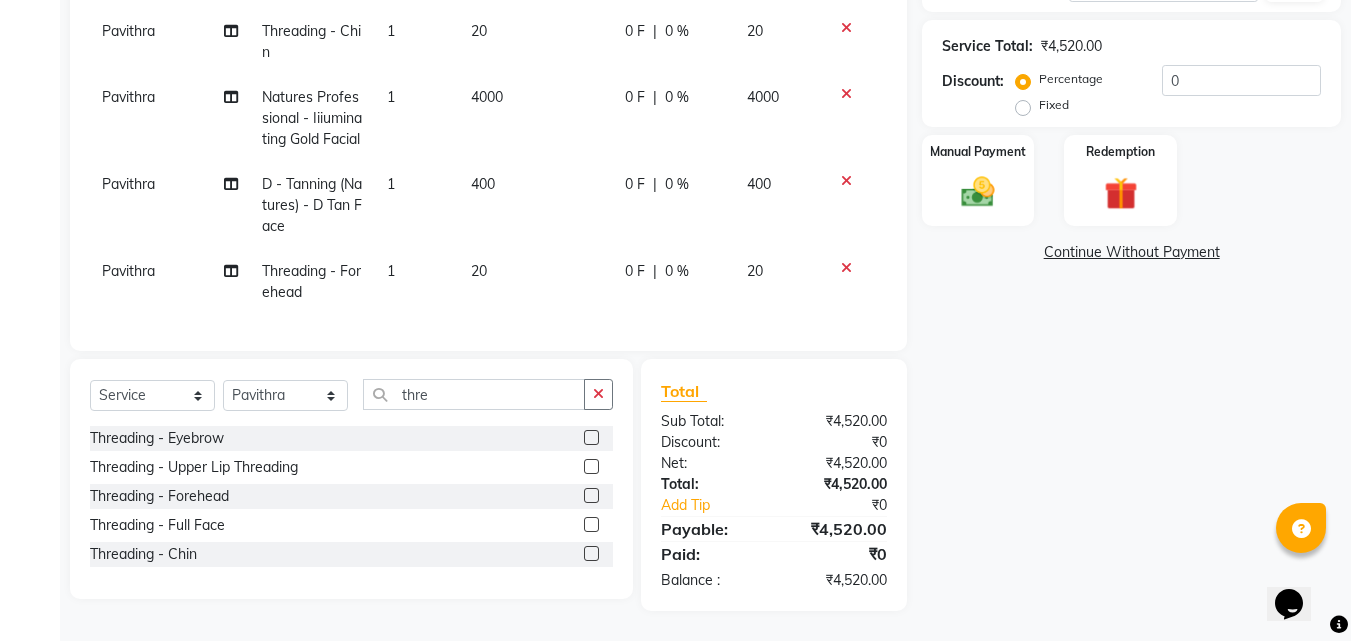 click on "20" 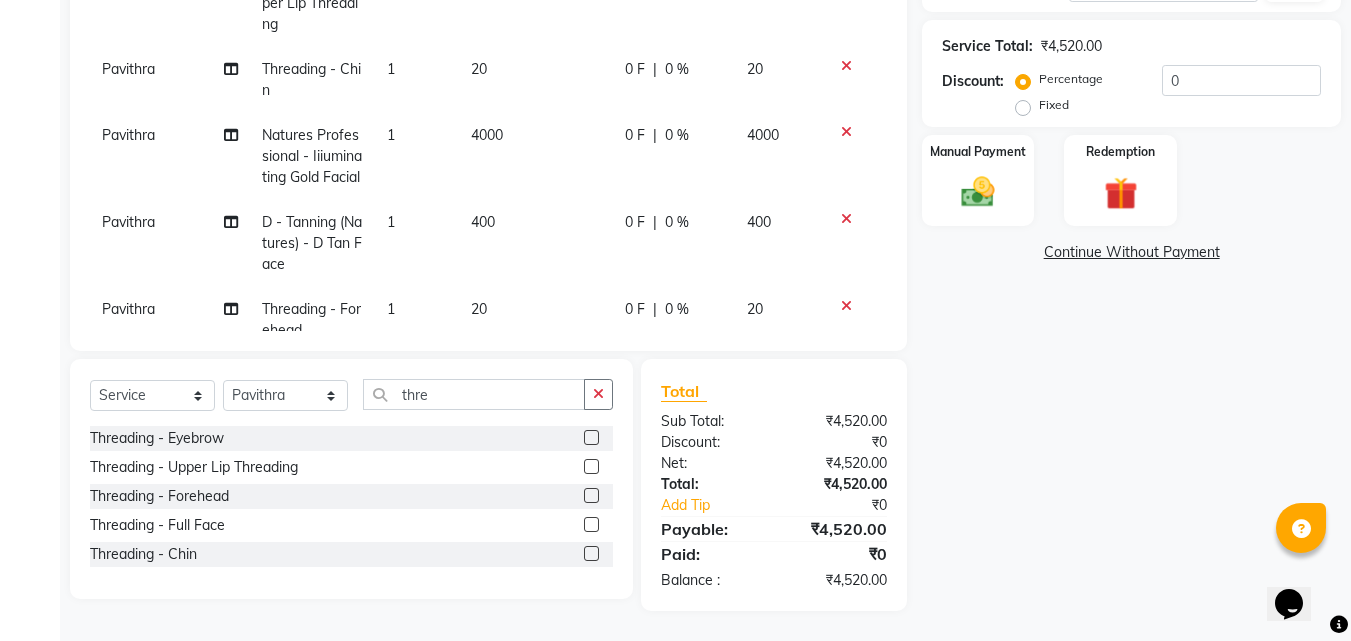 select on "23958" 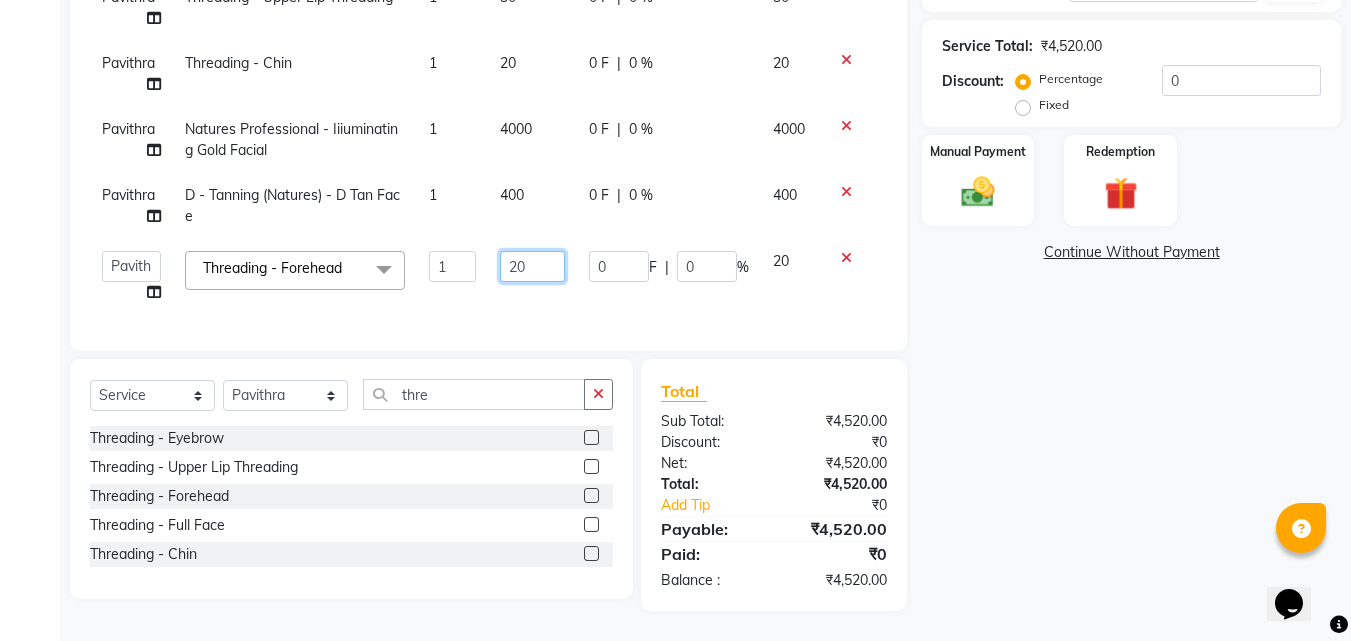 click on "20" 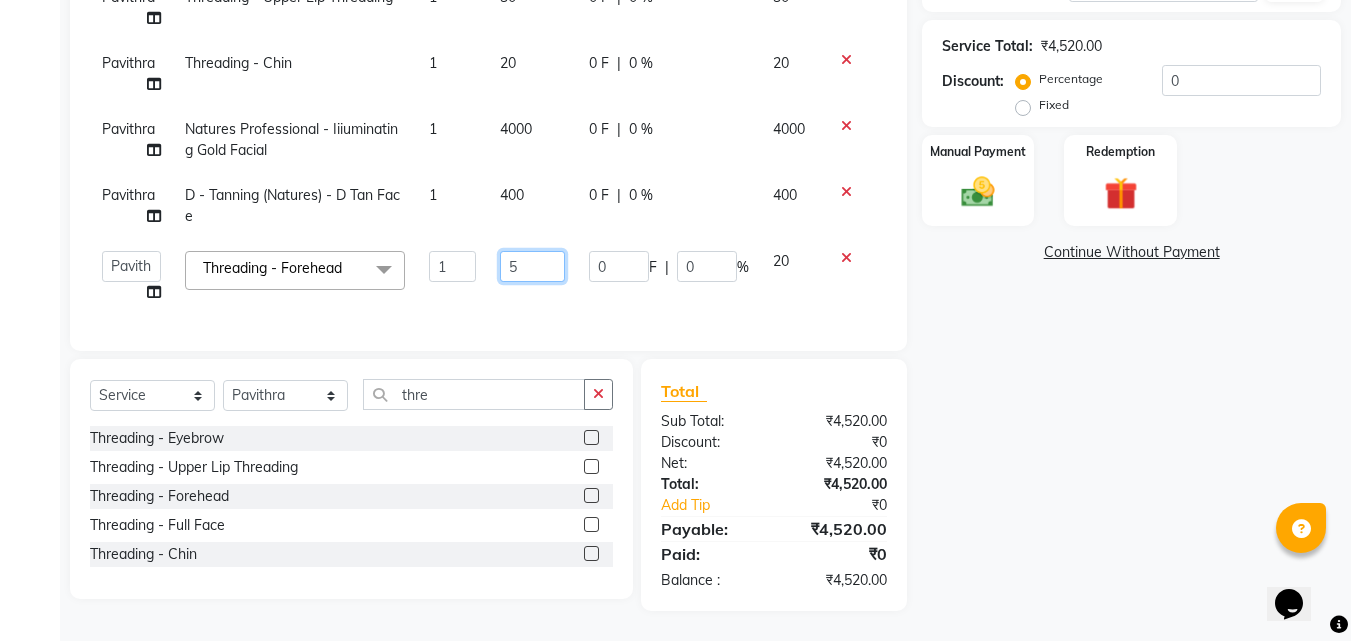 type on "50" 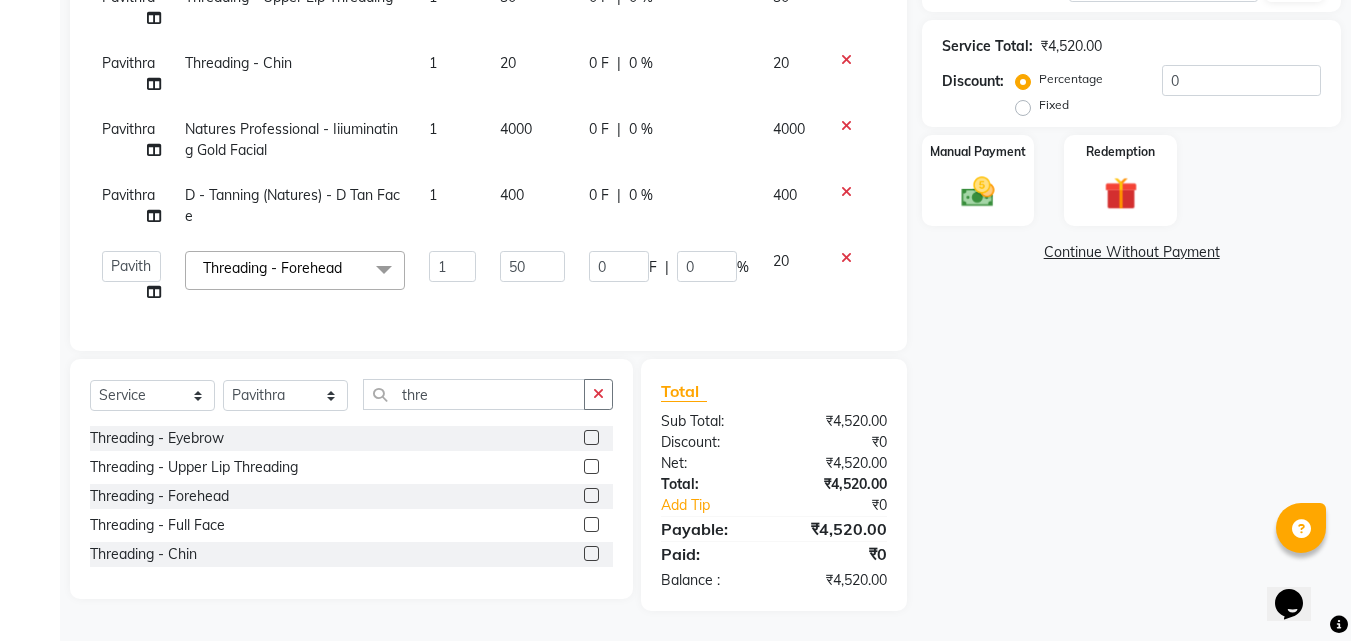 click on "Name: [FIRST]  Membership:  No Active Membership  Total Visits:   Card on file:  0 Last Visit:   - Points:   0  Apply Discount Select  Loyalty → Loyality level 1  Coupon Code Apply Service Total:  ₹4,520.00  Discount:  Percentage   Fixed  0 Manual Payment Redemption  Continue Without Payment" 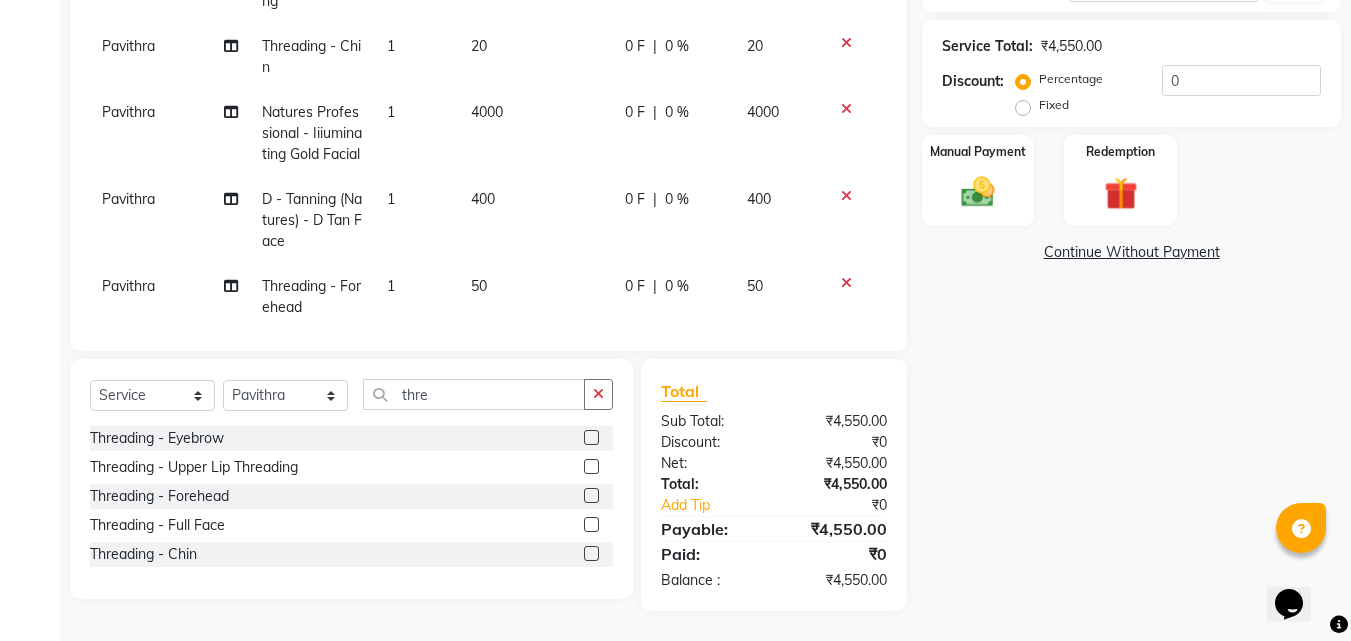 scroll, scrollTop: 0, scrollLeft: 0, axis: both 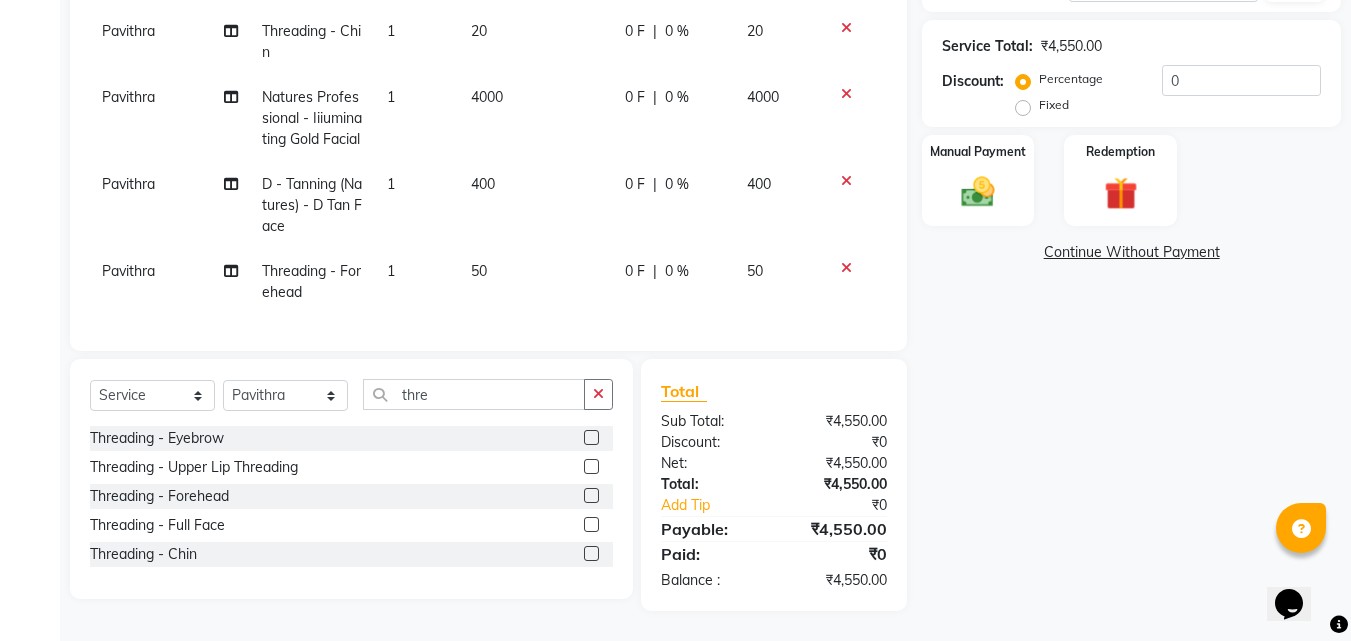 click 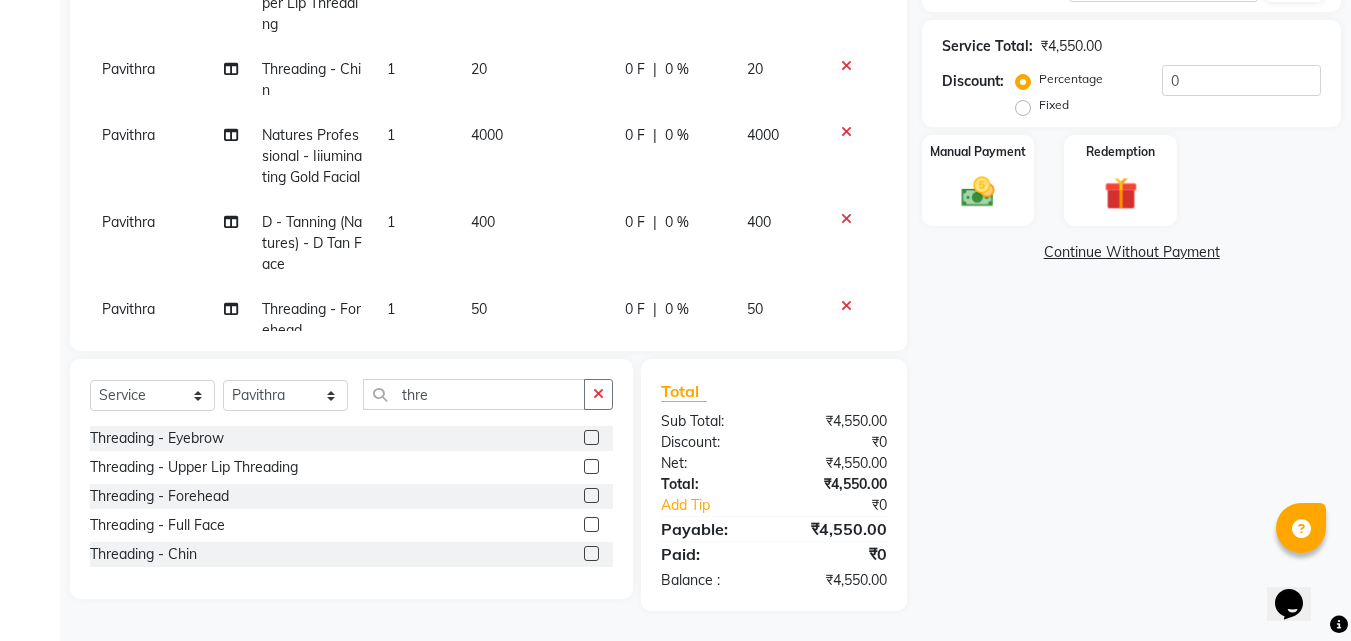 select on "23958" 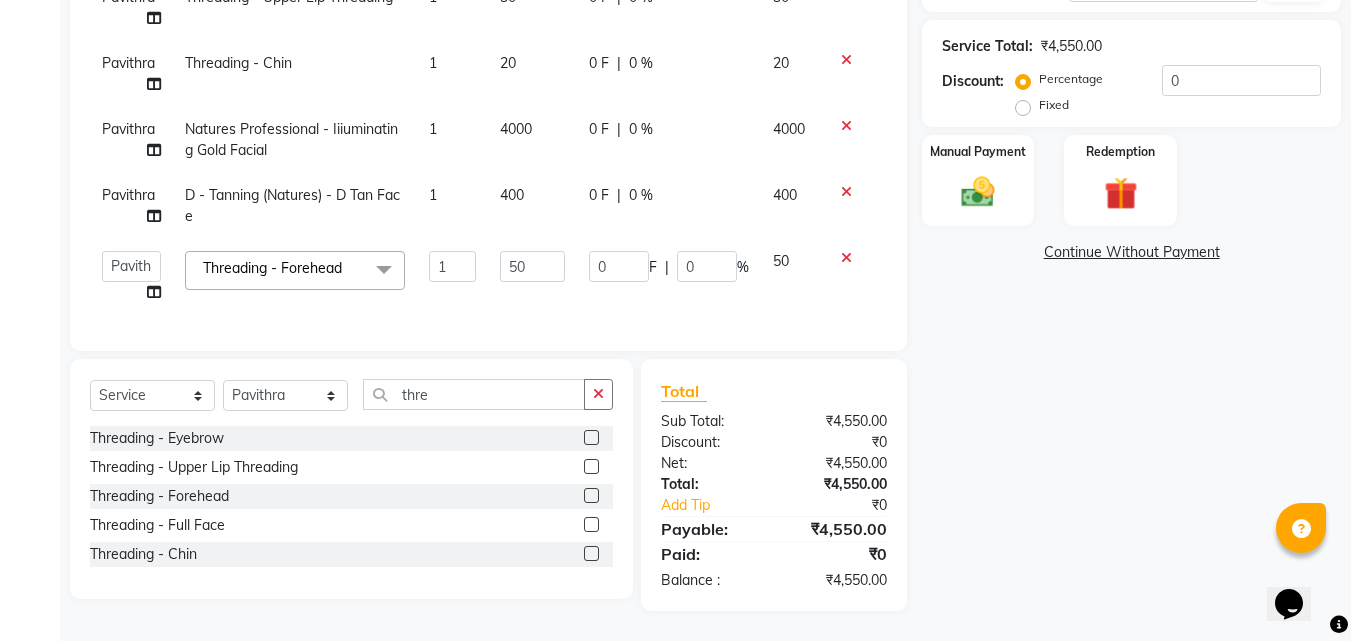 click 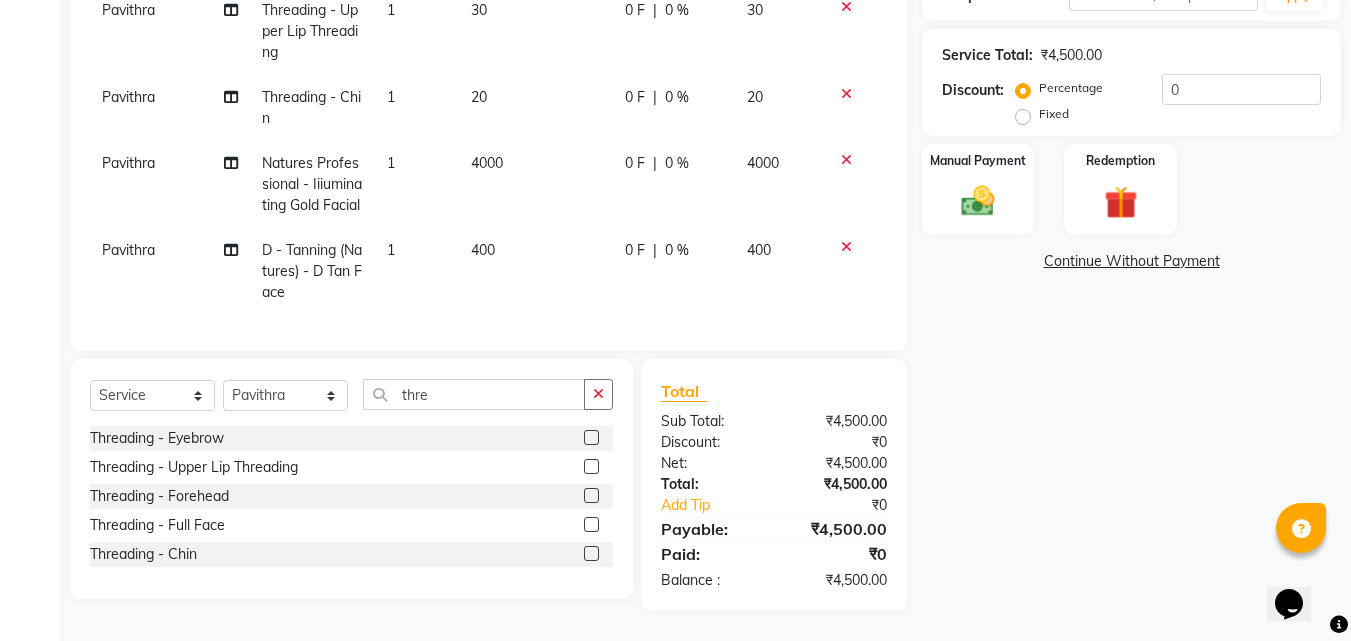 scroll, scrollTop: 27, scrollLeft: 0, axis: vertical 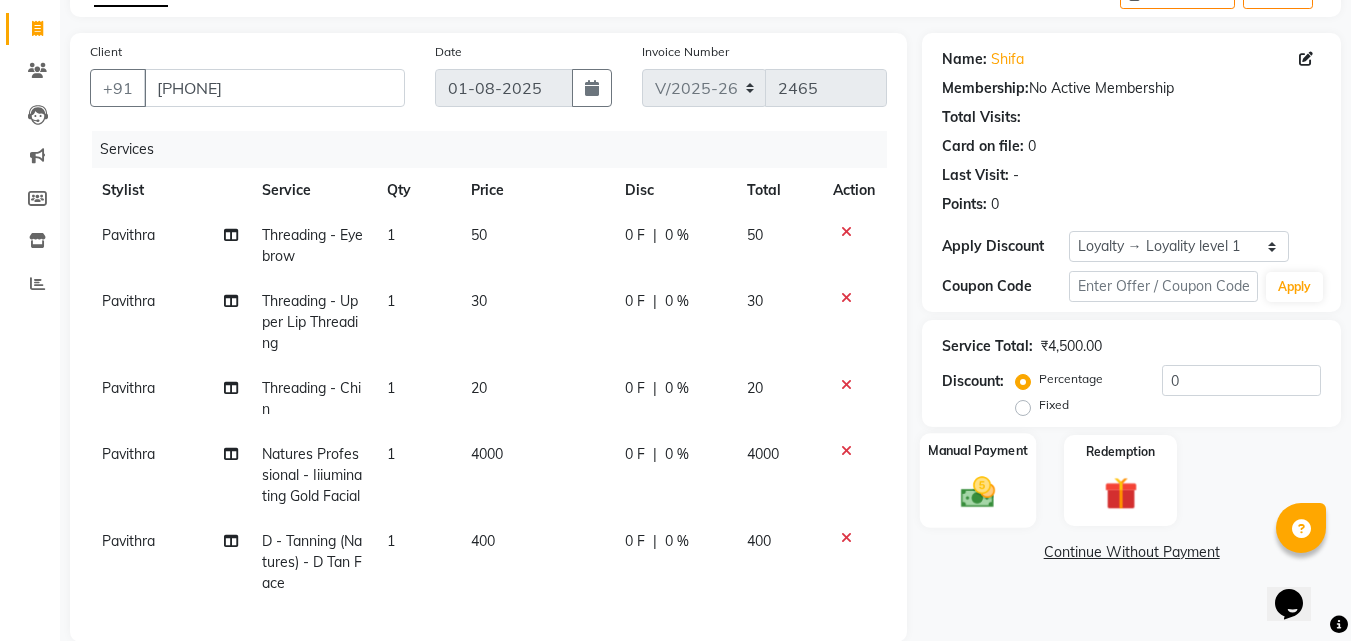 click on "Manual Payment" 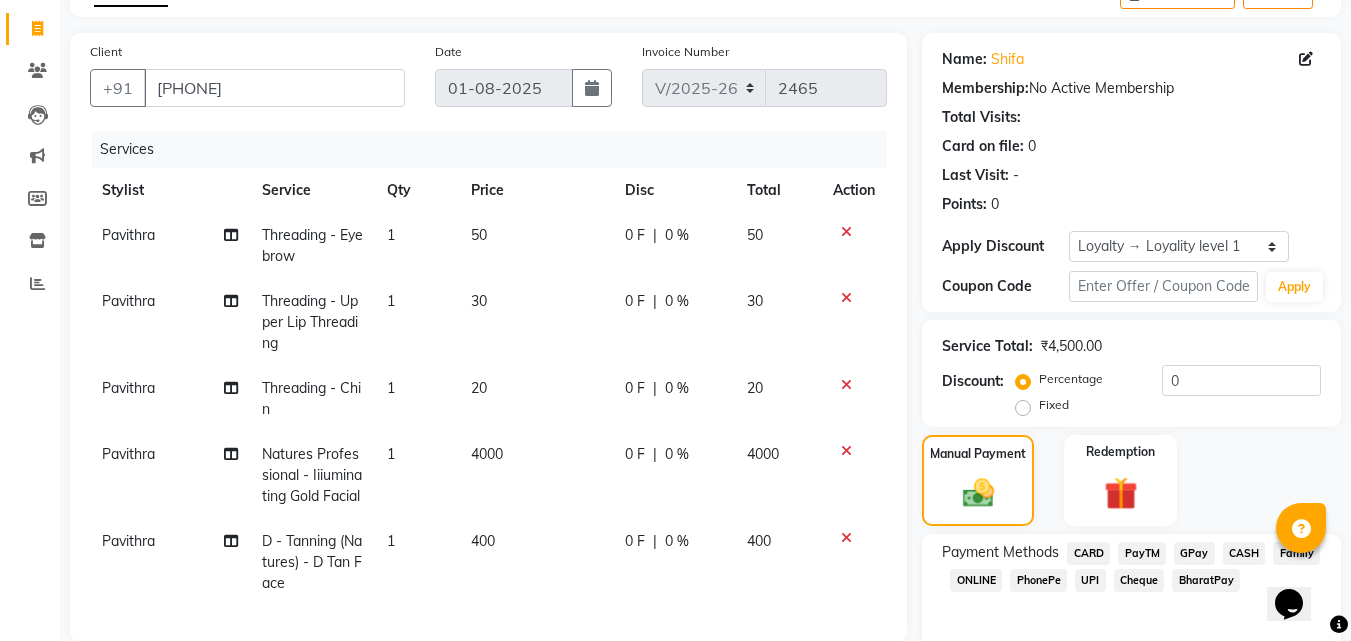 click on "CASH" 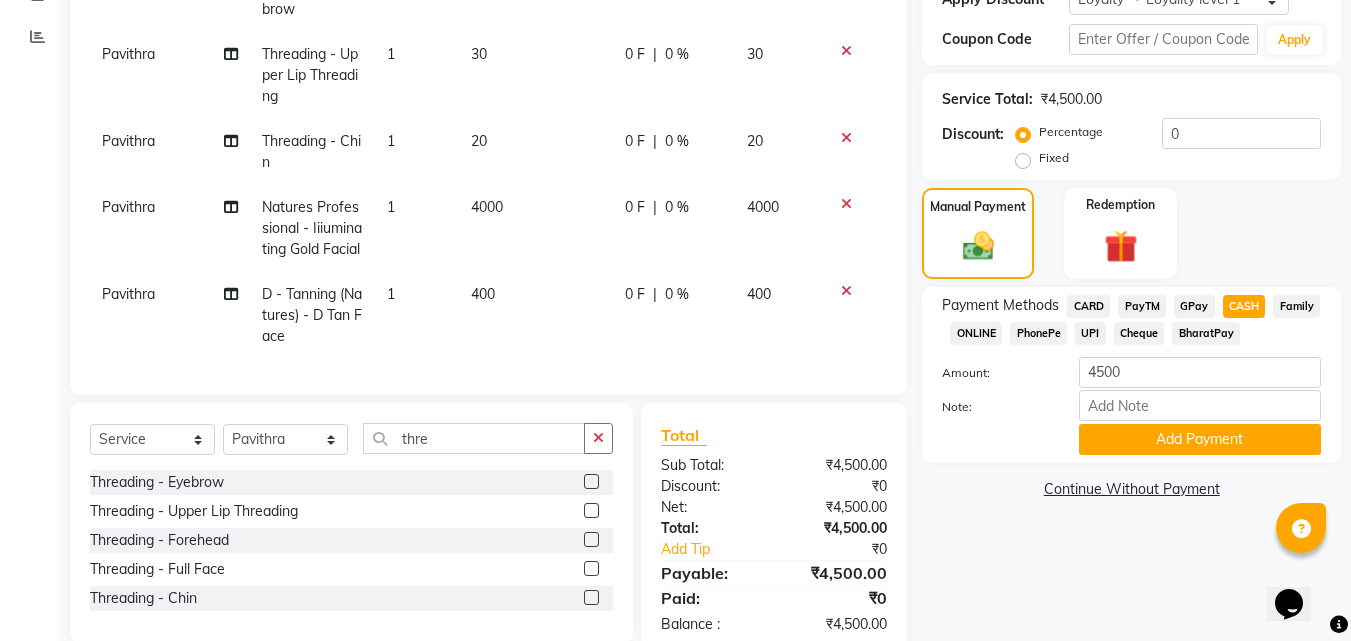scroll, scrollTop: 417, scrollLeft: 0, axis: vertical 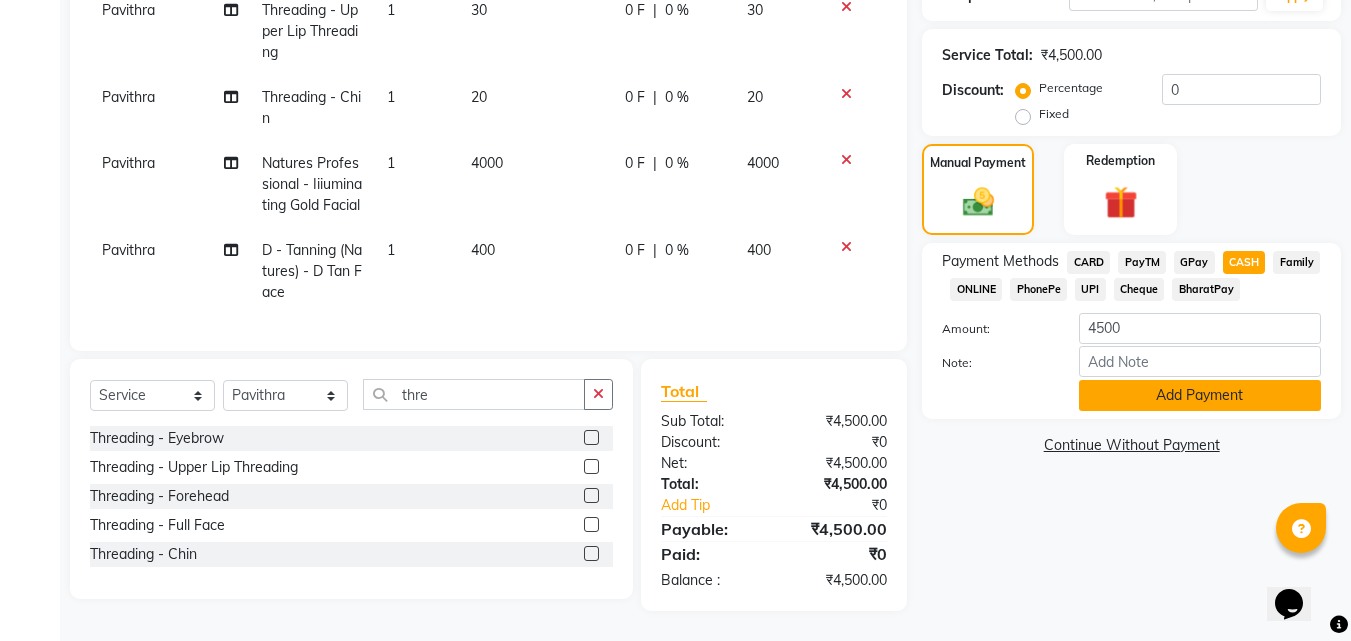 click on "Add Payment" 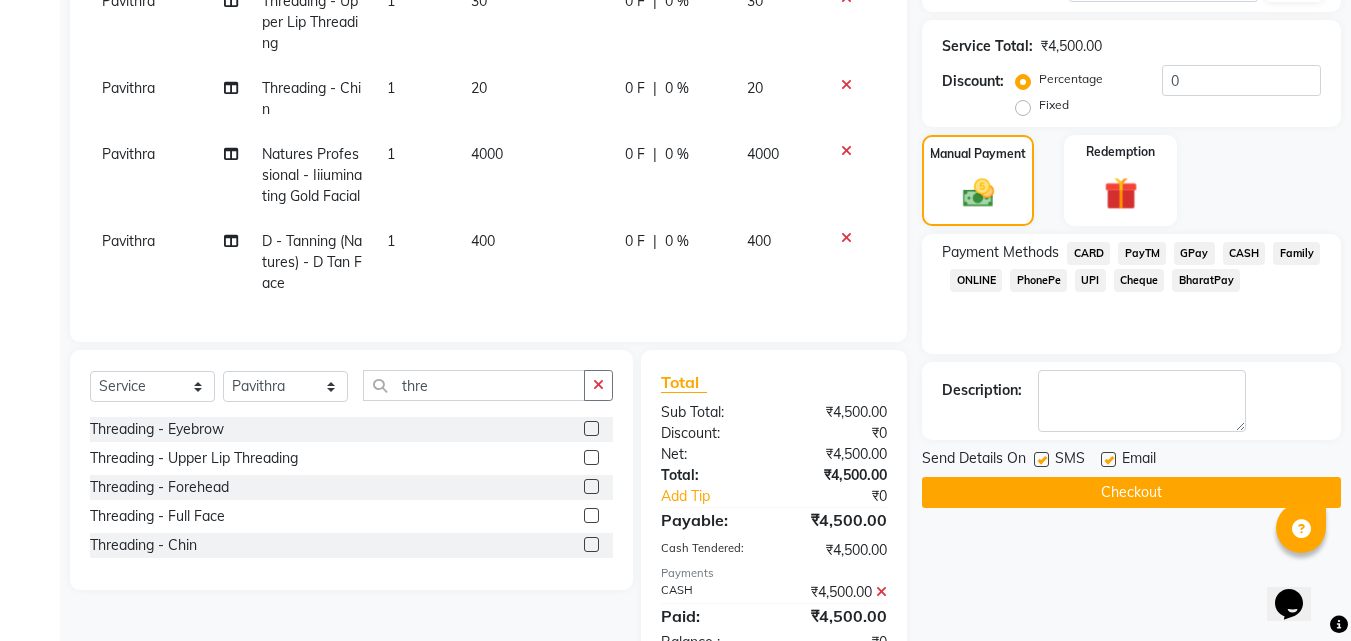 click on "Checkout" 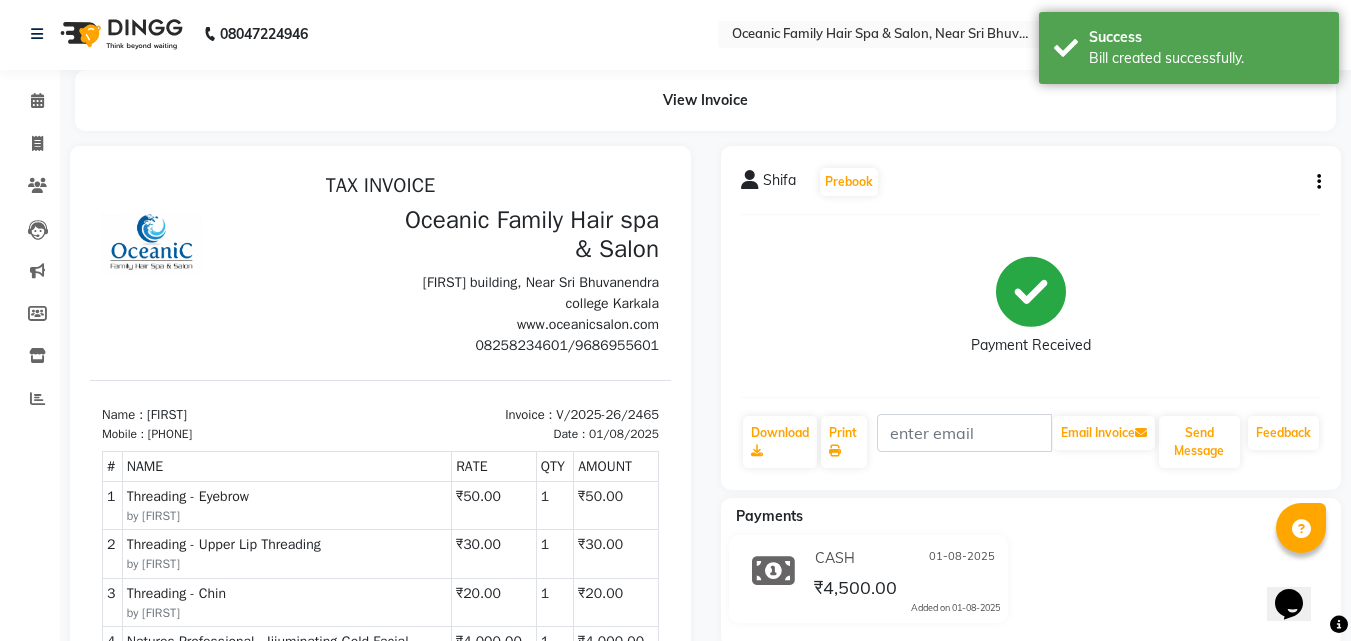scroll, scrollTop: 0, scrollLeft: 0, axis: both 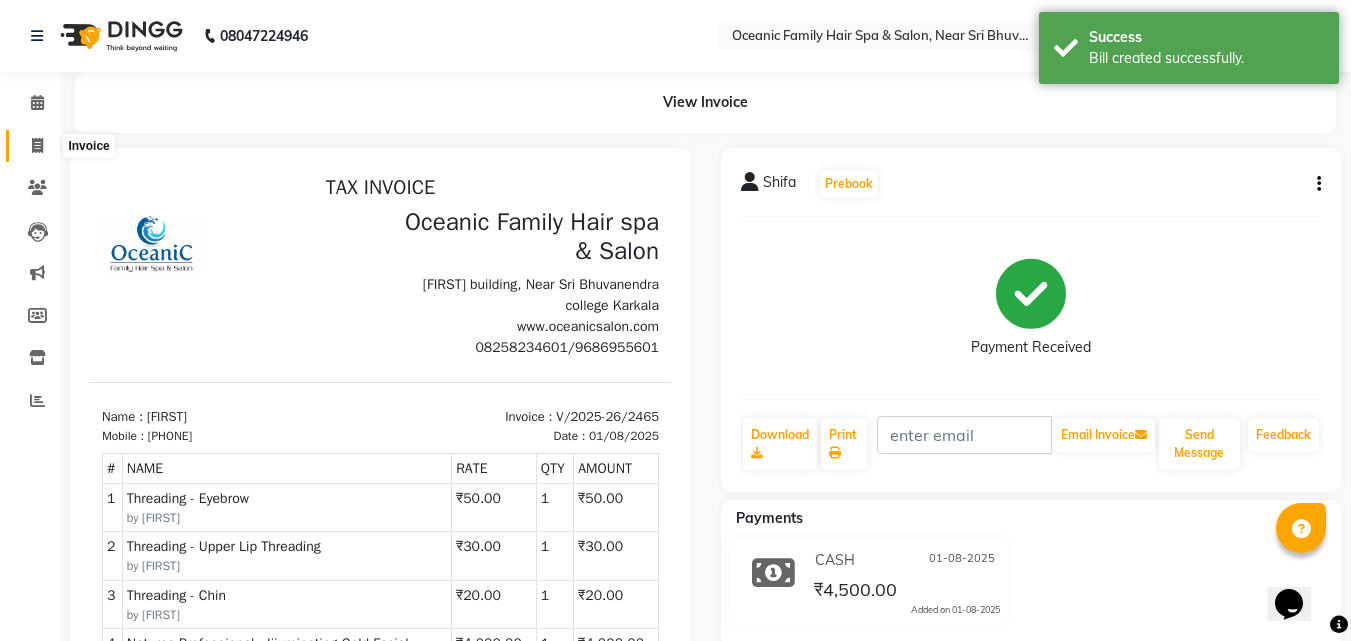 click 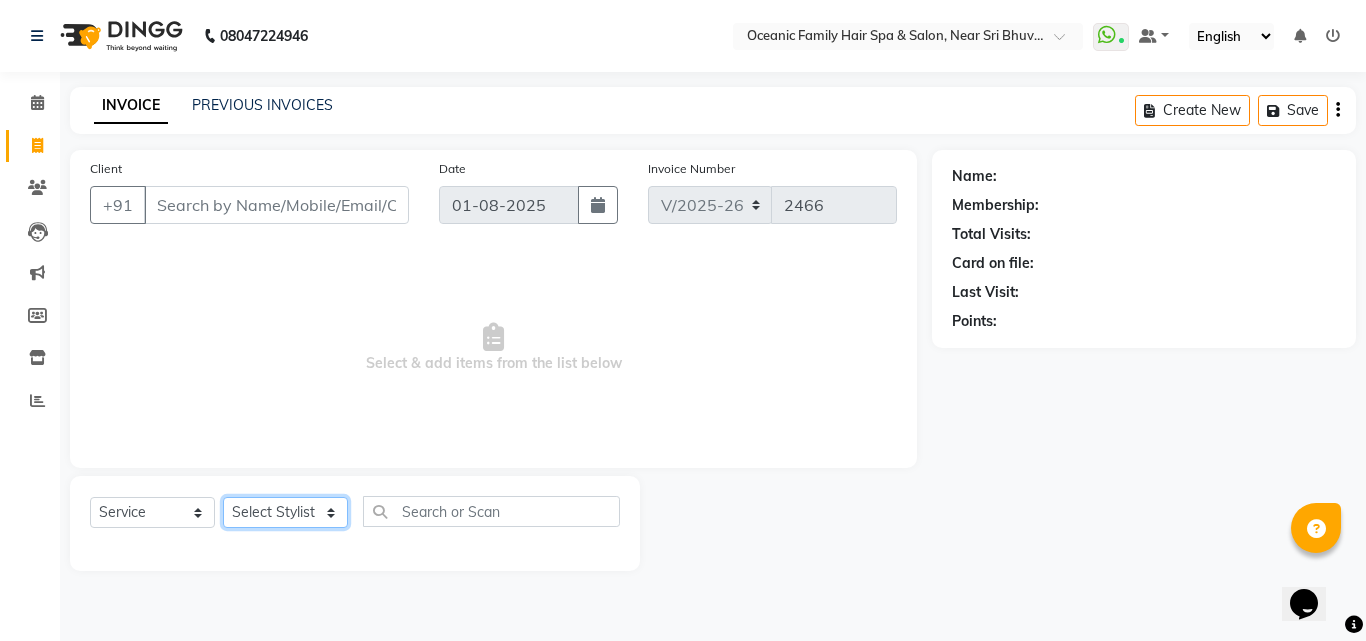 click on "Select Stylist Afsar Ali Arun Thakur [FIRST] Rajani Shwetha S Jain Siraj Sulochana Tasmiya" 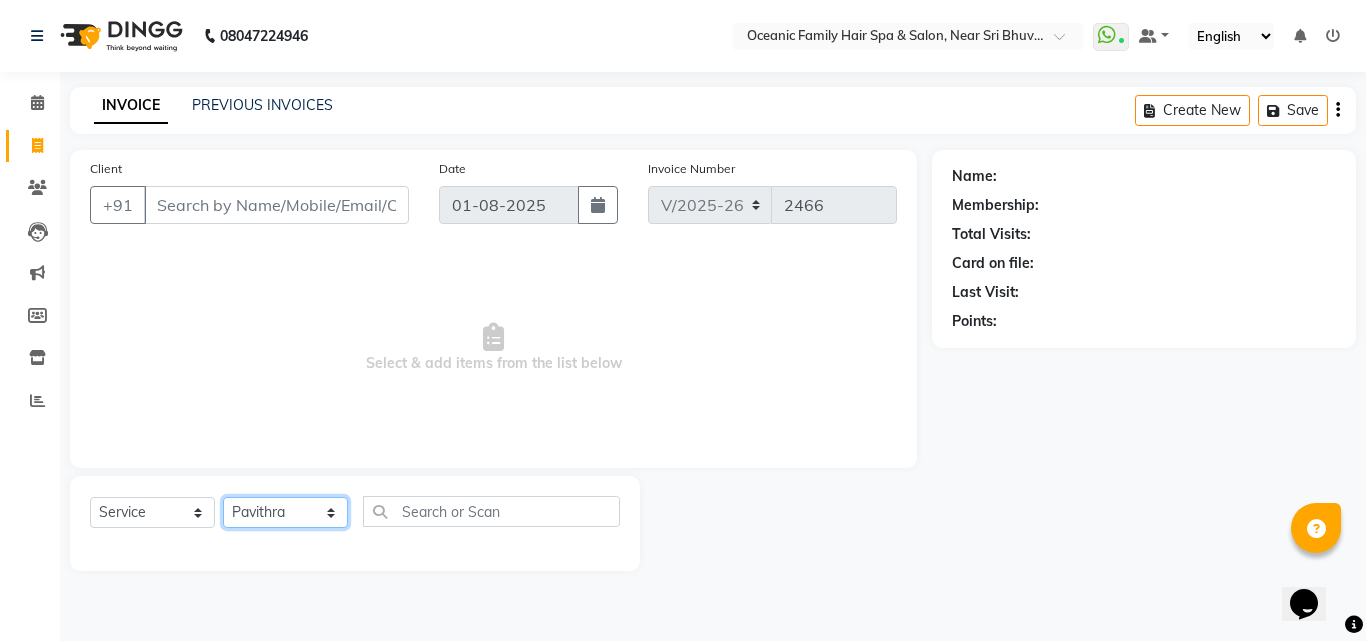 click on "Select Stylist Afsar Ali Arun Thakur [FIRST] Rajani Shwetha S Jain Siraj Sulochana Tasmiya" 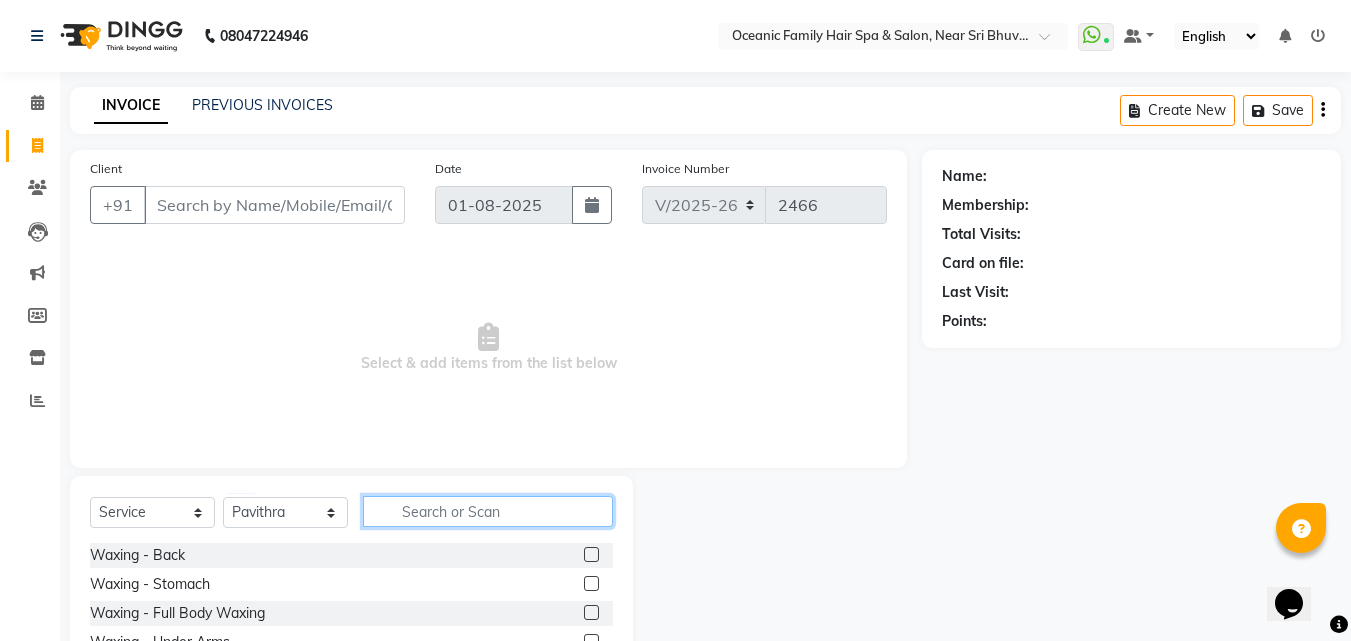 click 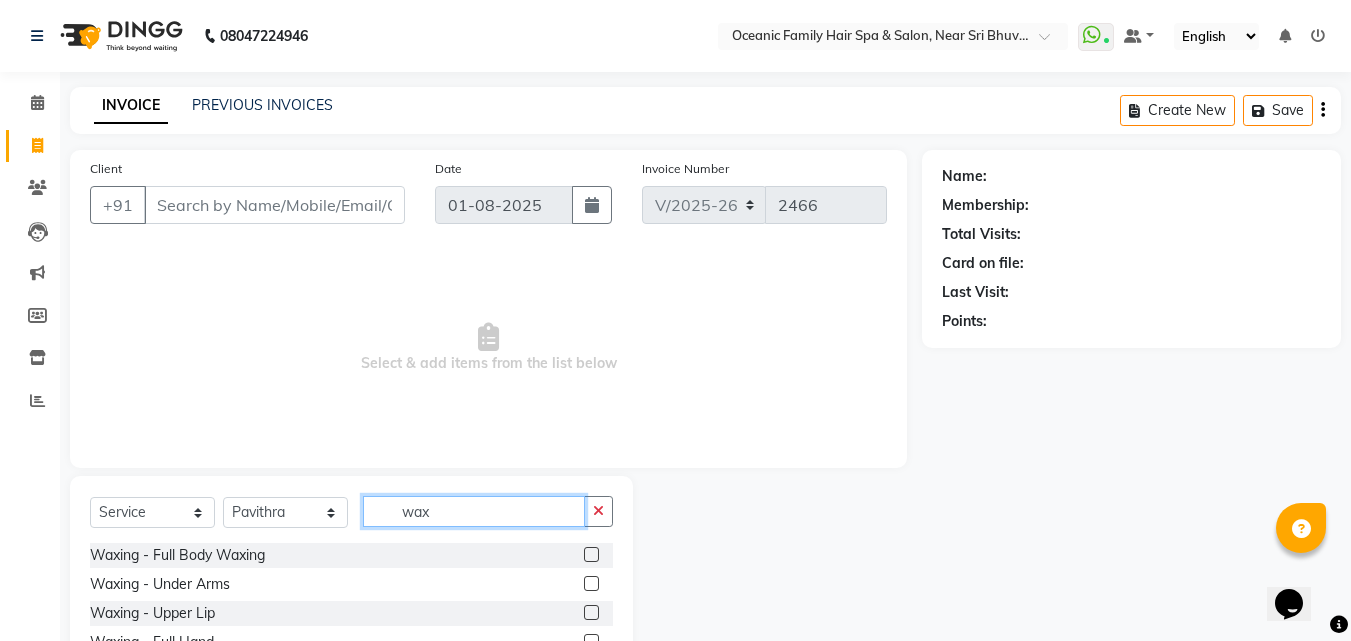 scroll, scrollTop: 206, scrollLeft: 0, axis: vertical 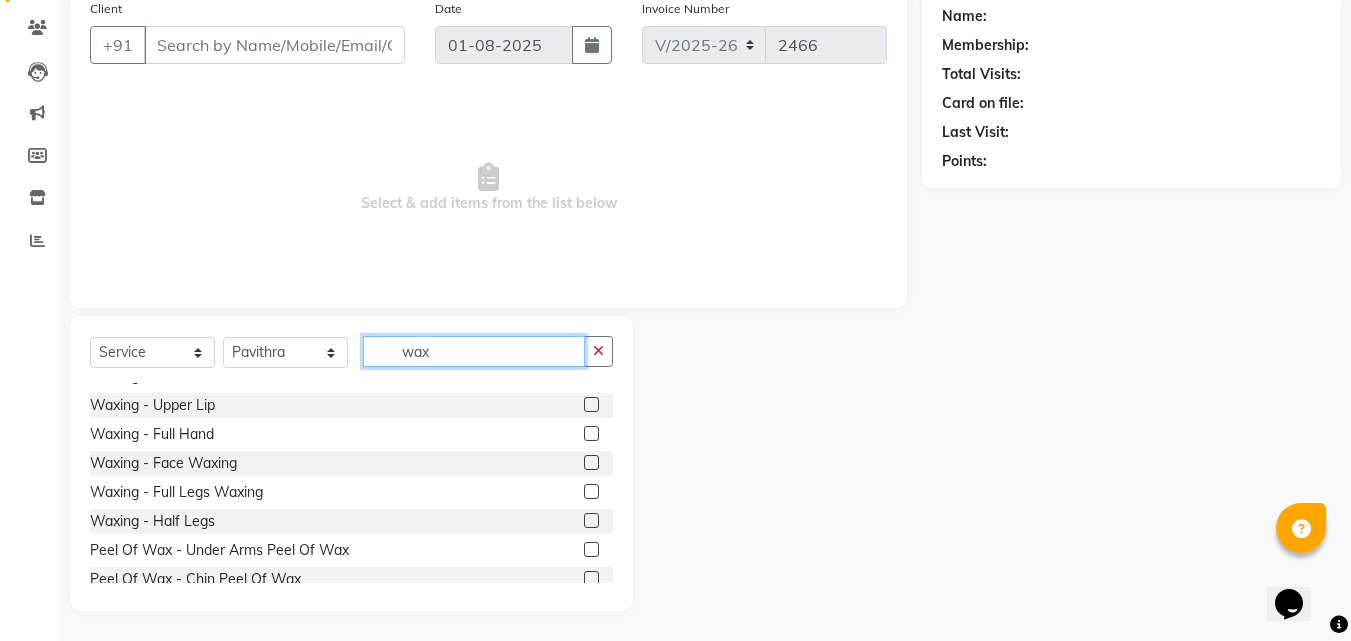 type on "wax" 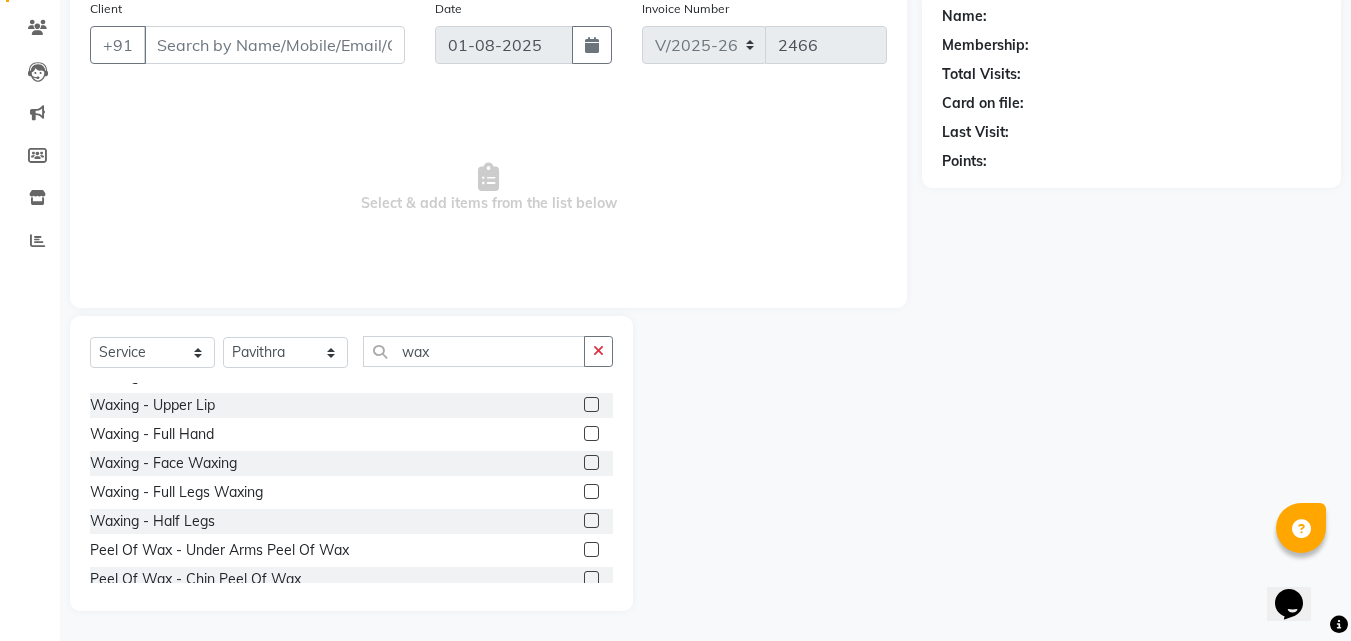 click 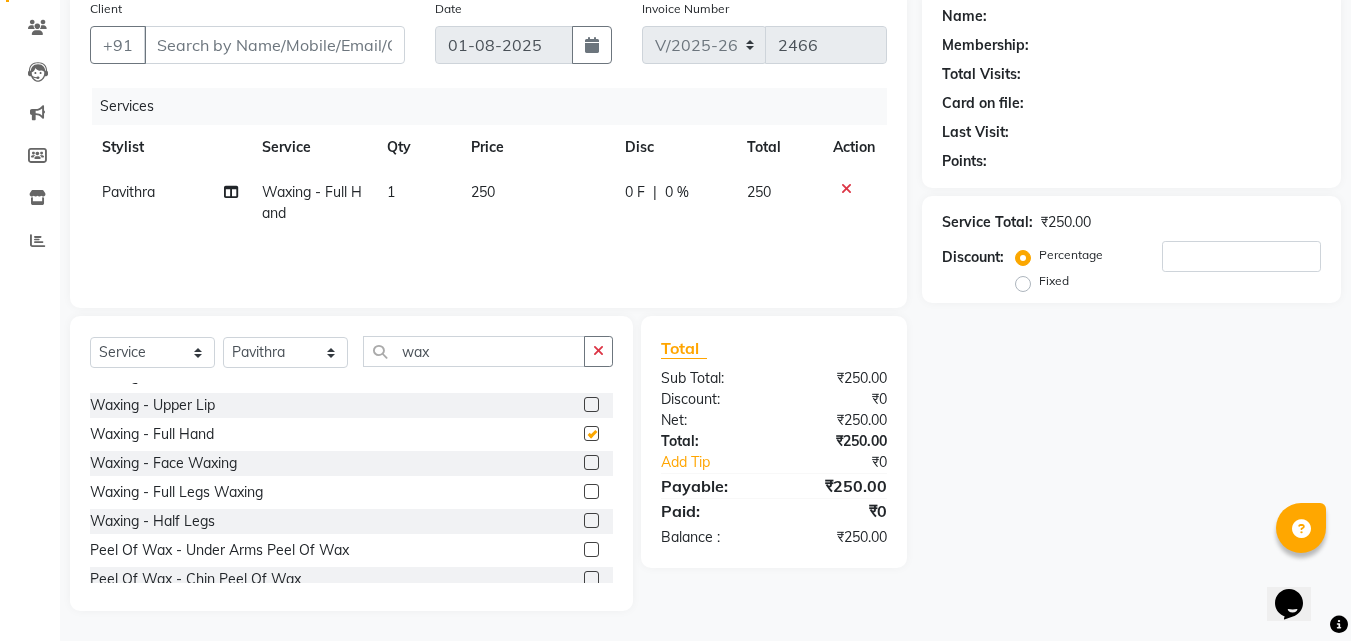 checkbox on "false" 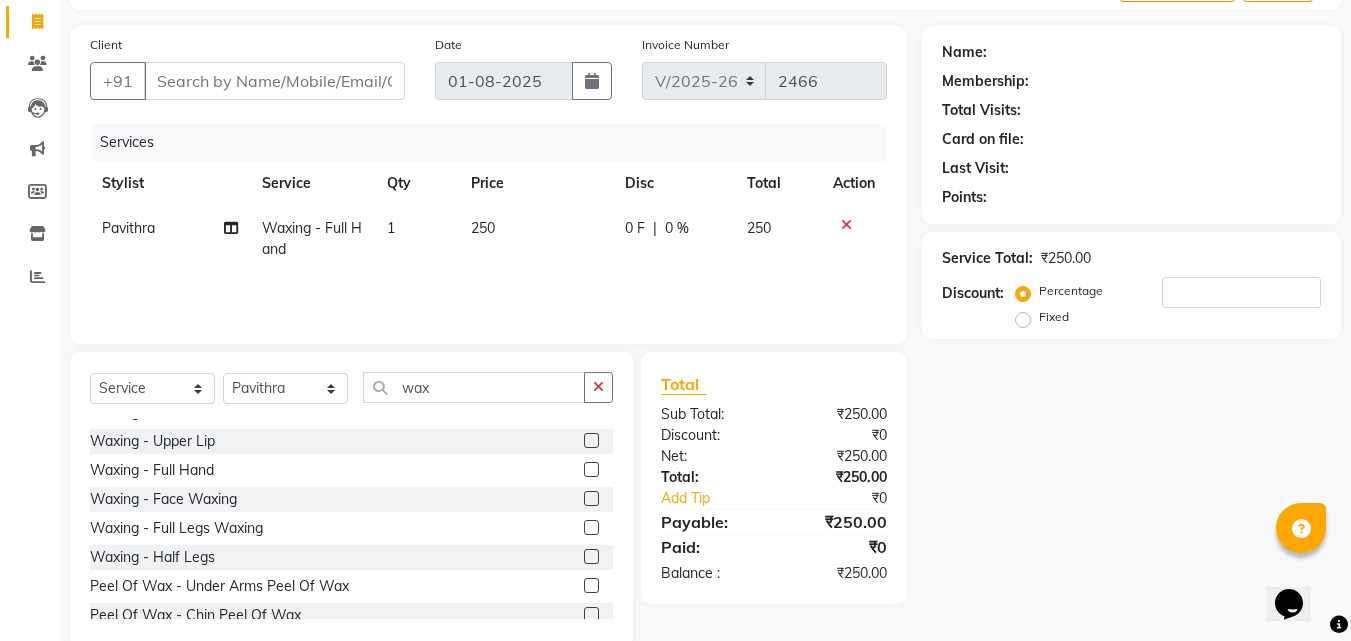 scroll, scrollTop: 160, scrollLeft: 0, axis: vertical 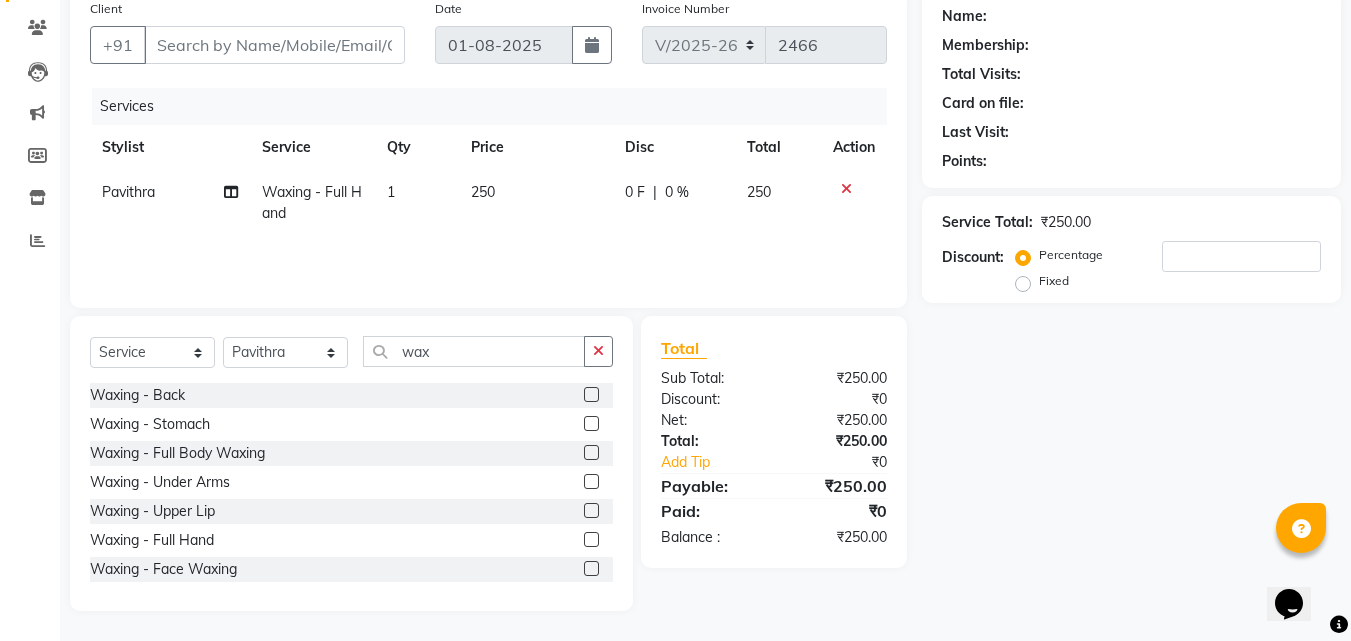 click 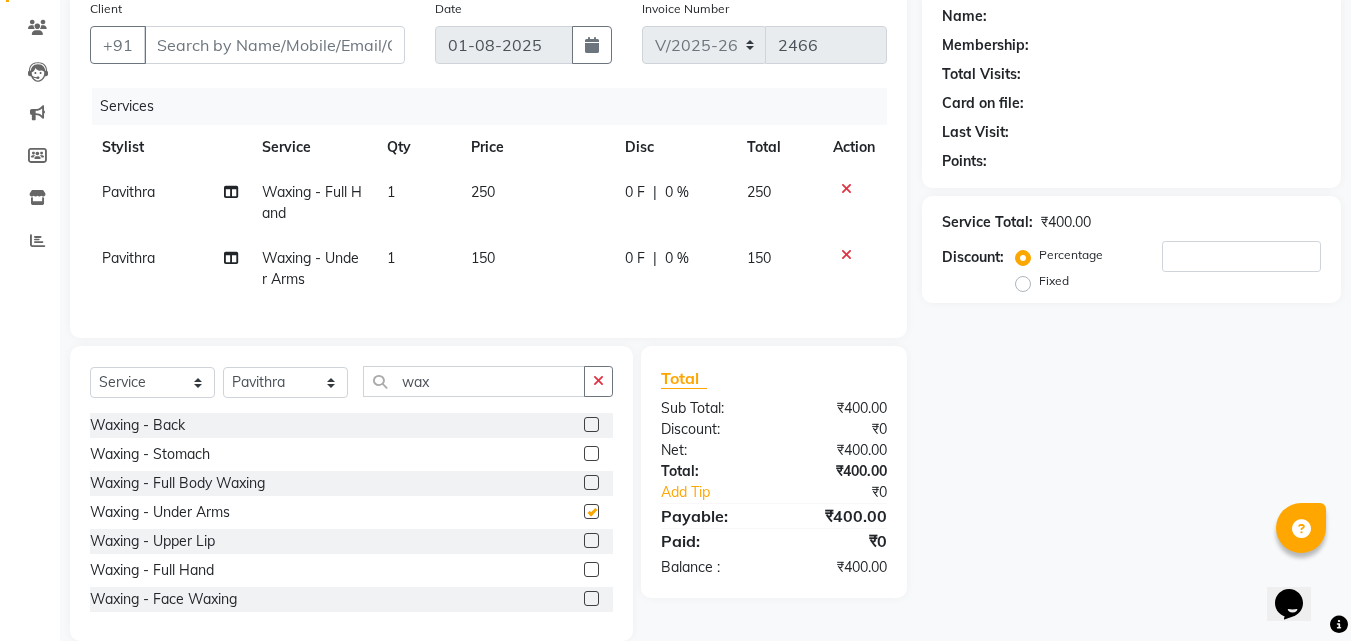 checkbox on "false" 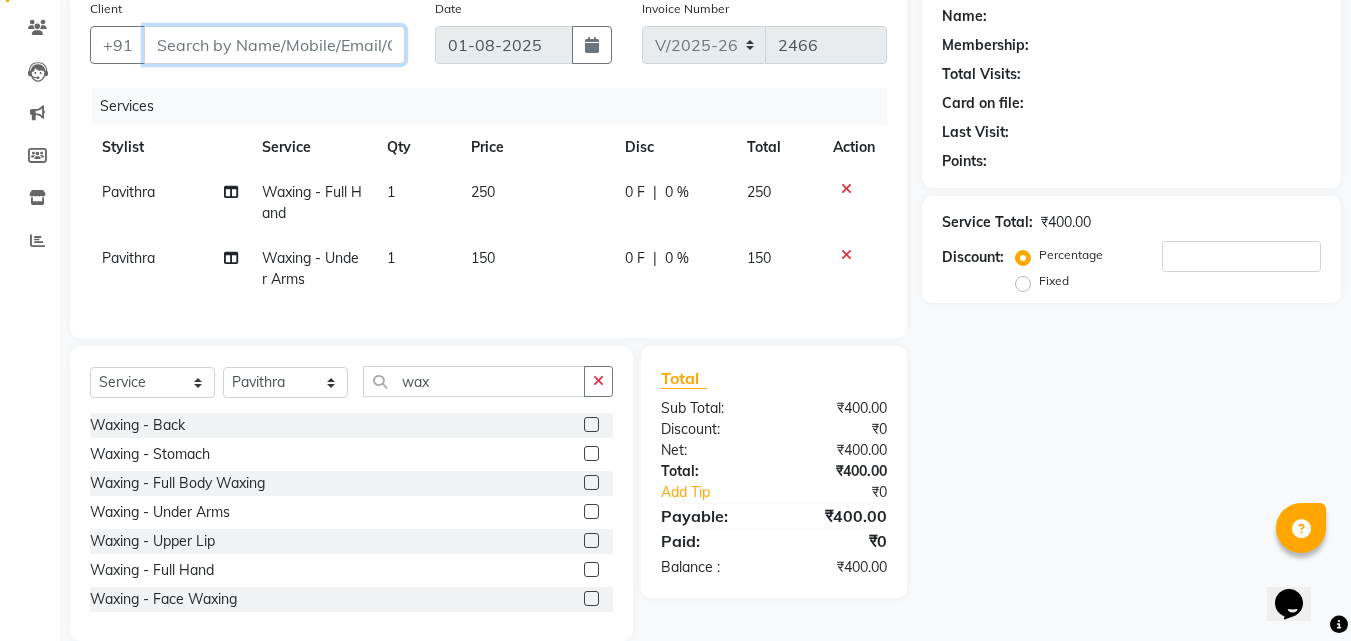 click on "Client" at bounding box center (274, 45) 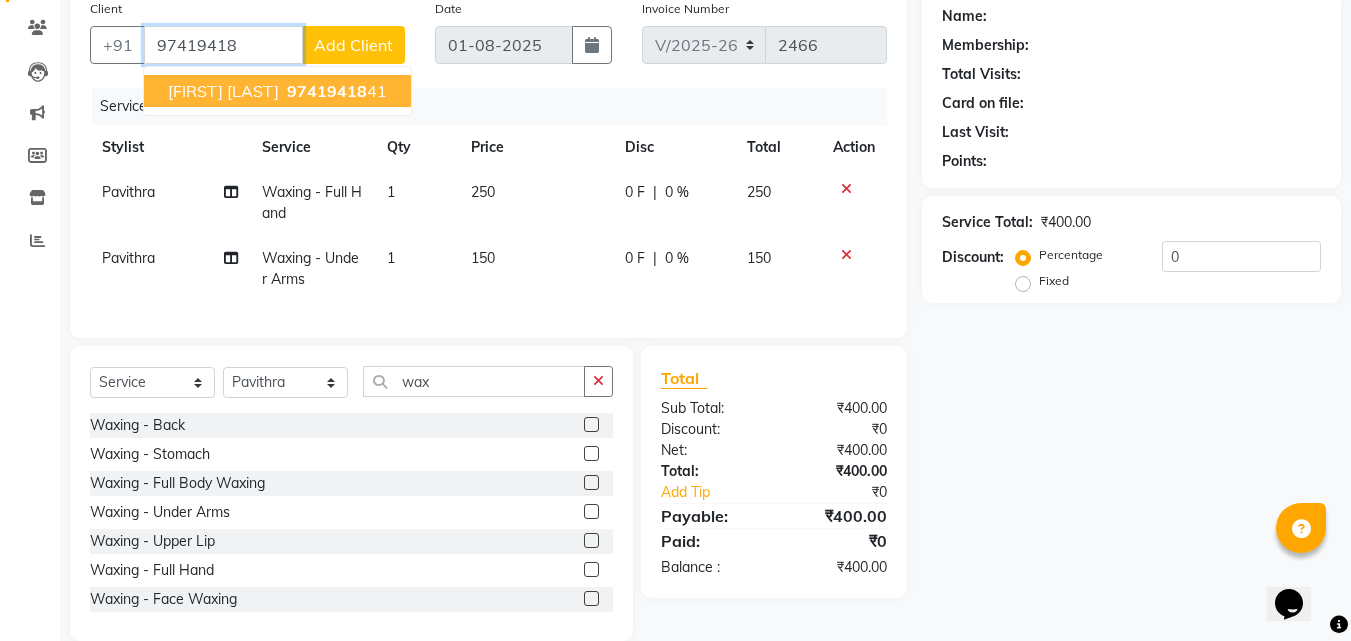 click on "97419418" at bounding box center [327, 91] 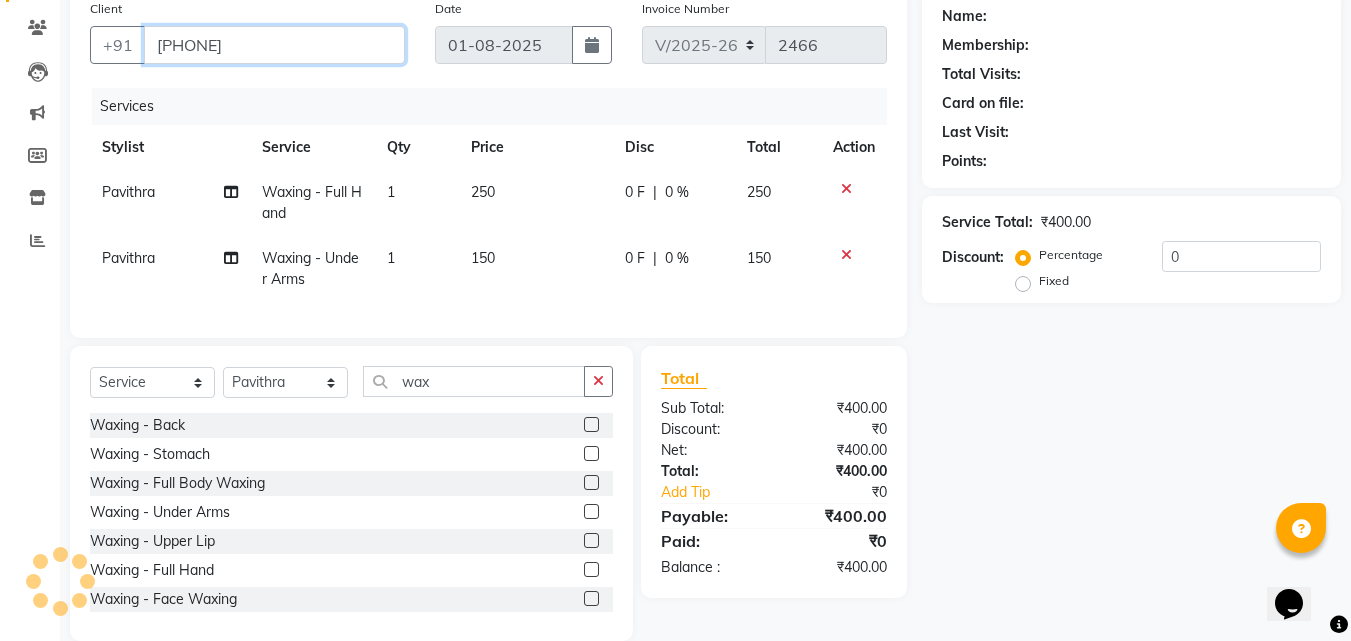 type on "[PHONE]" 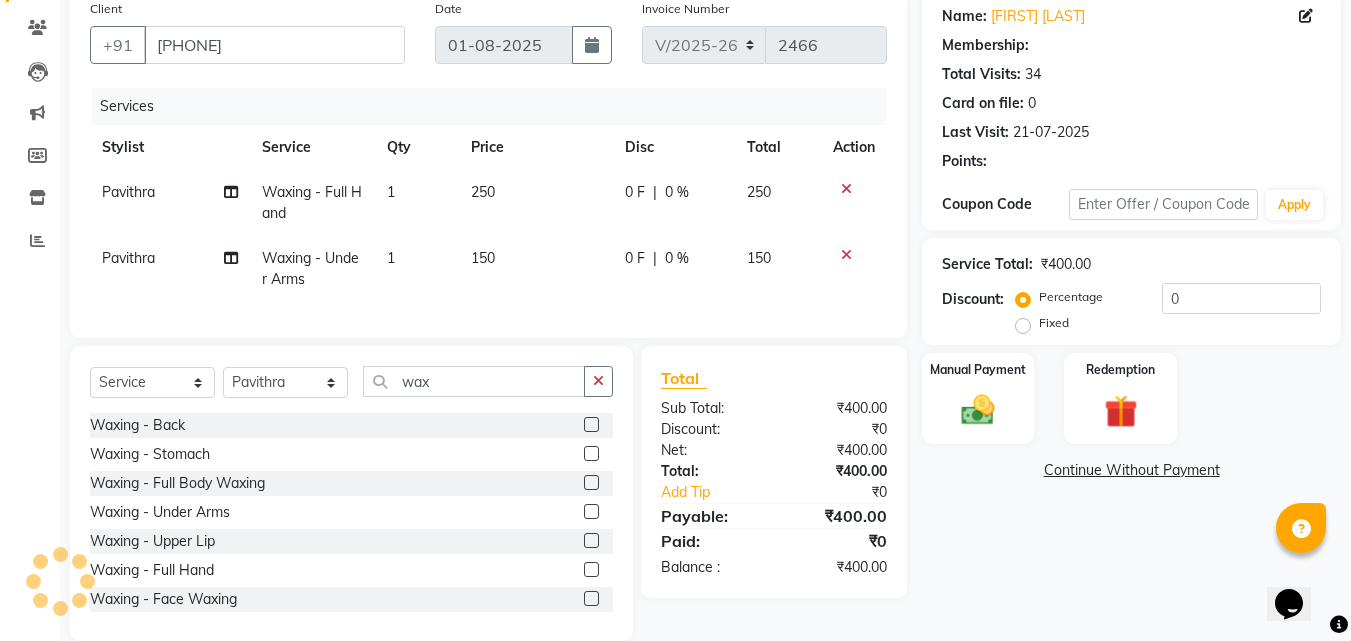 select on "1: Object" 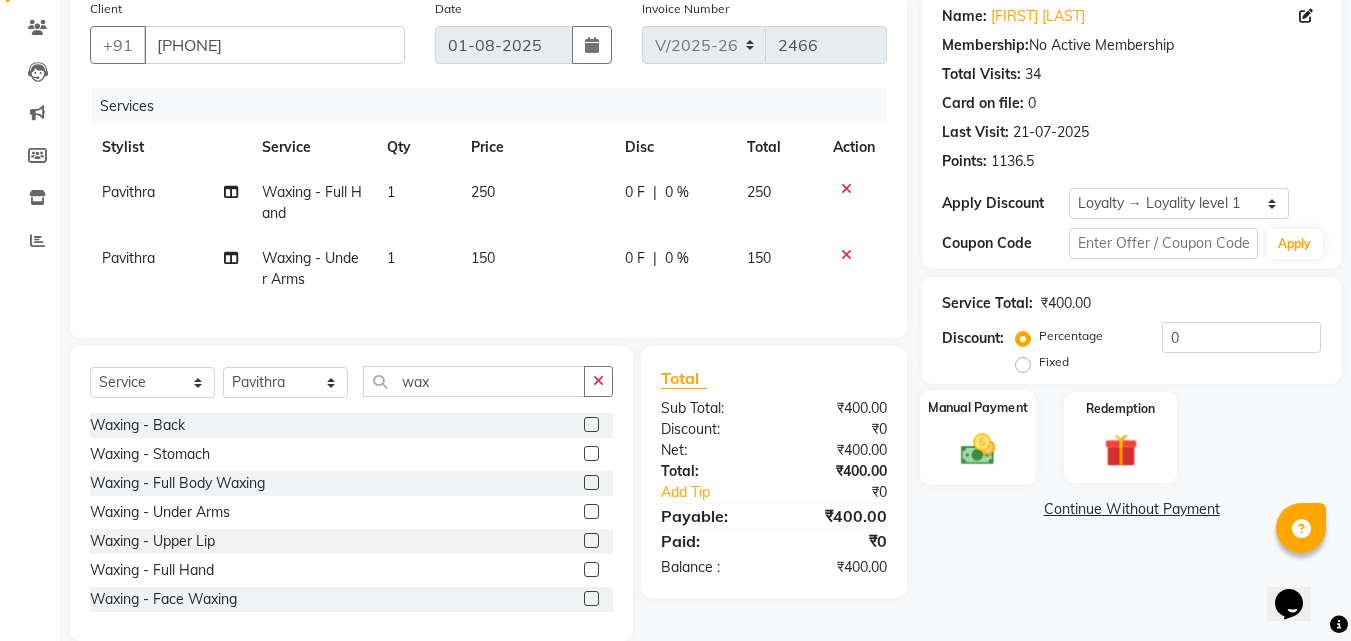 click on "Manual Payment" 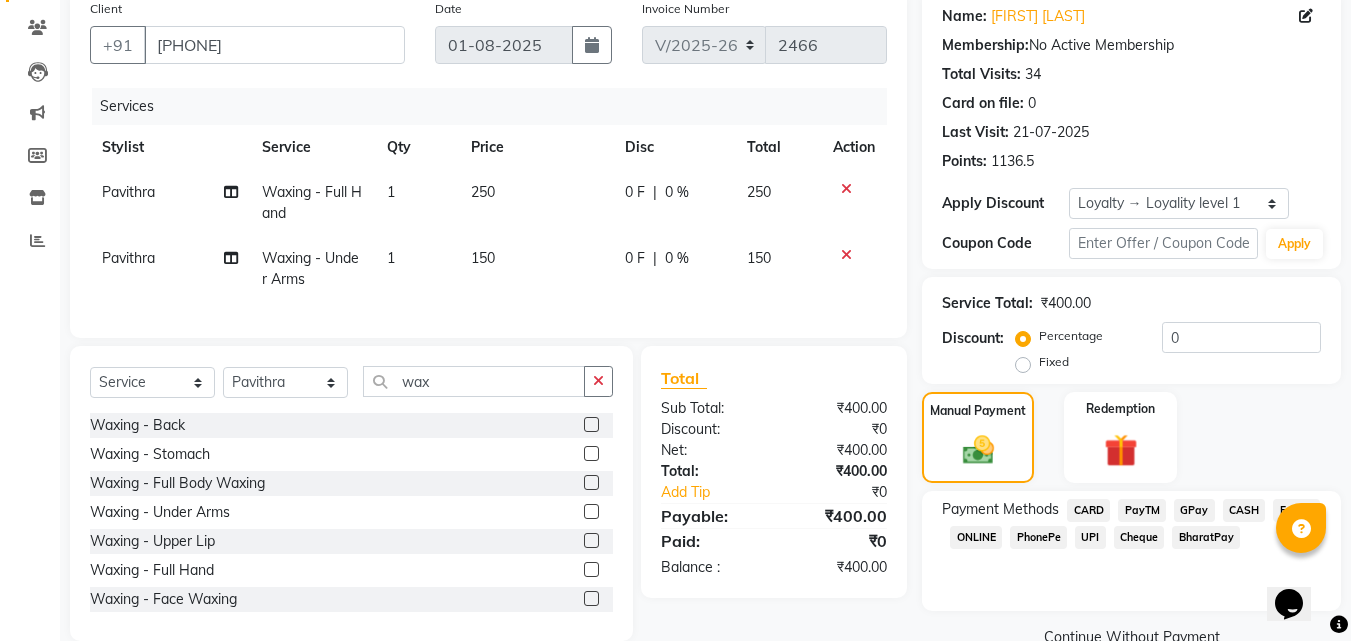 click on "CASH" 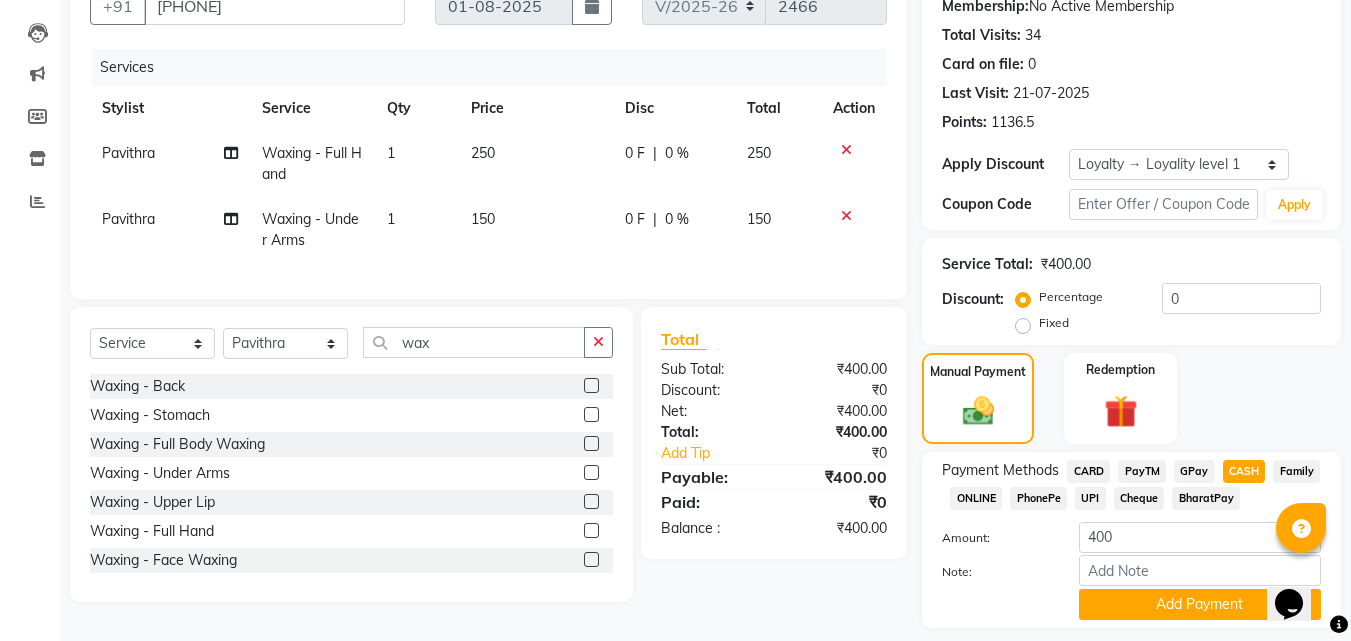 scroll, scrollTop: 257, scrollLeft: 0, axis: vertical 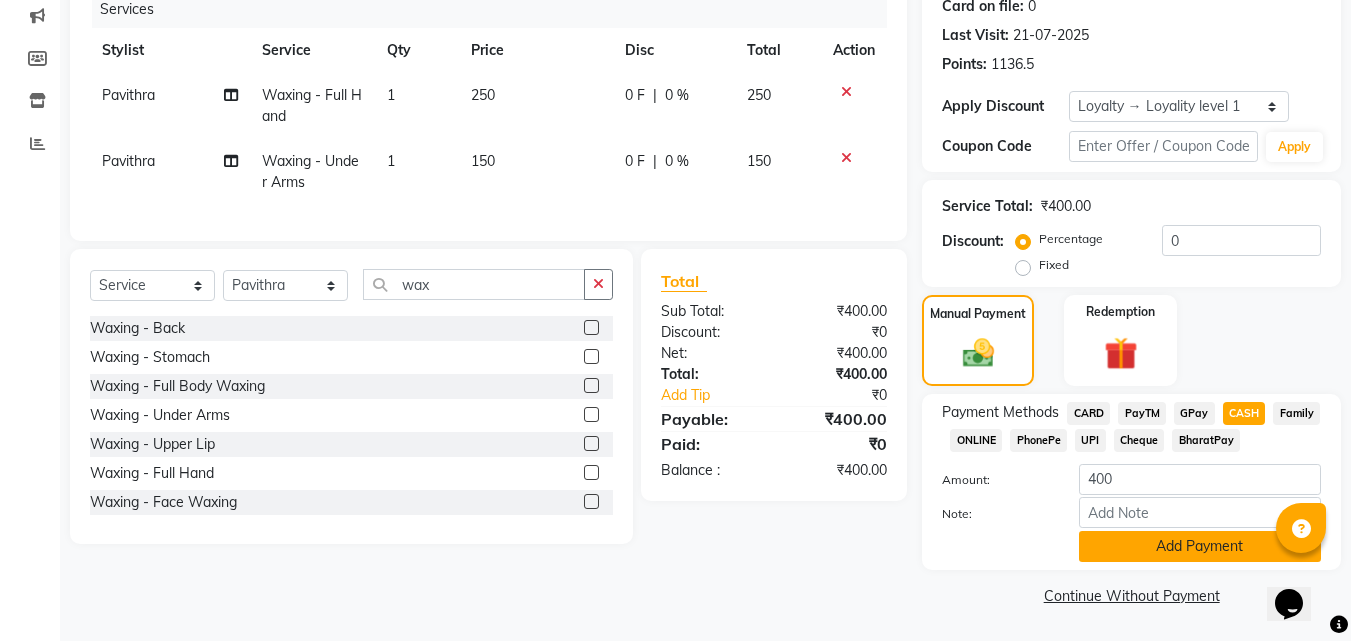 click on "Add Payment" 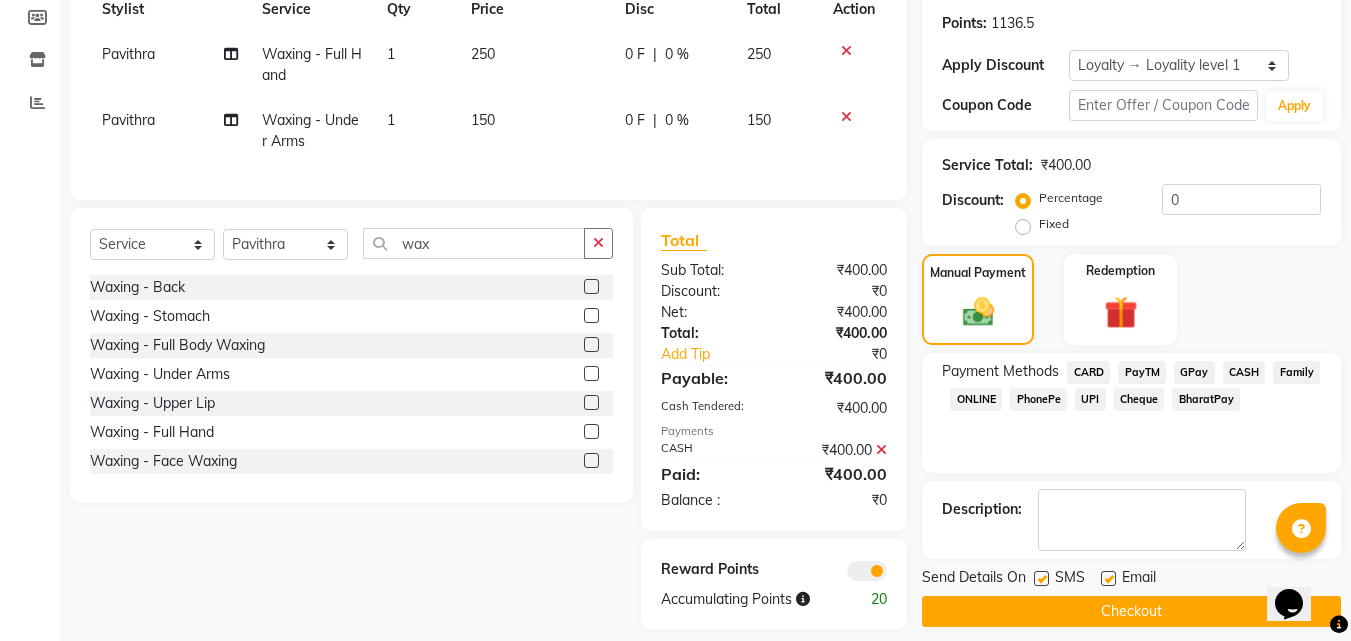 scroll, scrollTop: 332, scrollLeft: 0, axis: vertical 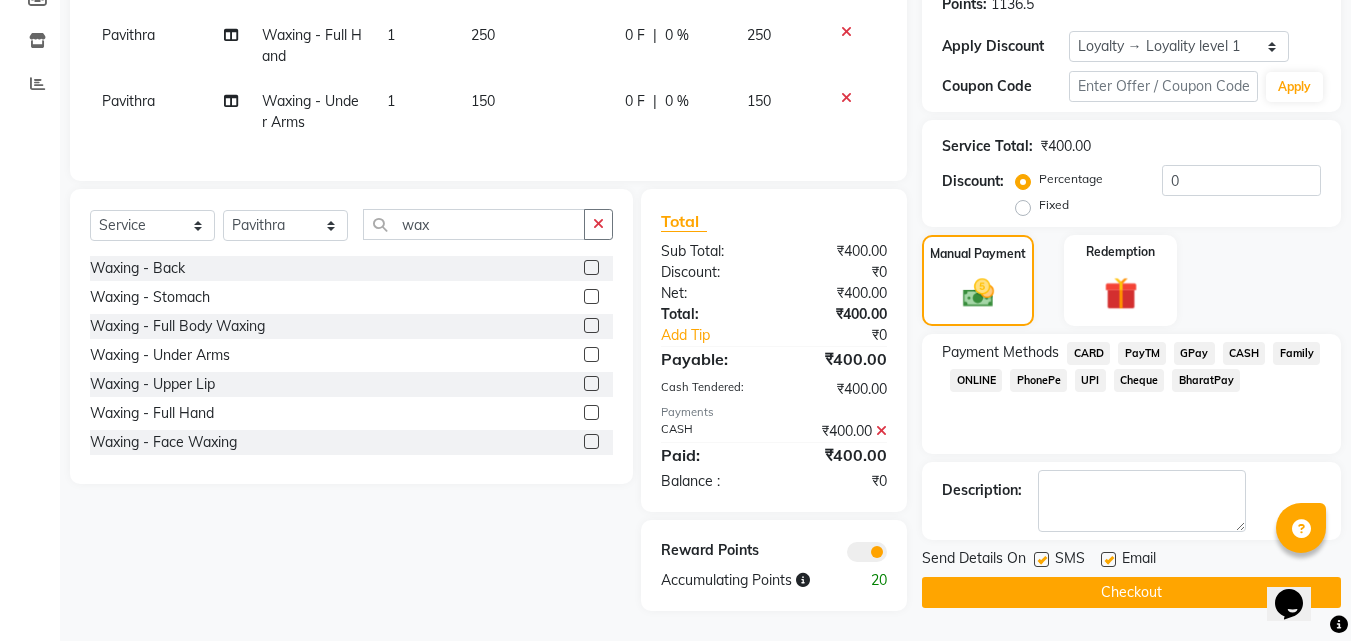 click on "Checkout" 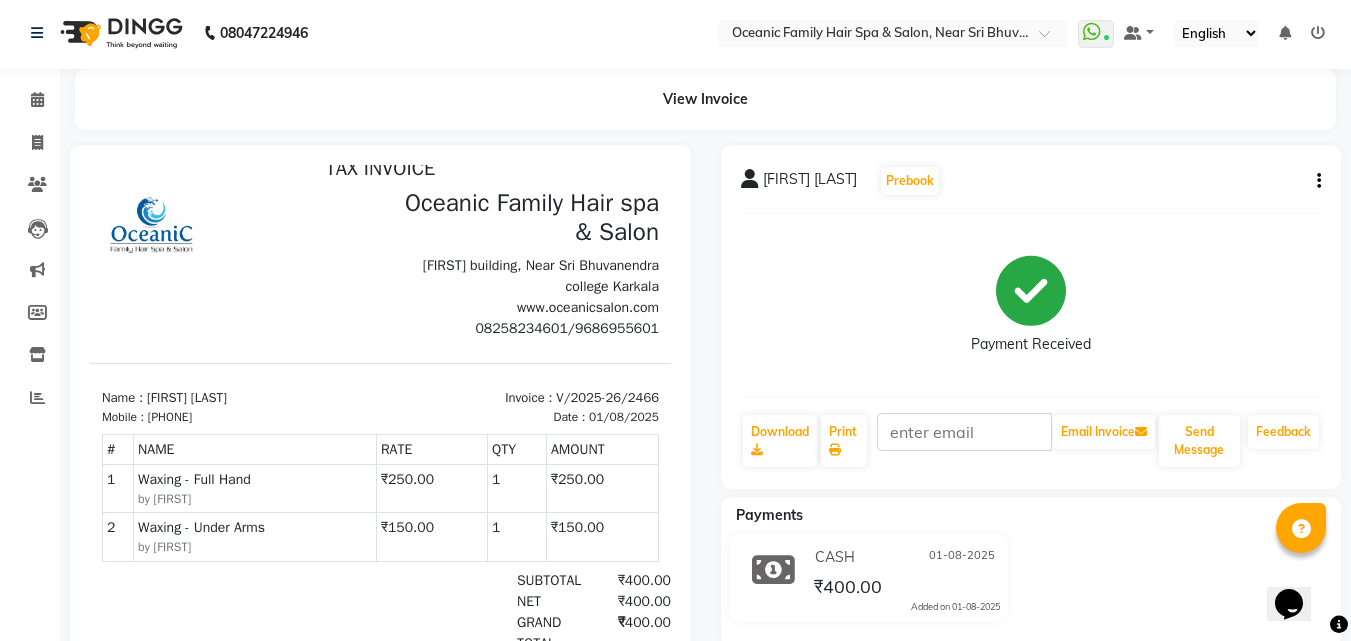 scroll, scrollTop: 0, scrollLeft: 0, axis: both 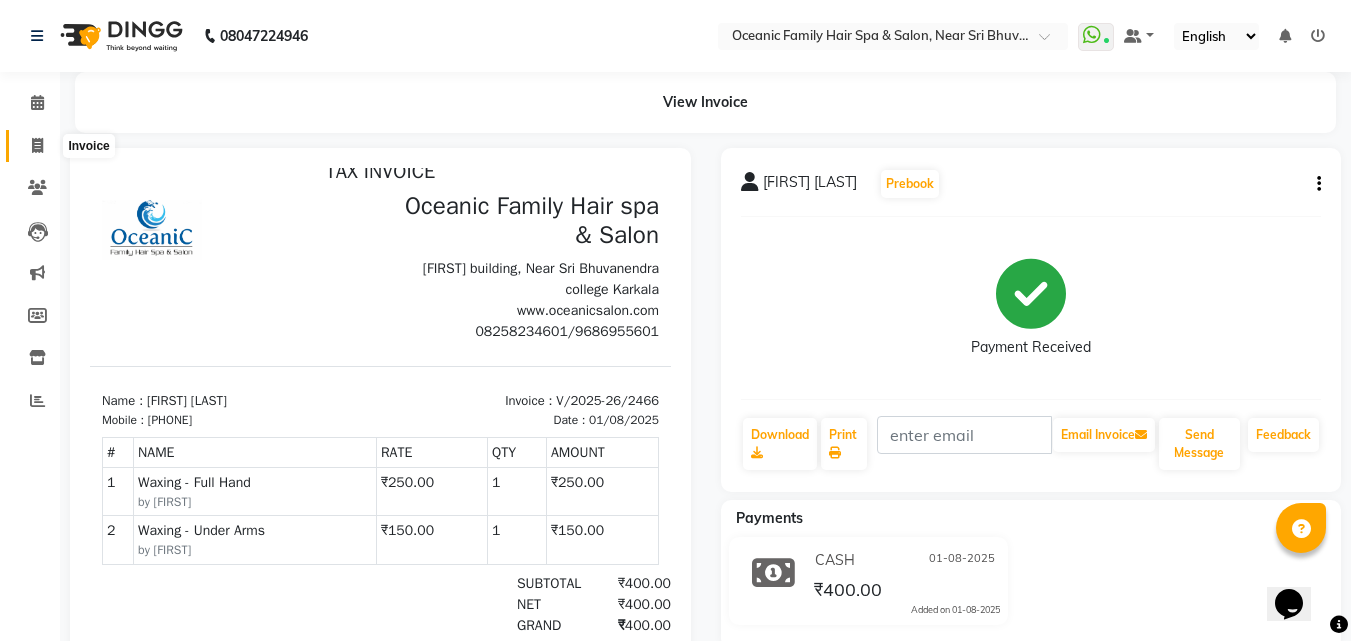 click 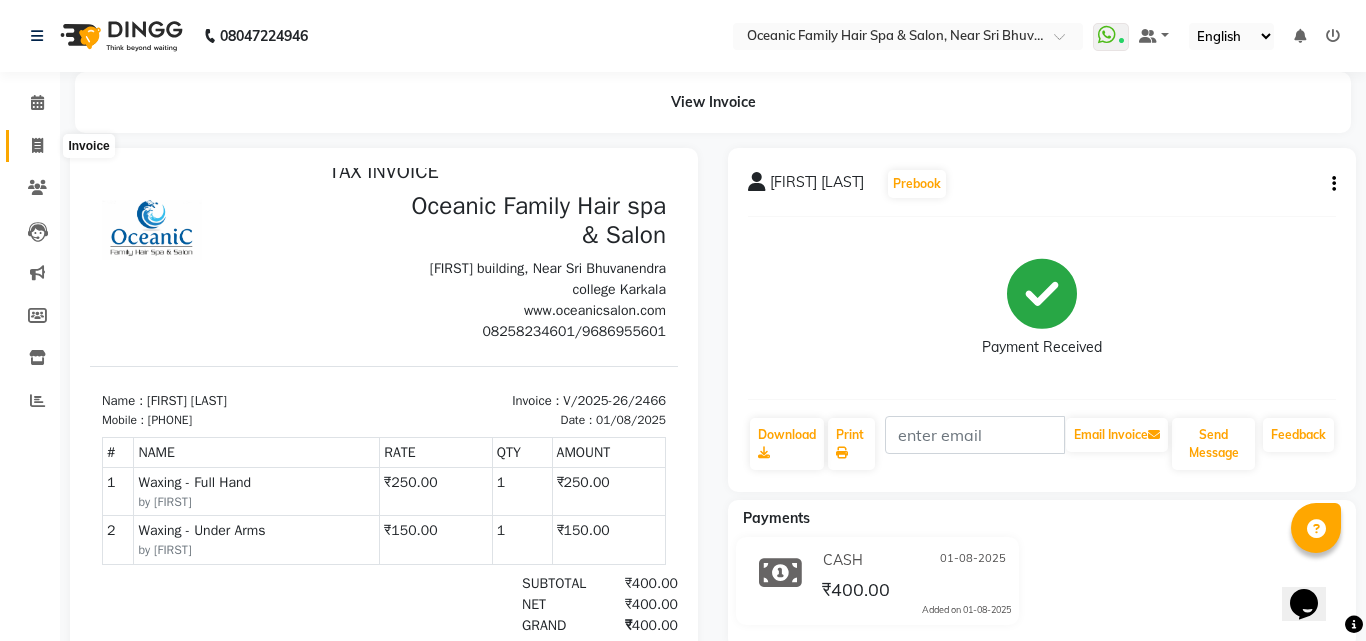 select on "4366" 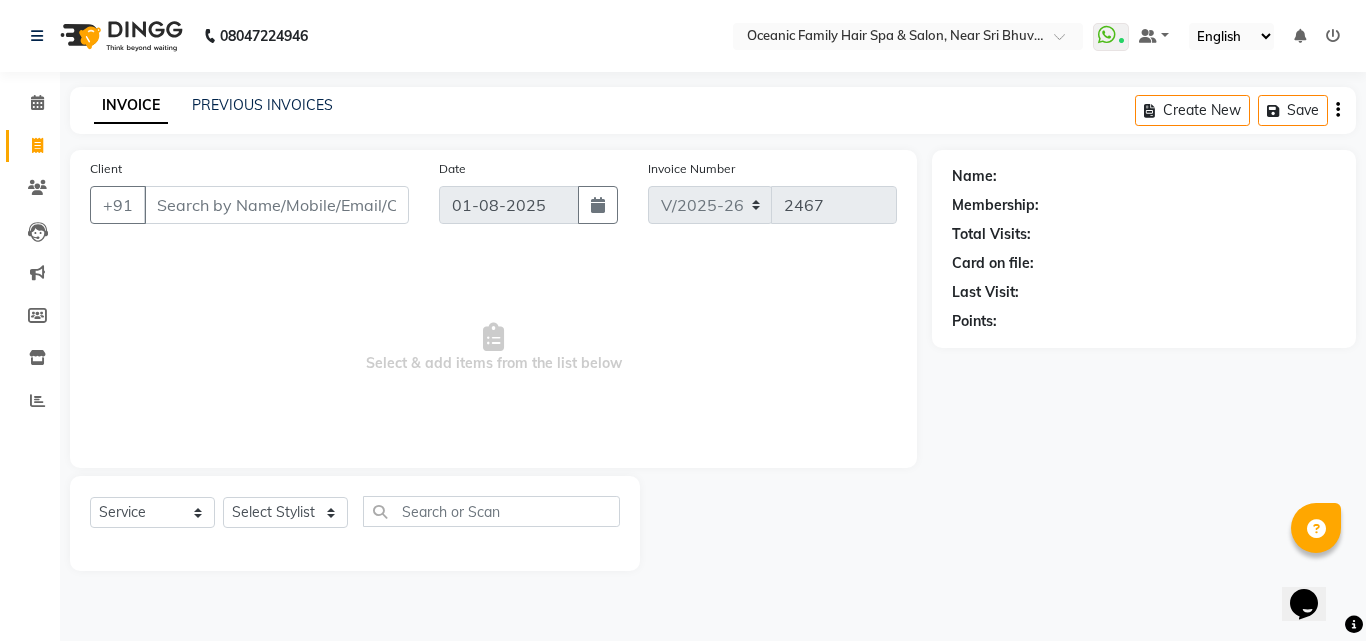 click on "Client" at bounding box center (276, 205) 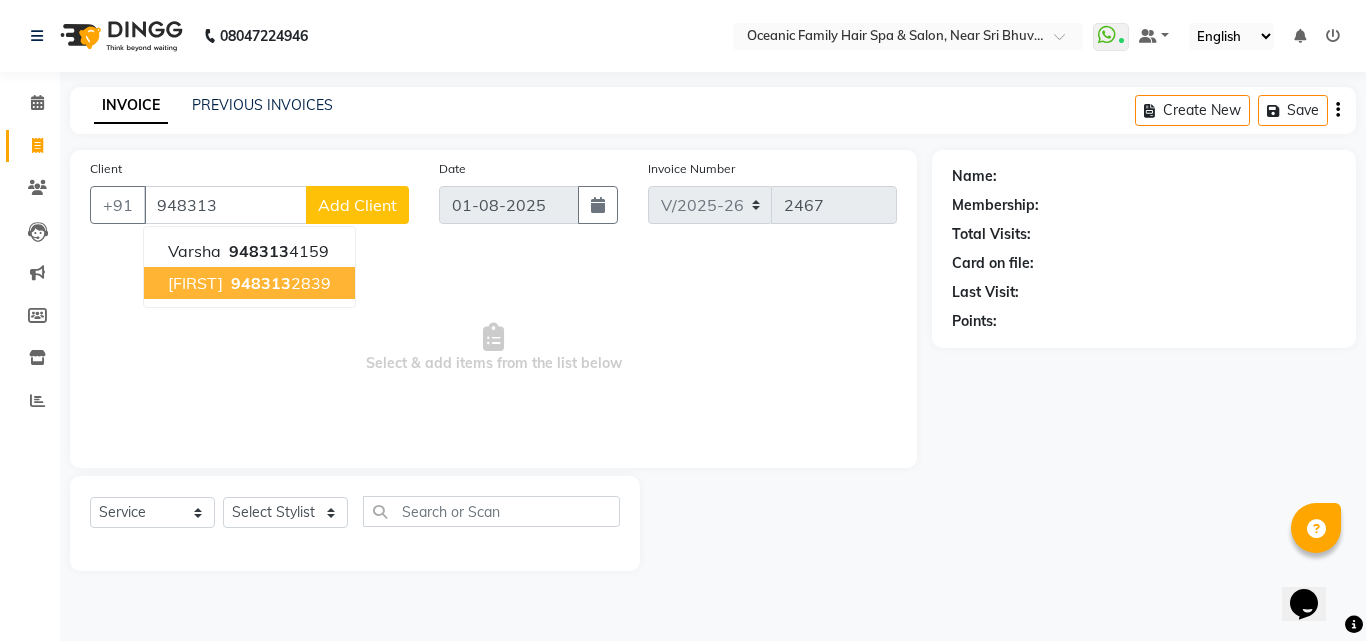 click on "[PHONE]" at bounding box center (279, 283) 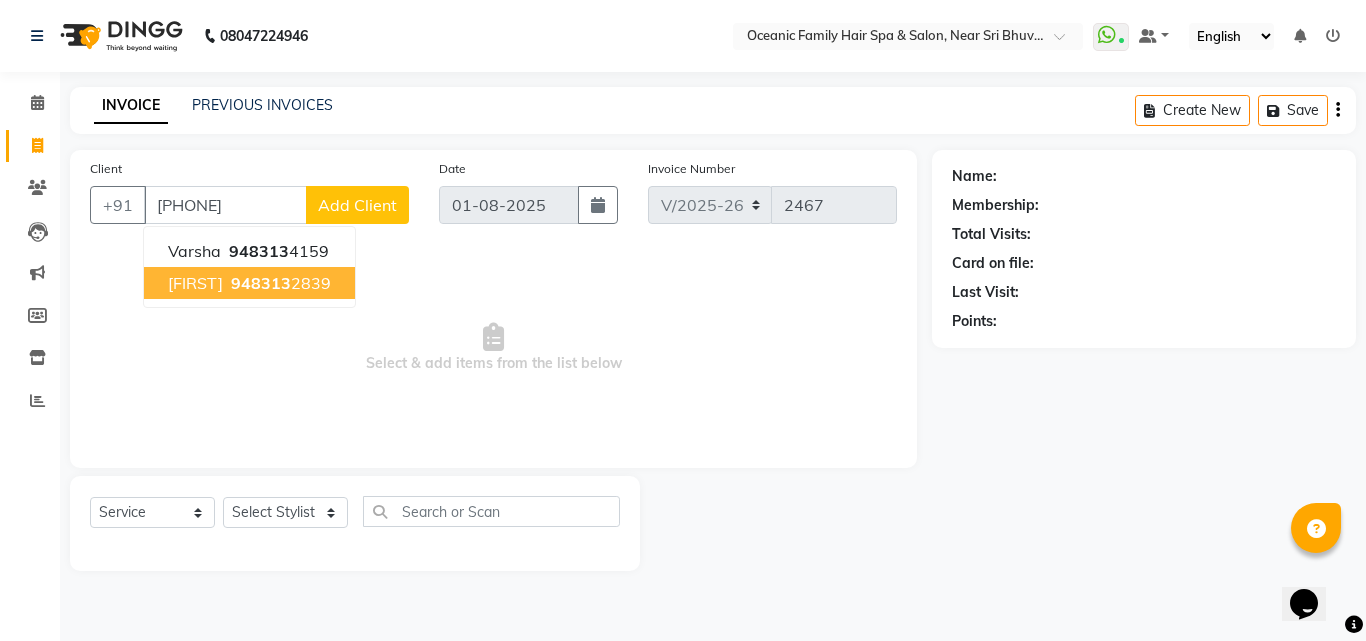 type on "[PHONE]" 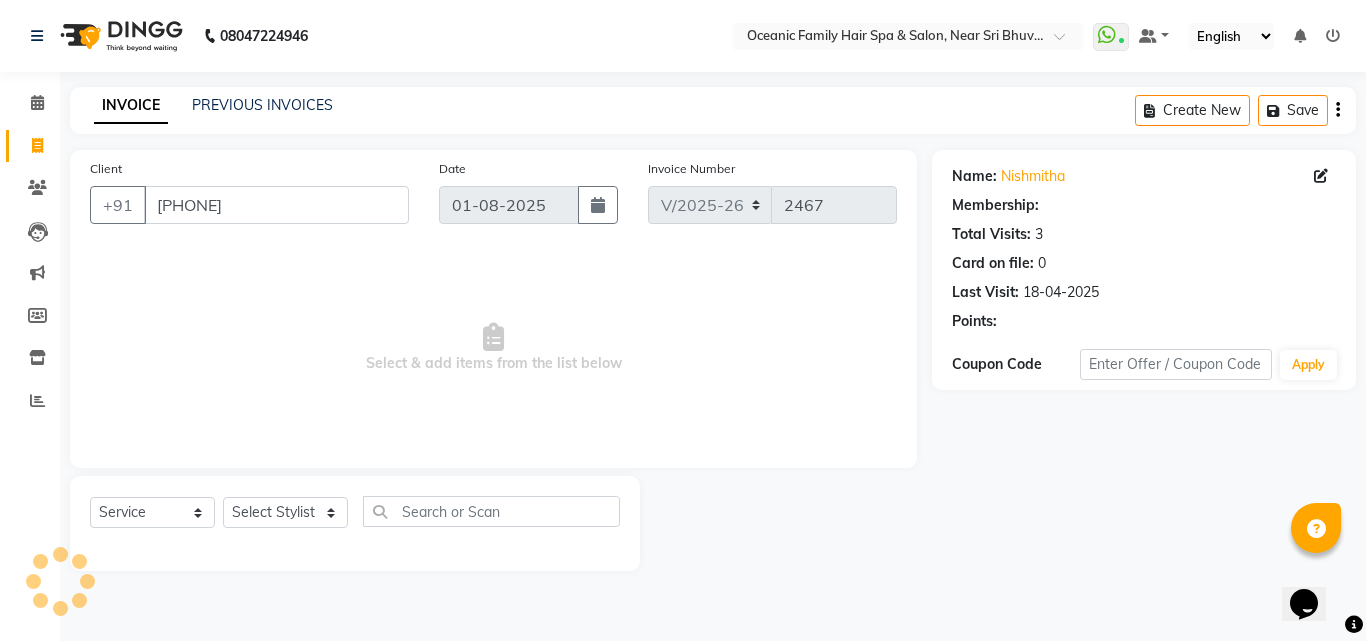select on "1: Object" 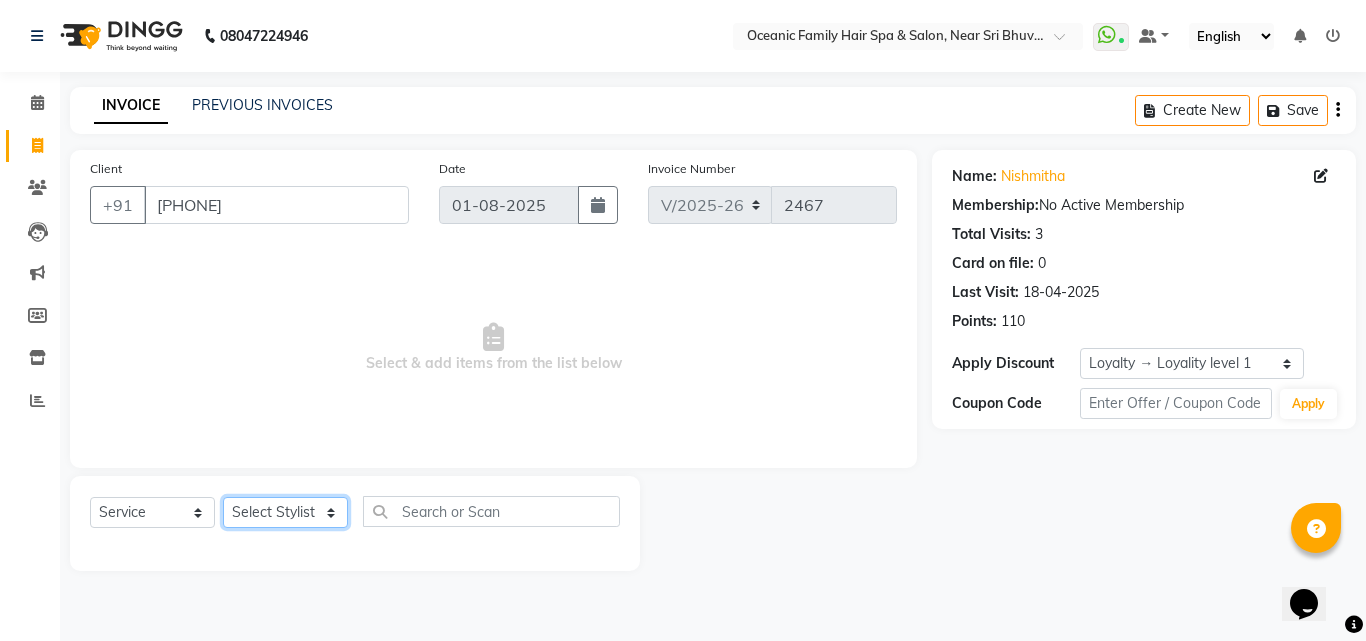 click on "Select Stylist Afsar Ali Arun Thakur [FIRST] Rajani Shwetha S Jain Siraj Sulochana Tasmiya" 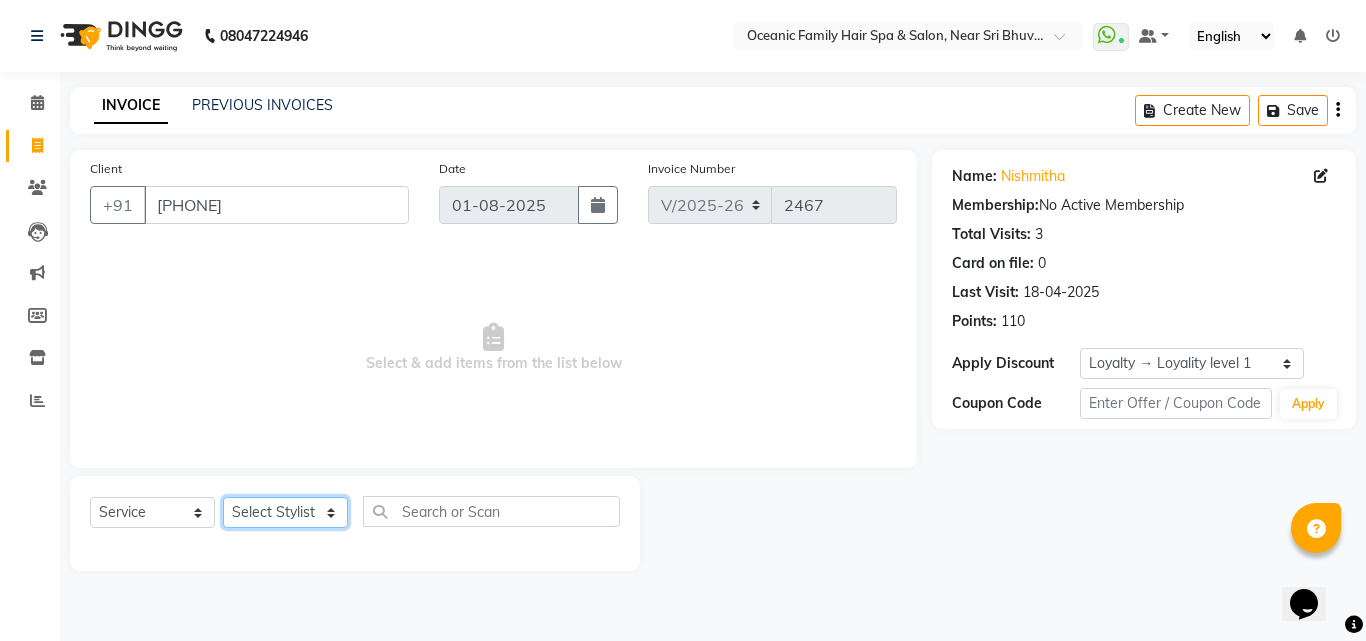 select on "23948" 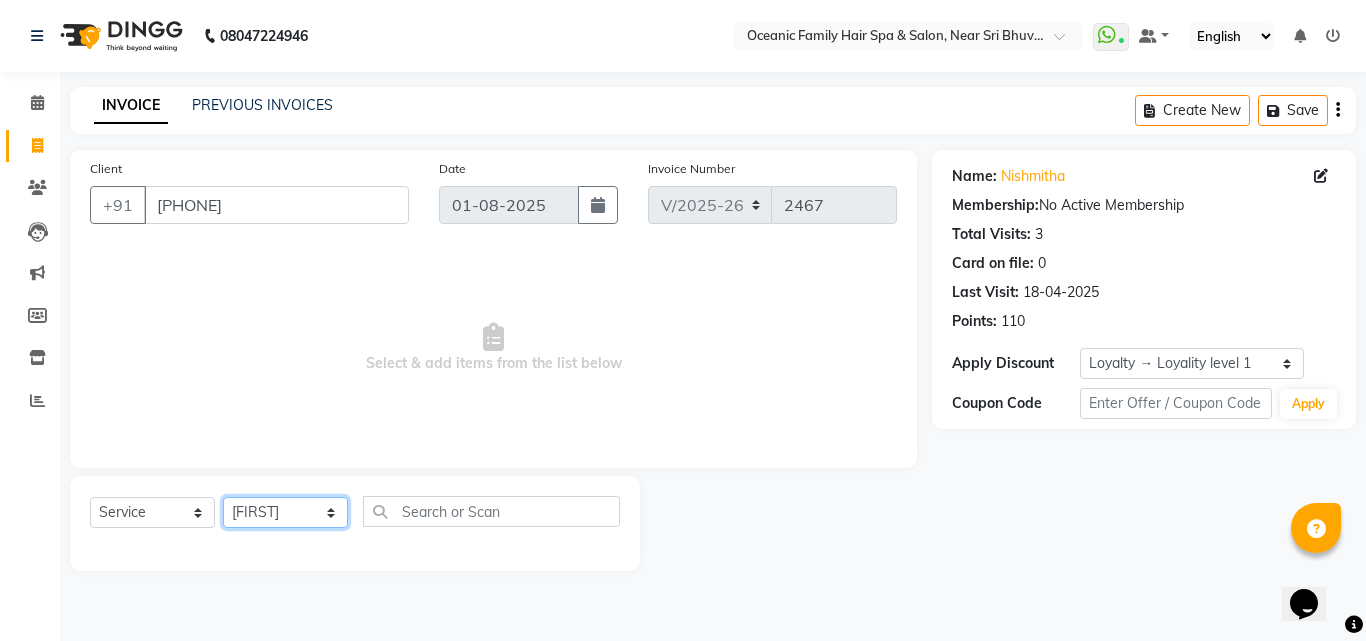 click on "Select Stylist Afsar Ali Arun Thakur [FIRST] Rajani Shwetha S Jain Siraj Sulochana Tasmiya" 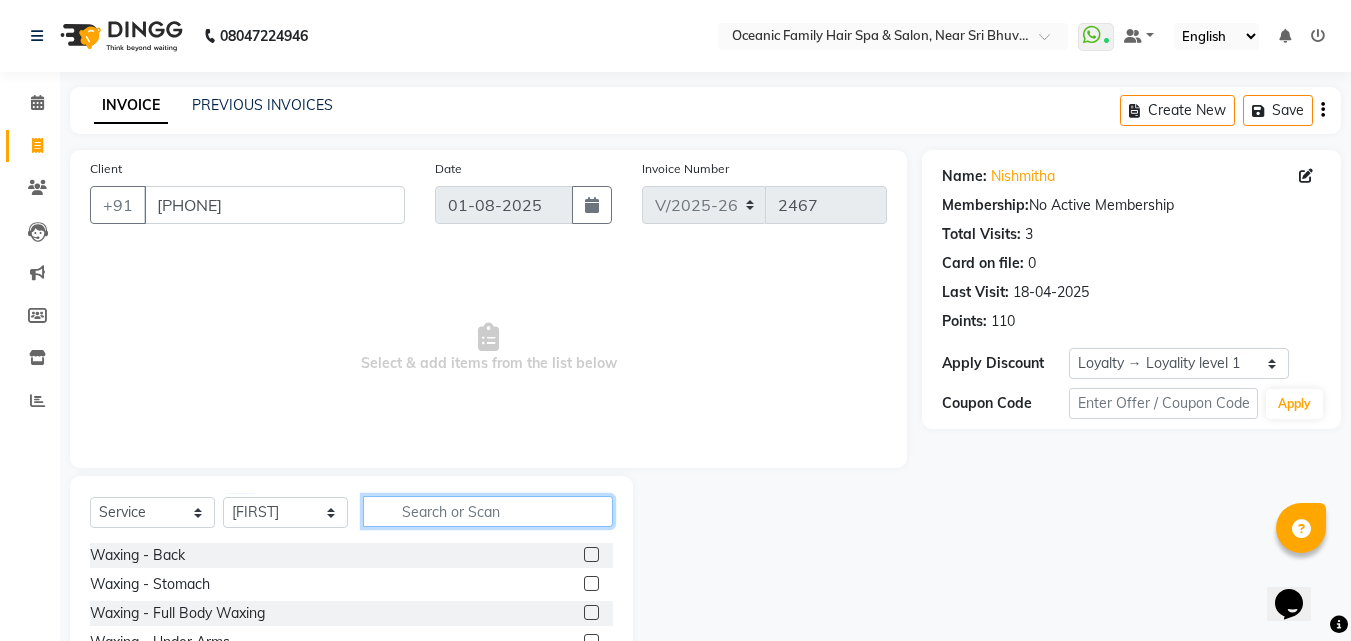 click 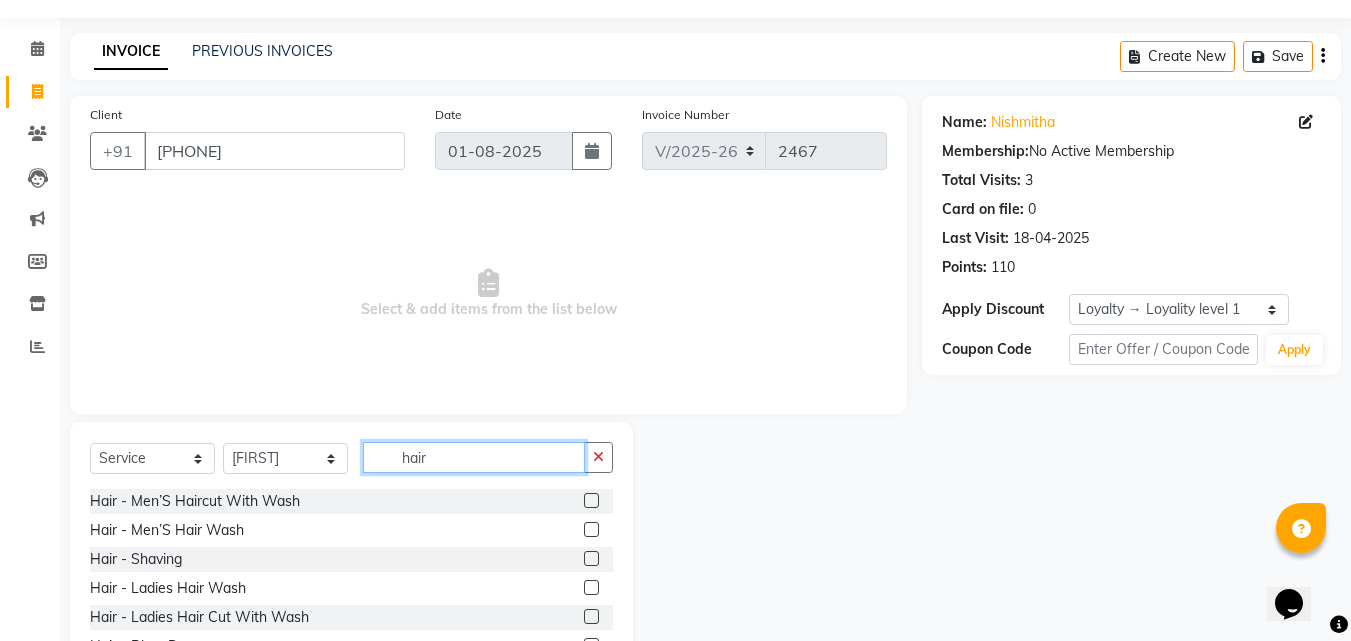 scroll, scrollTop: 160, scrollLeft: 0, axis: vertical 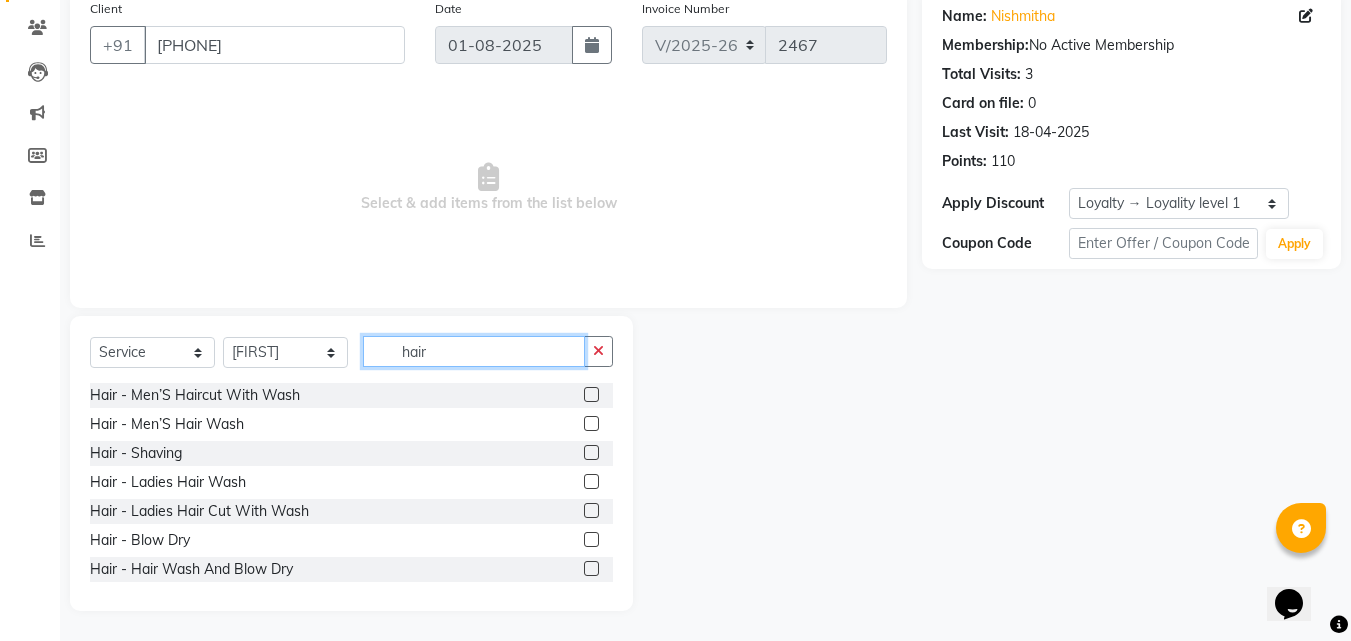 type on "hair" 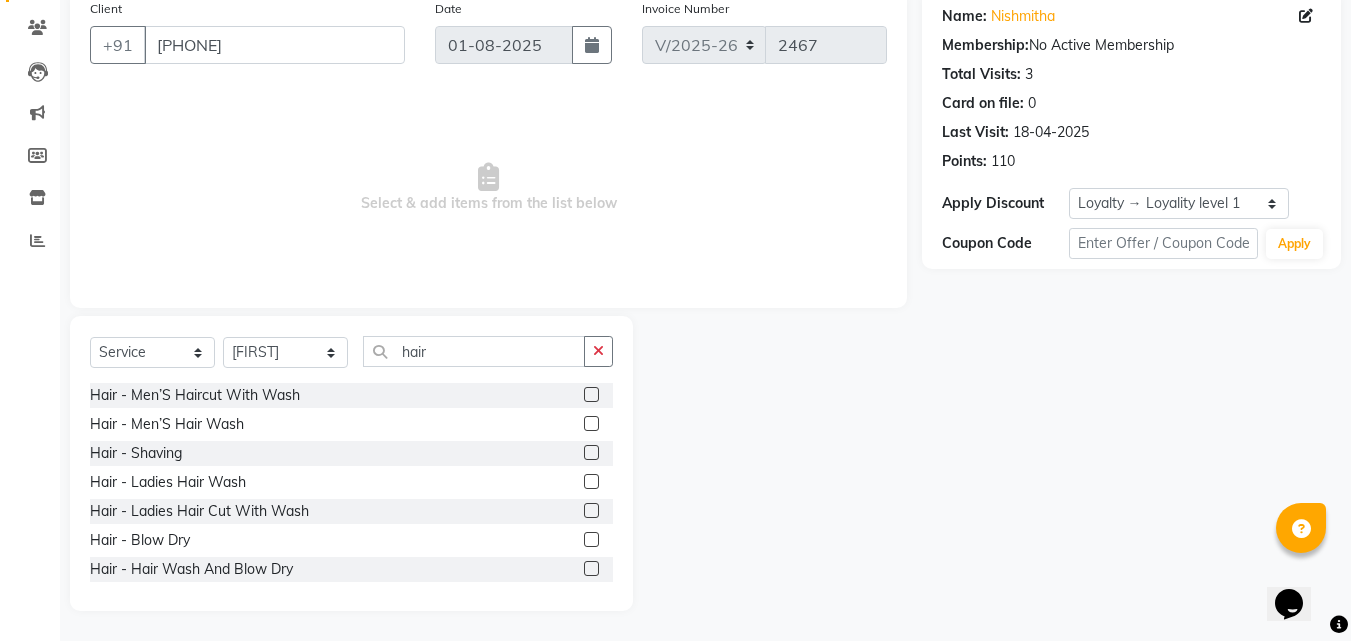 click 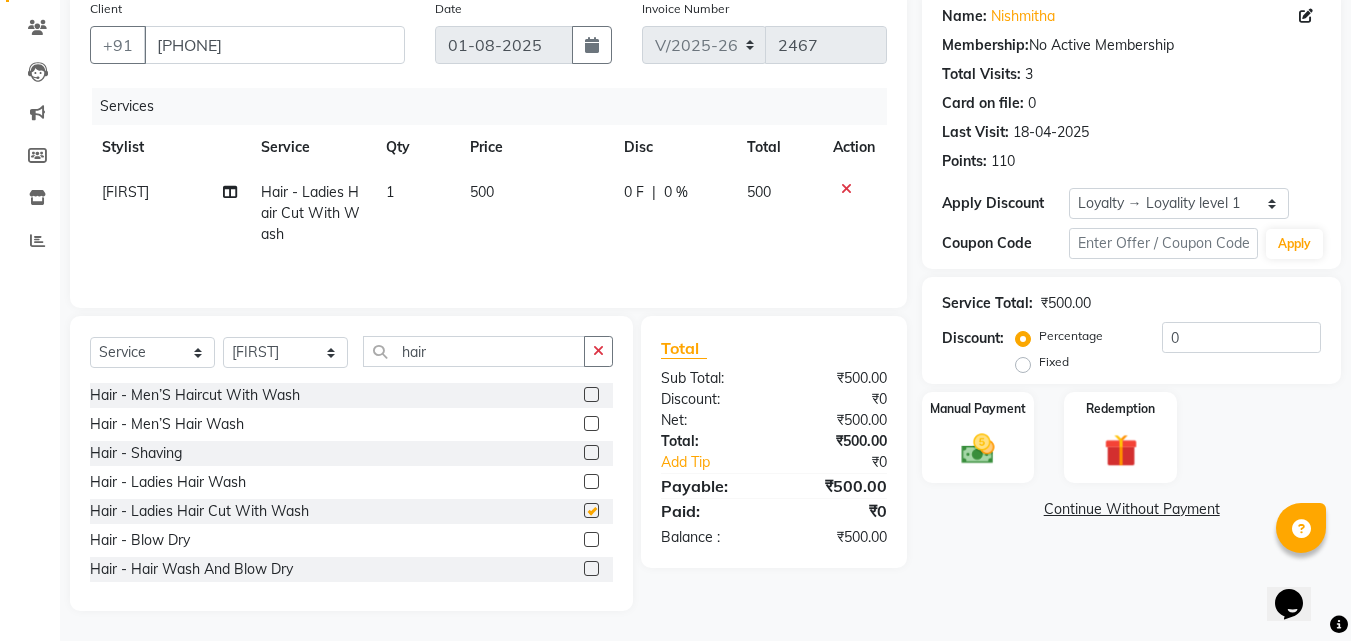 checkbox on "false" 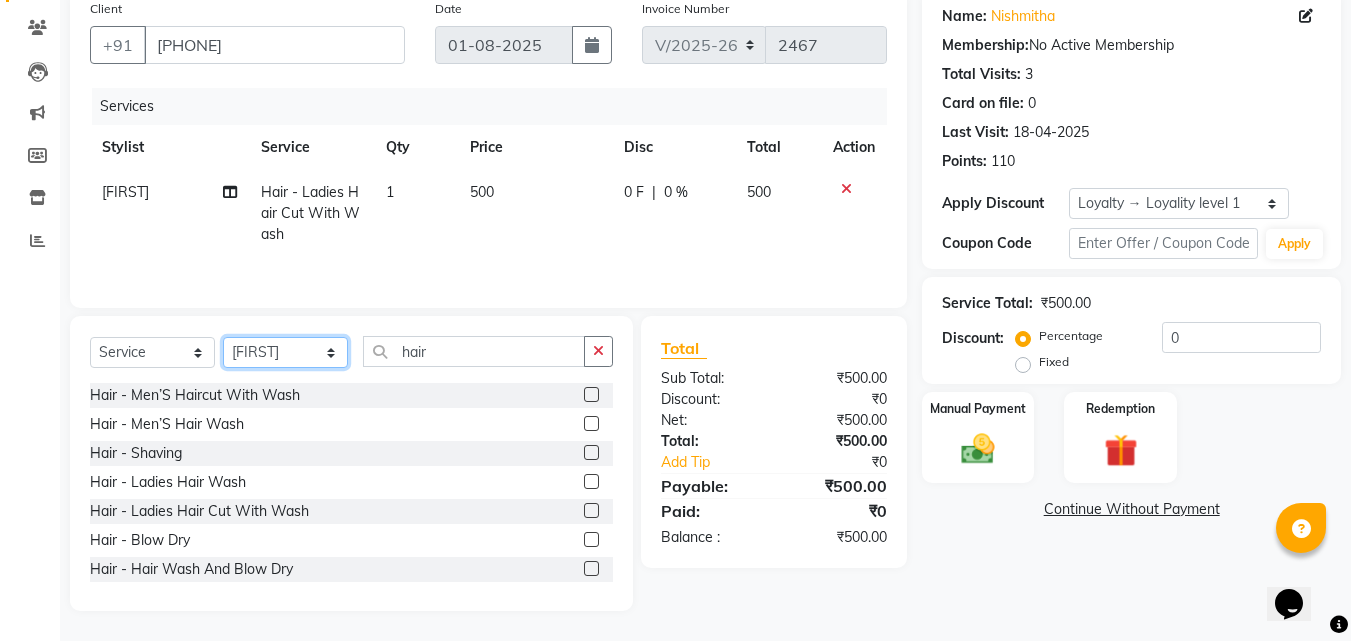 click on "Select Stylist Afsar Ali Arun Thakur [FIRST] Rajani Shwetha S Jain Siraj Sulochana Tasmiya" 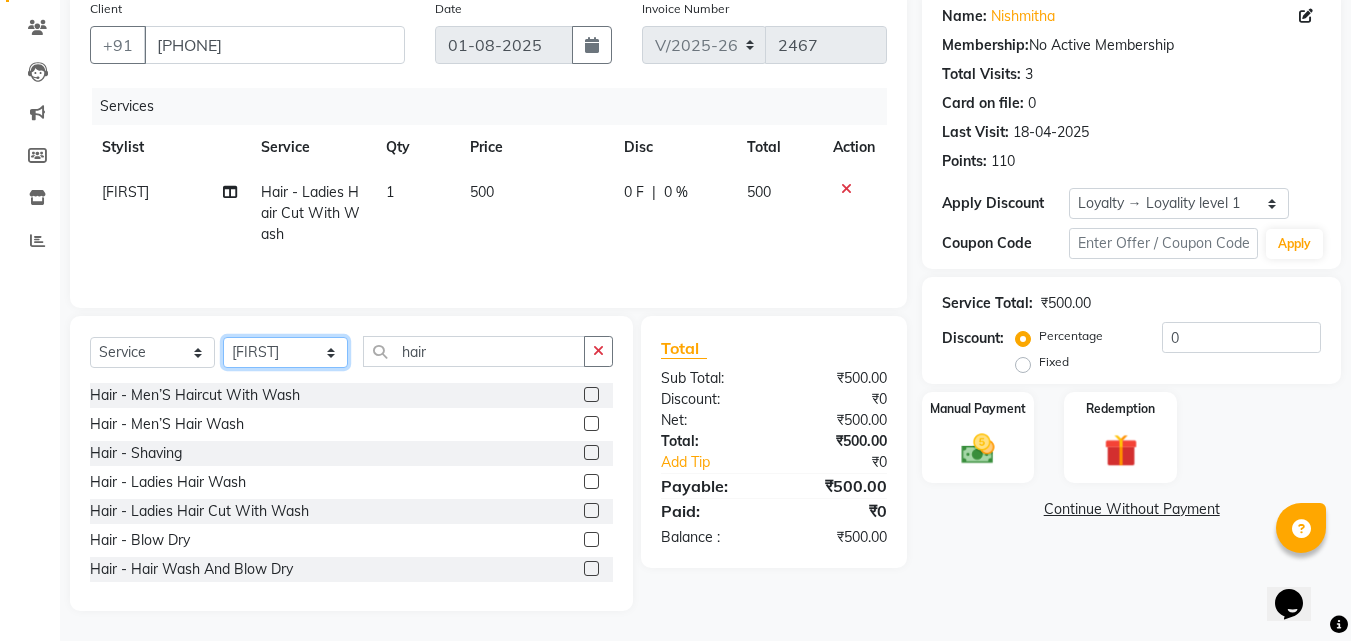 select on "86528" 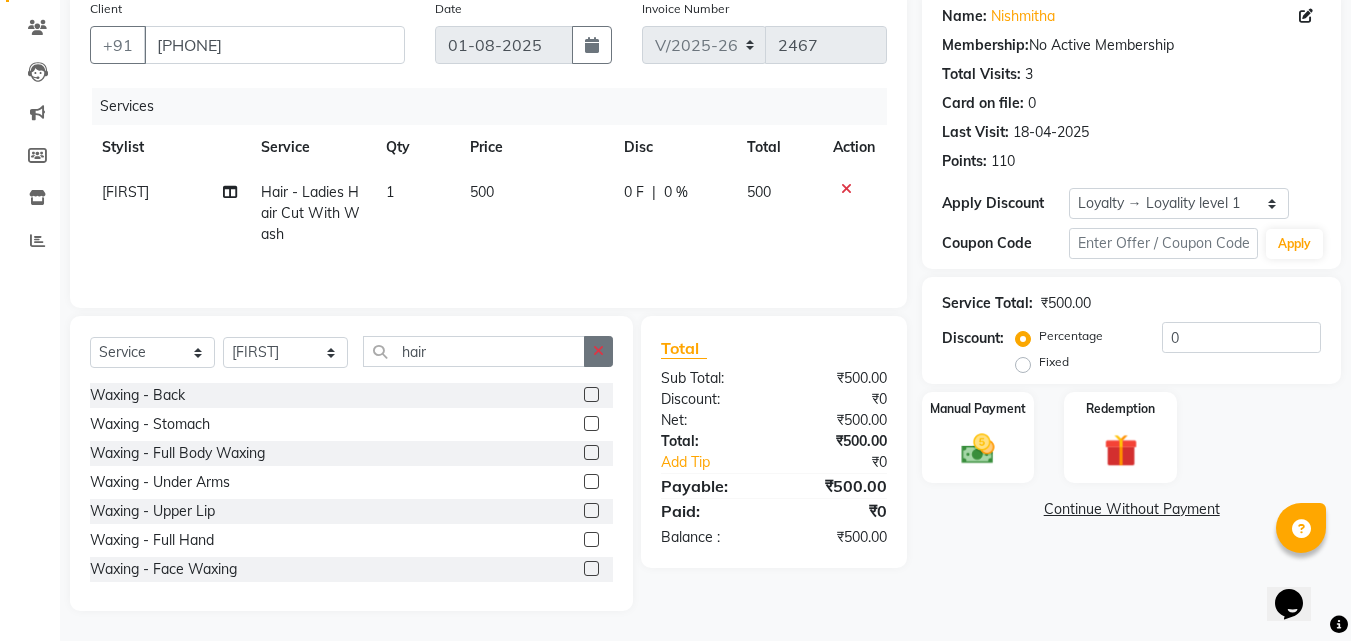 click 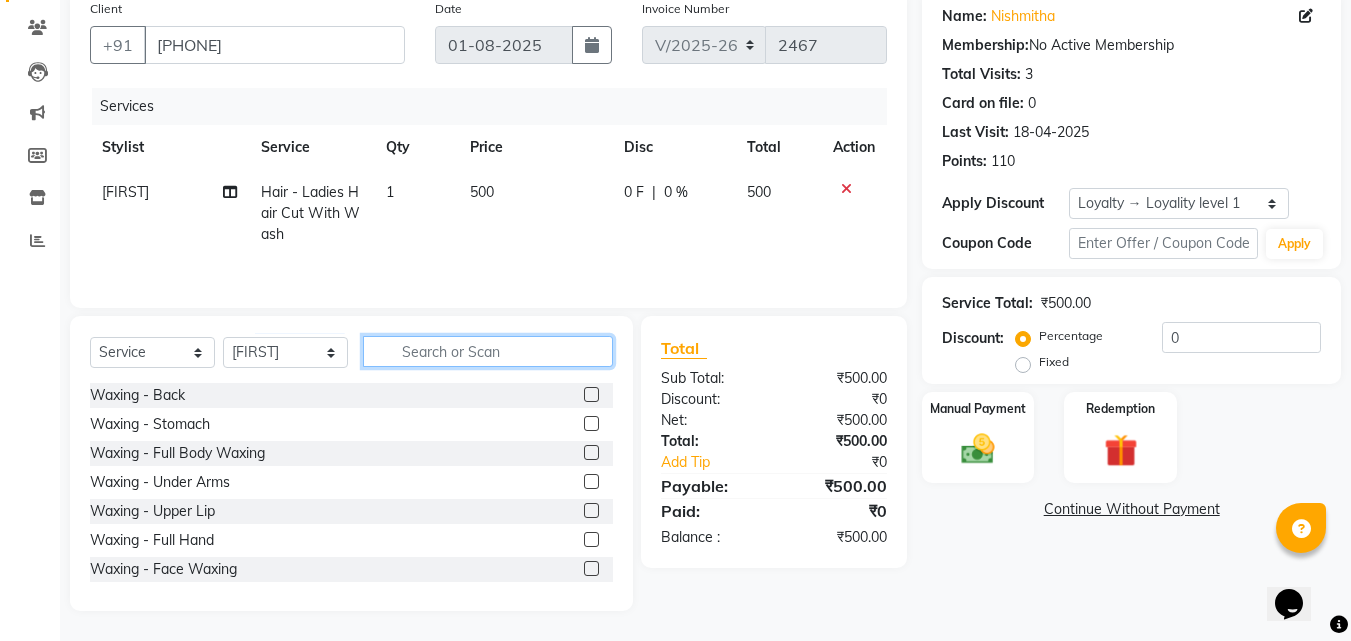 click 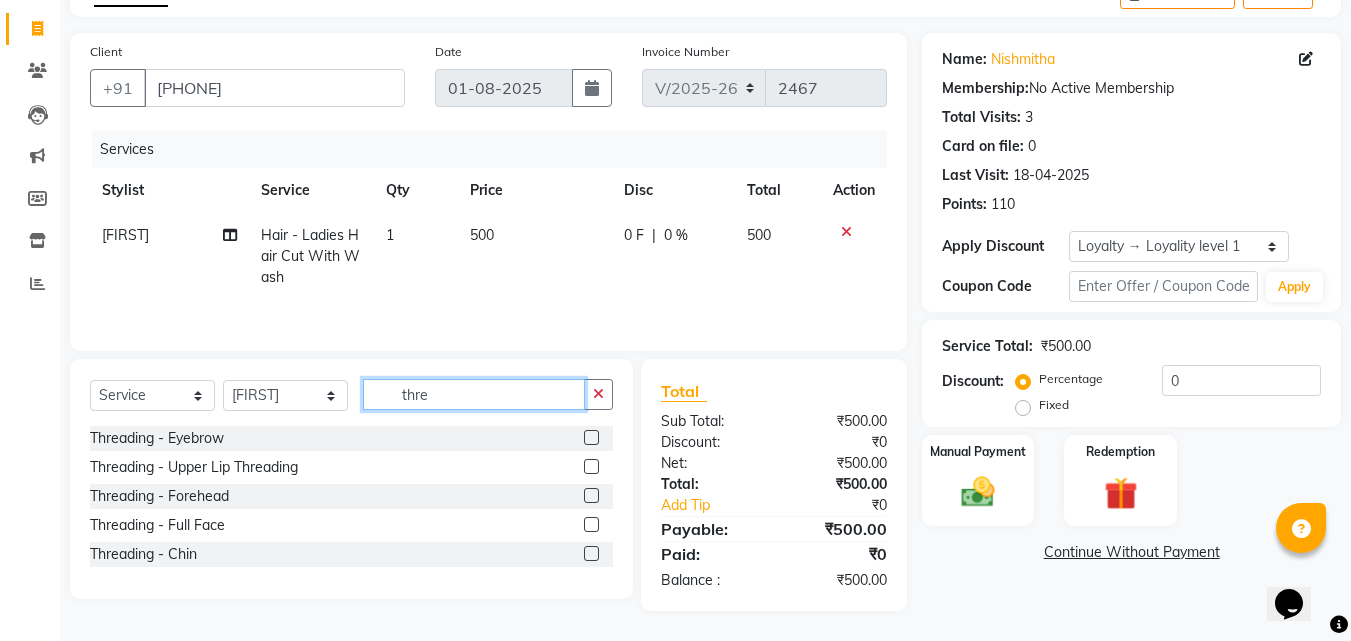 scroll, scrollTop: 117, scrollLeft: 0, axis: vertical 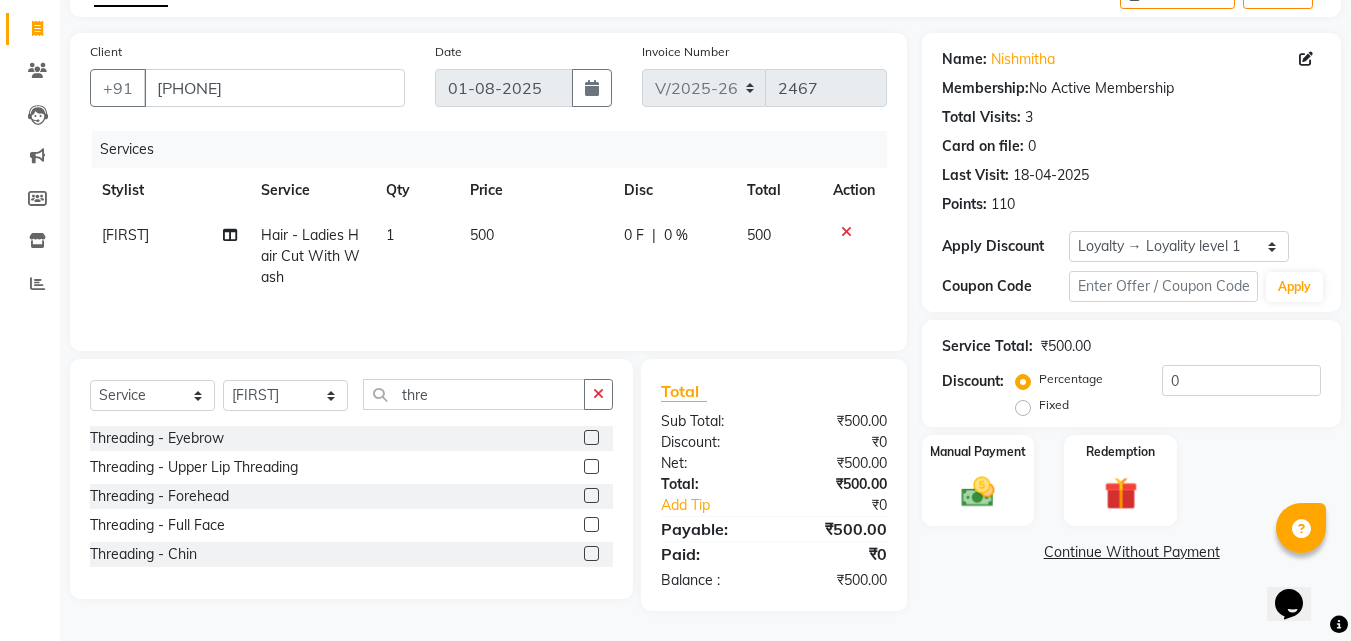 click 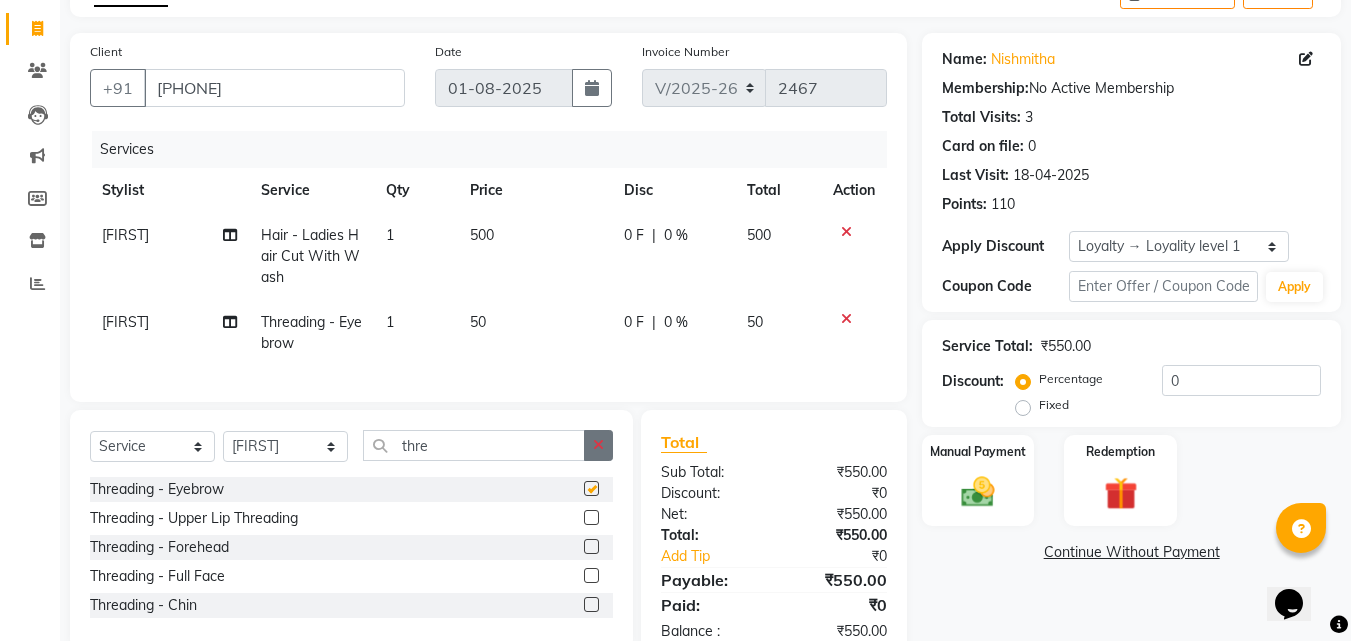checkbox on "false" 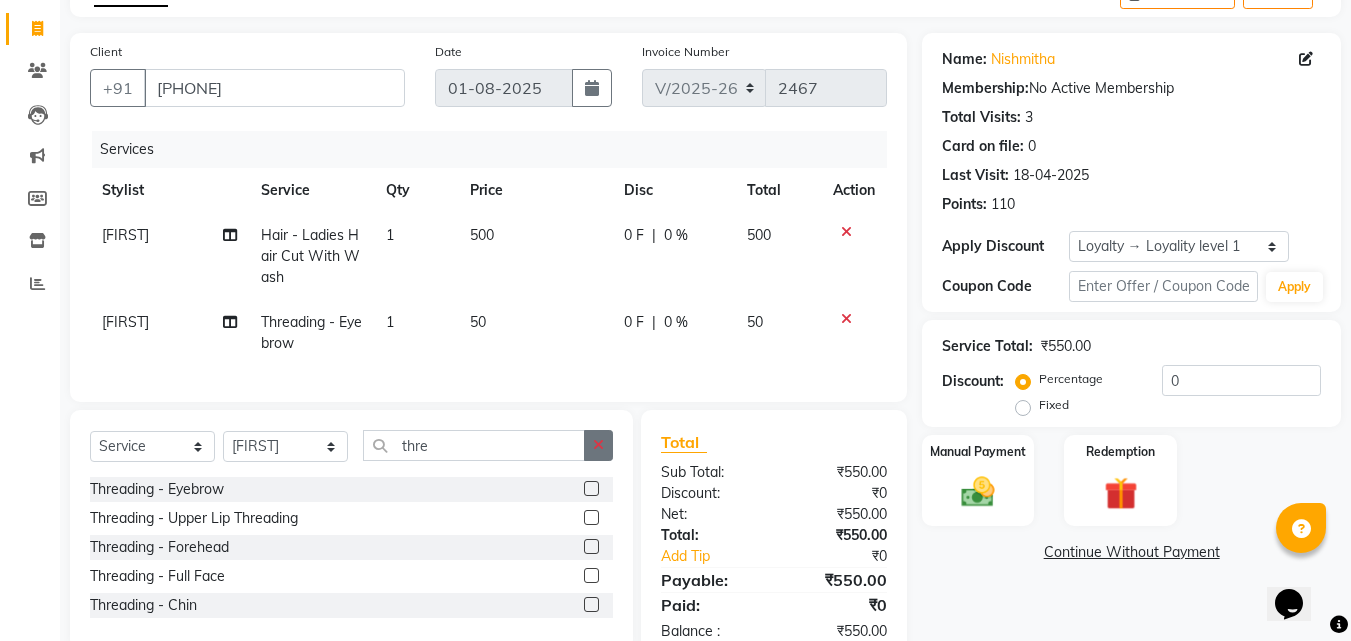 click 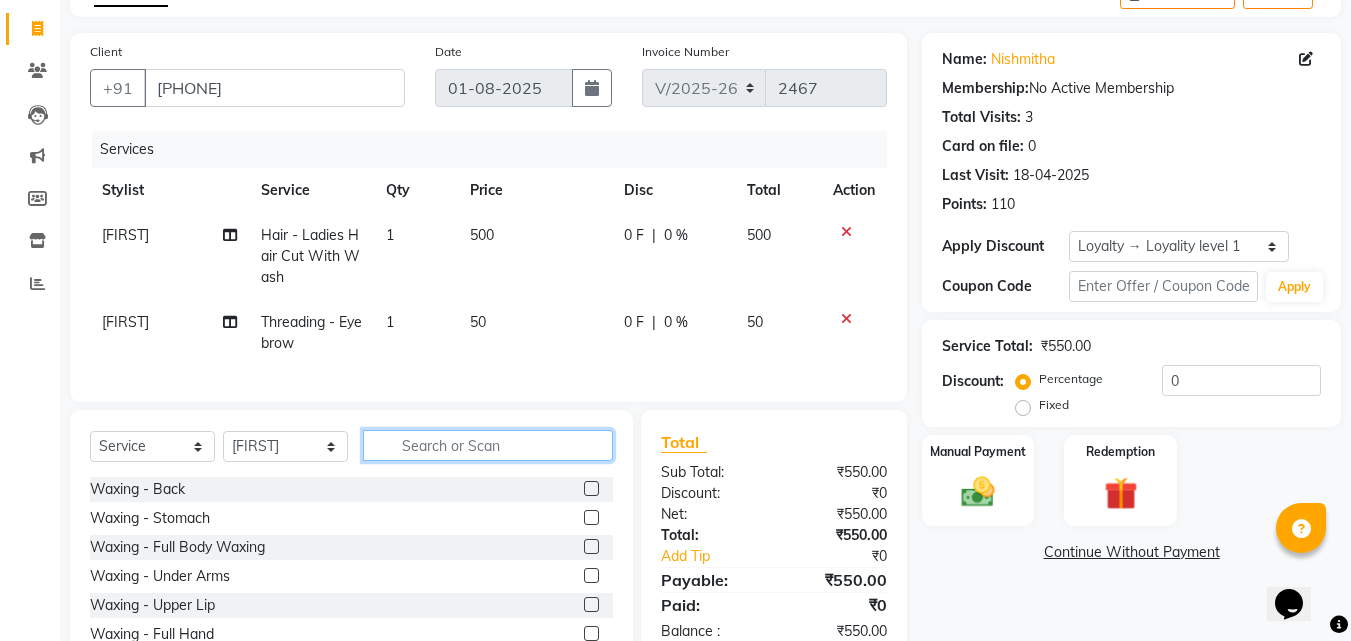 click 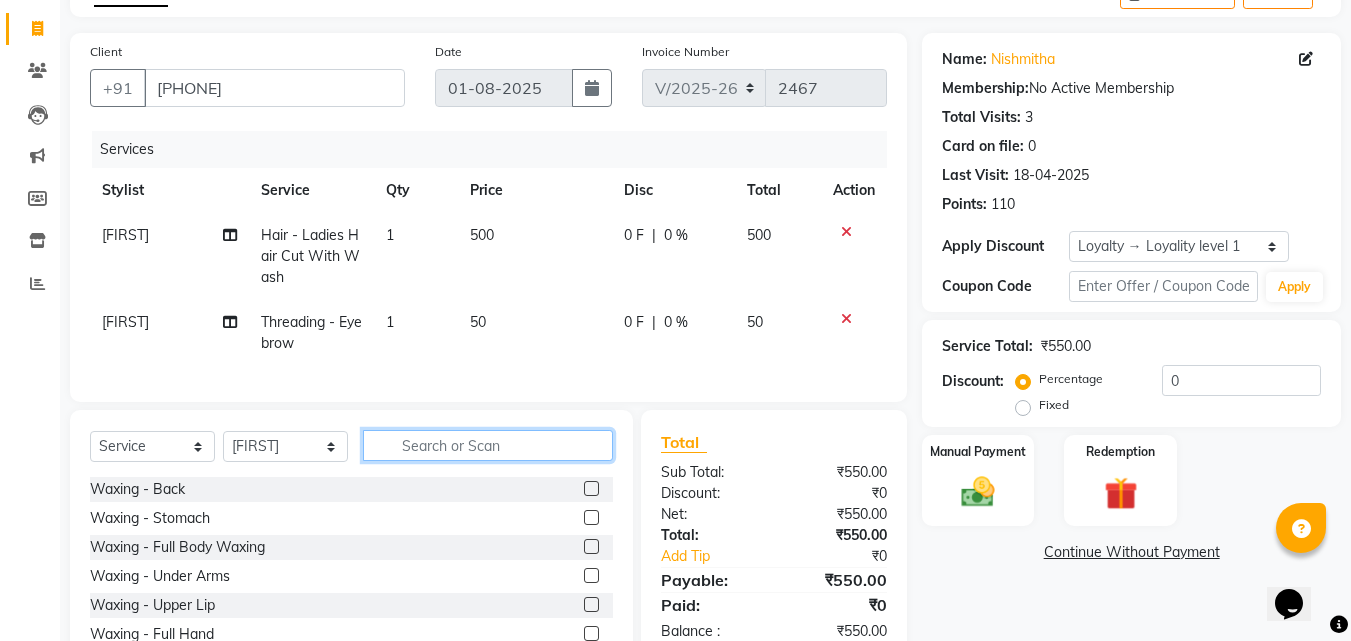 type on "u" 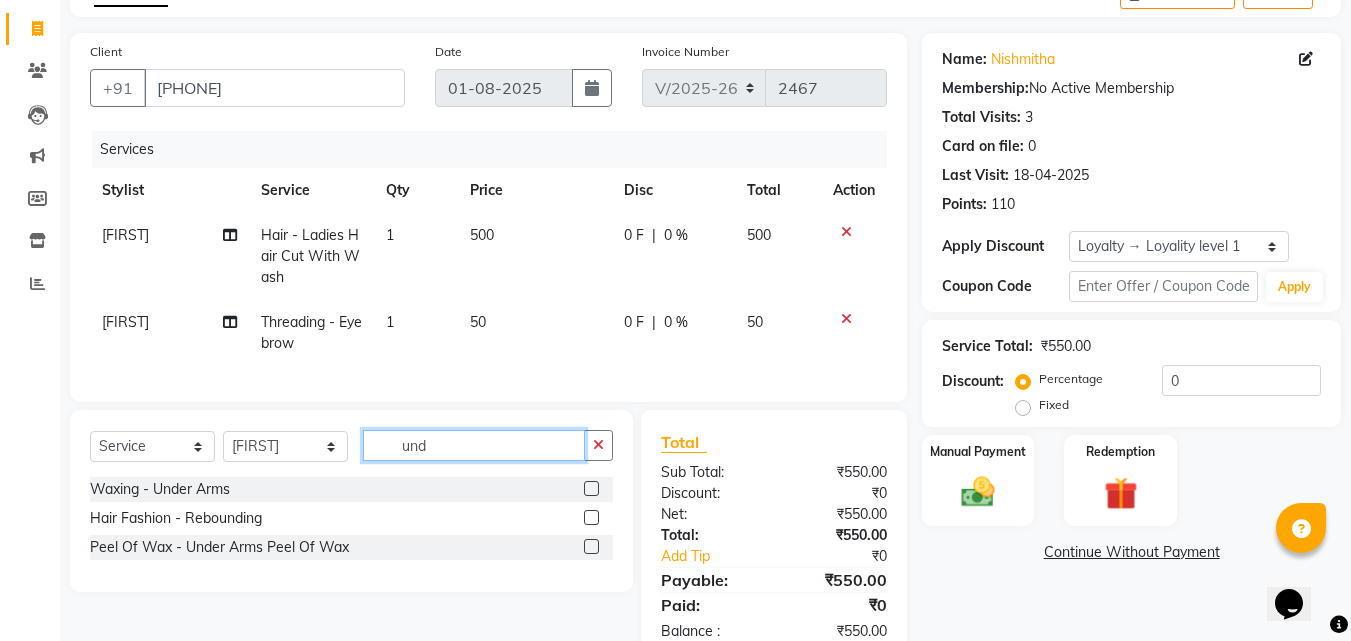 type on "und" 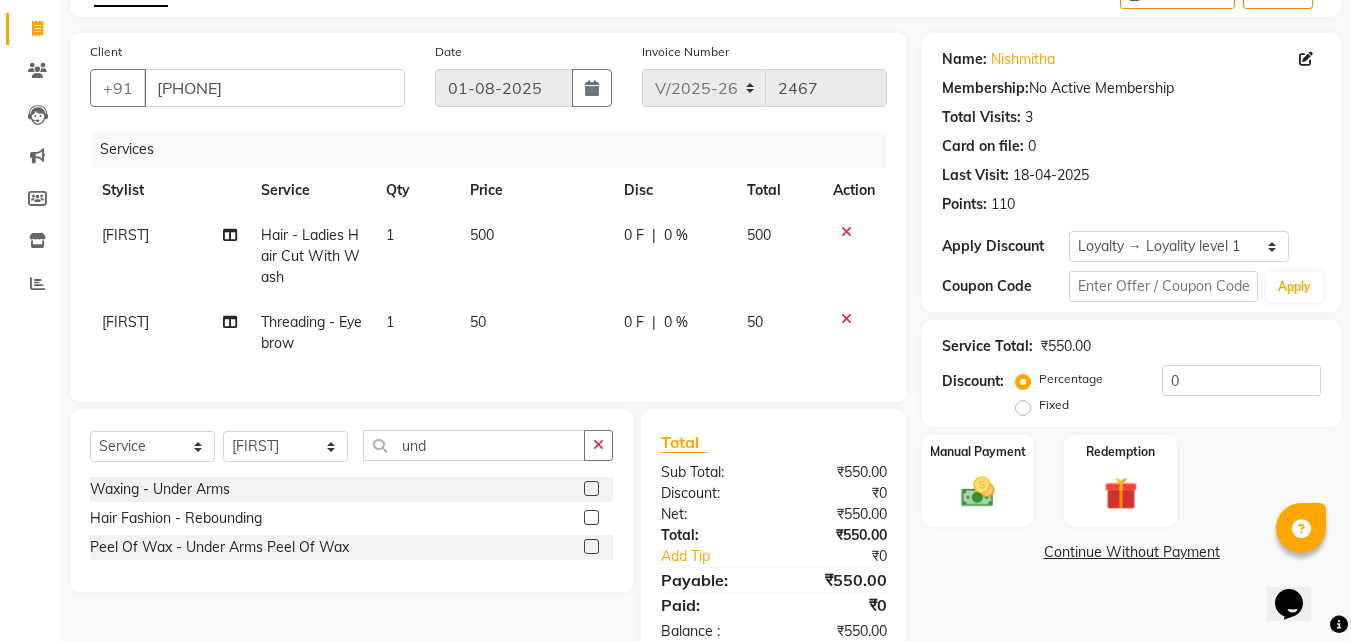 click 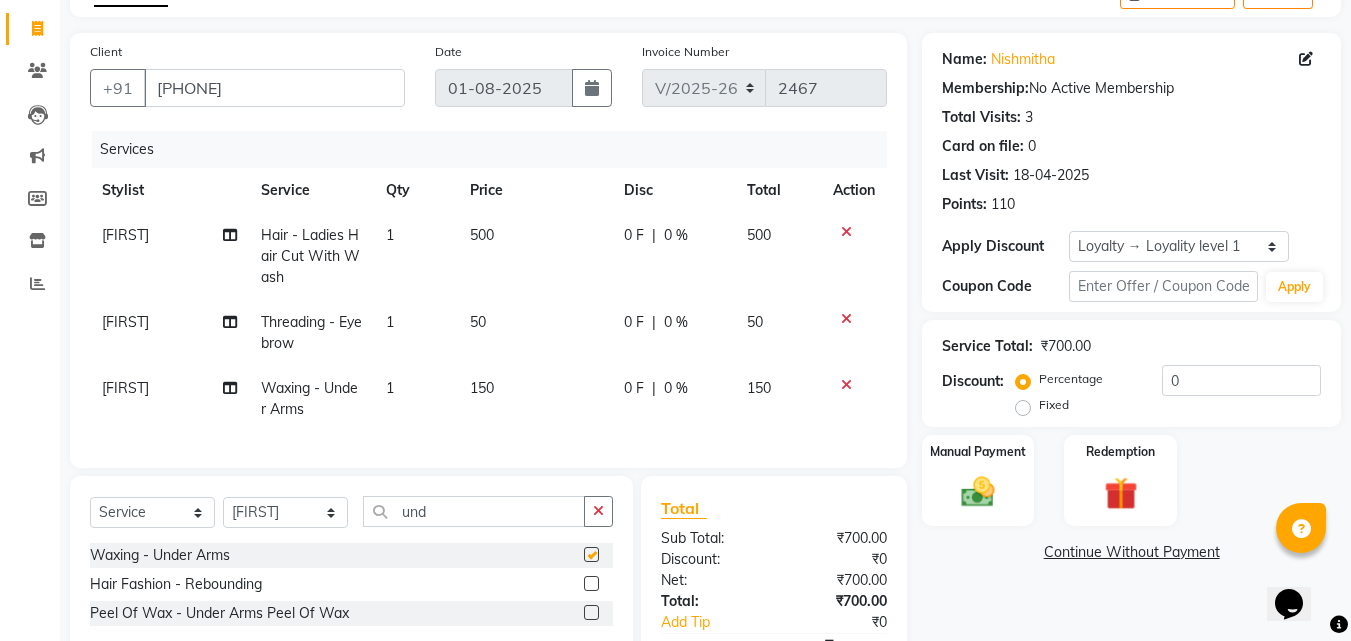 checkbox on "false" 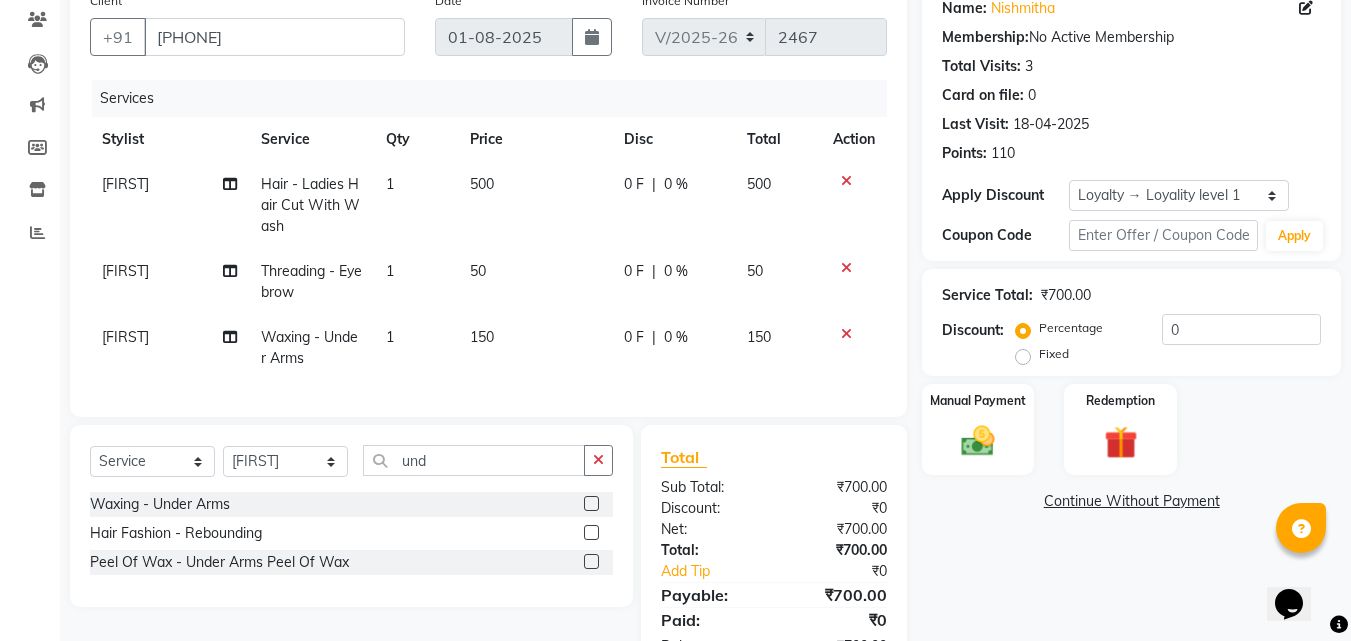 scroll, scrollTop: 249, scrollLeft: 0, axis: vertical 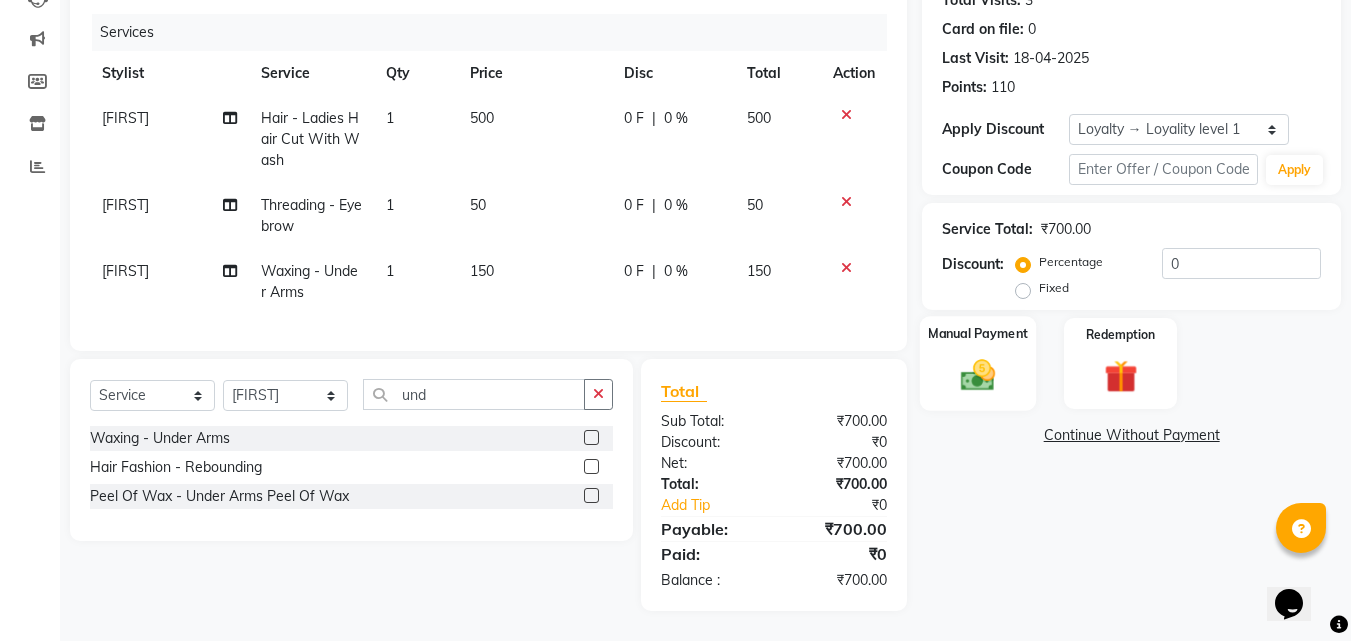 click on "Manual Payment" 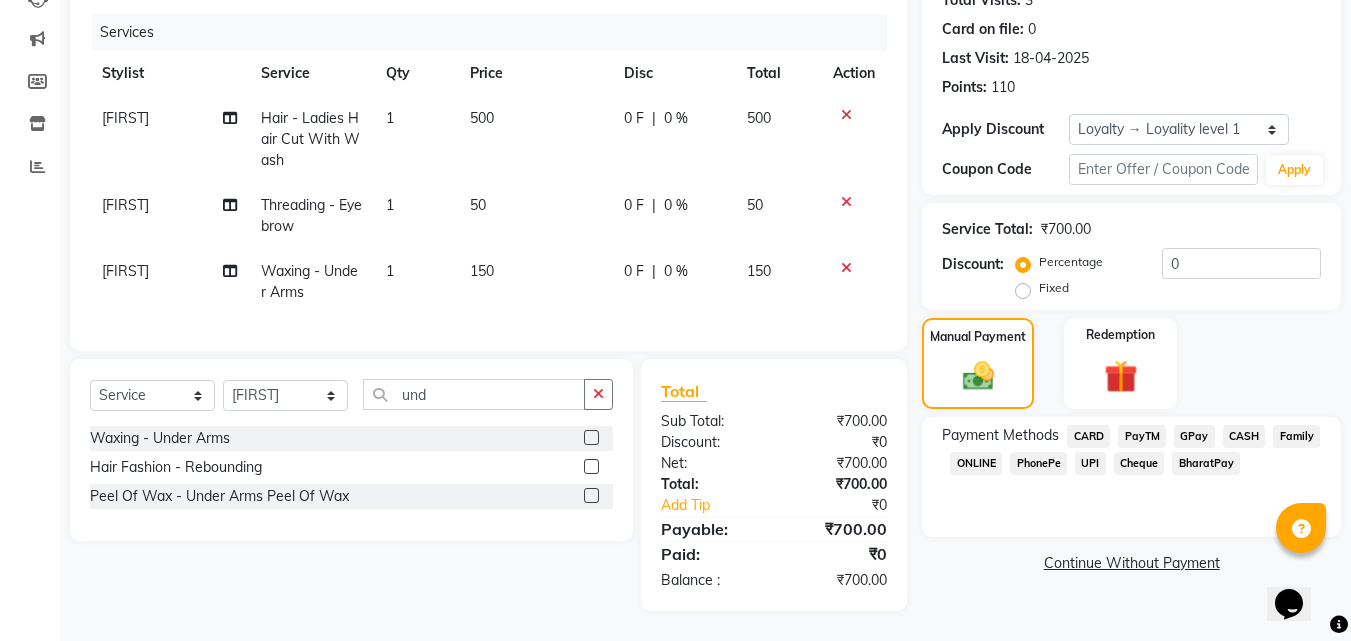 click on "CASH" 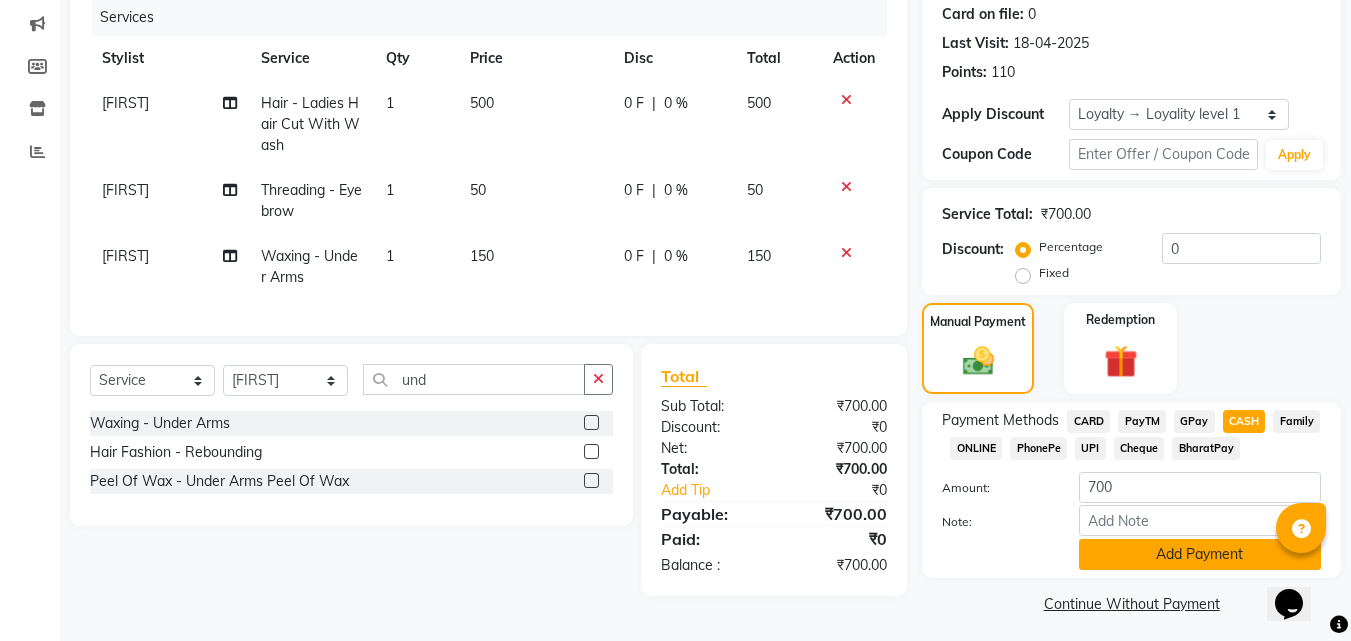 click on "Add Payment" 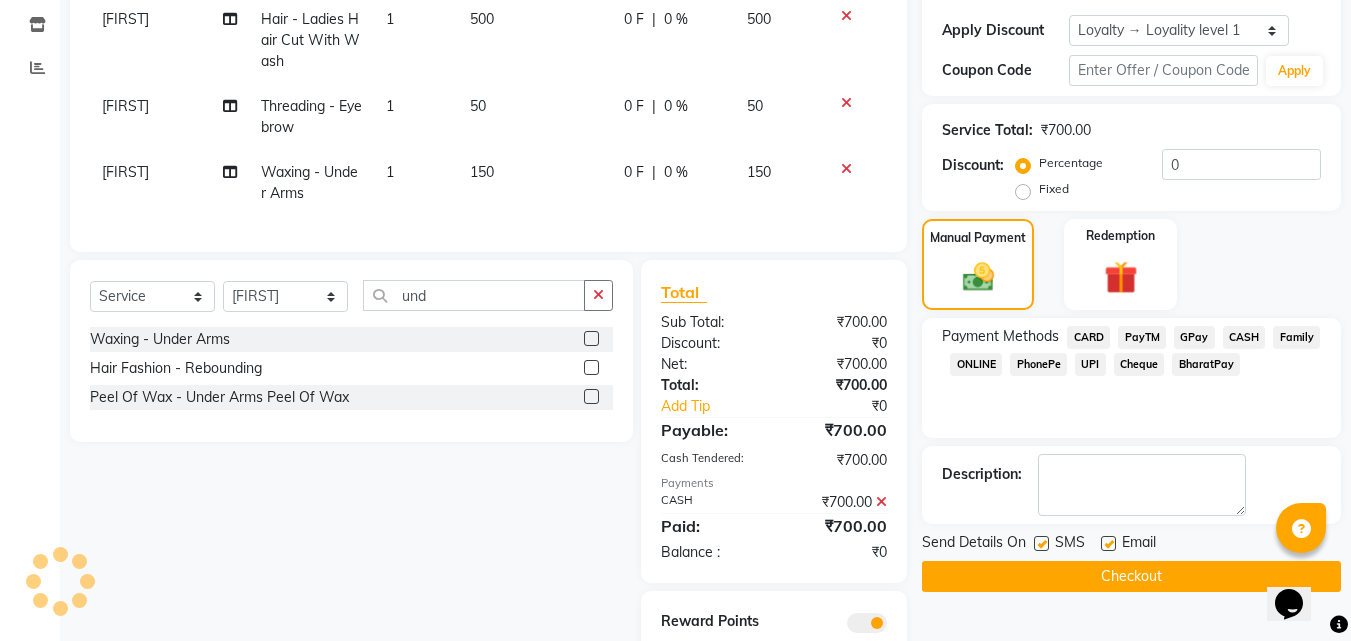 scroll, scrollTop: 419, scrollLeft: 0, axis: vertical 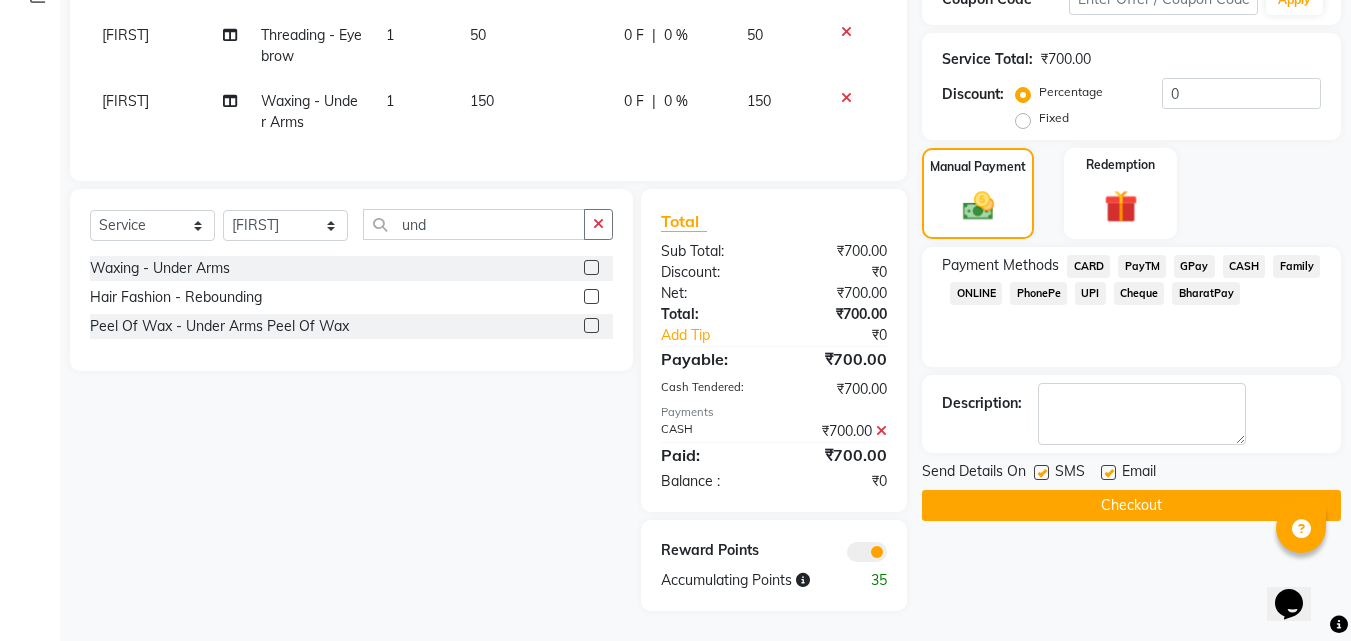 click on "Checkout" 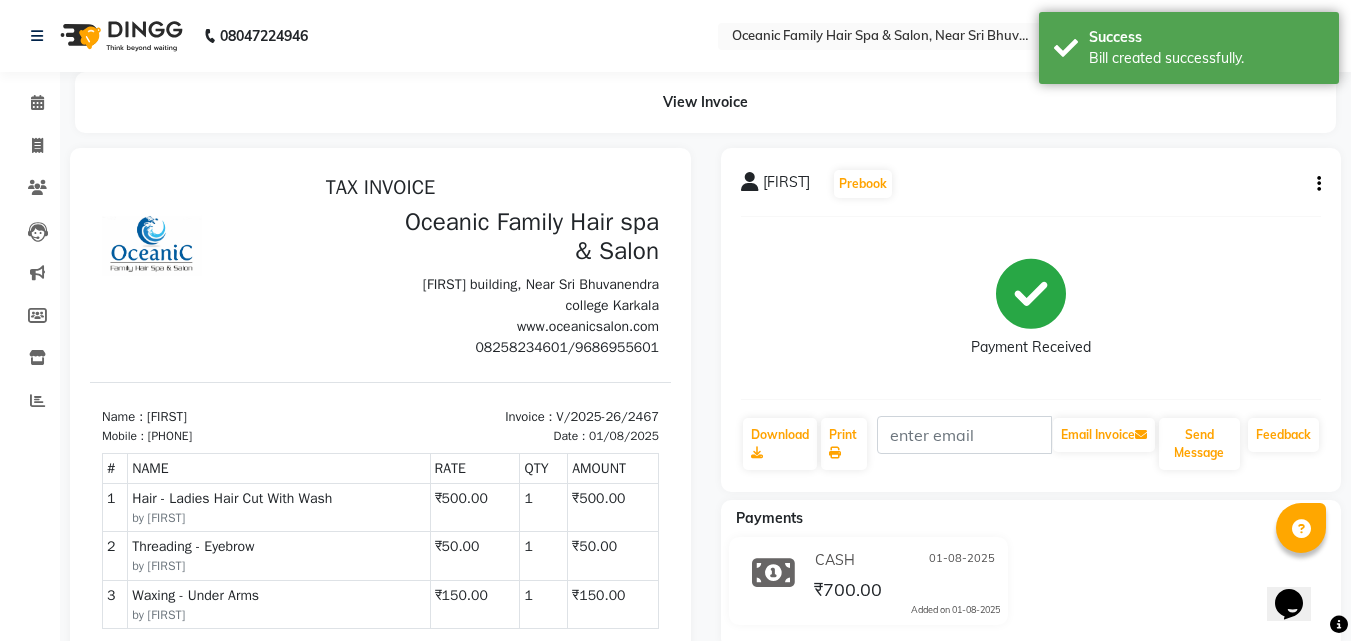 scroll, scrollTop: 0, scrollLeft: 0, axis: both 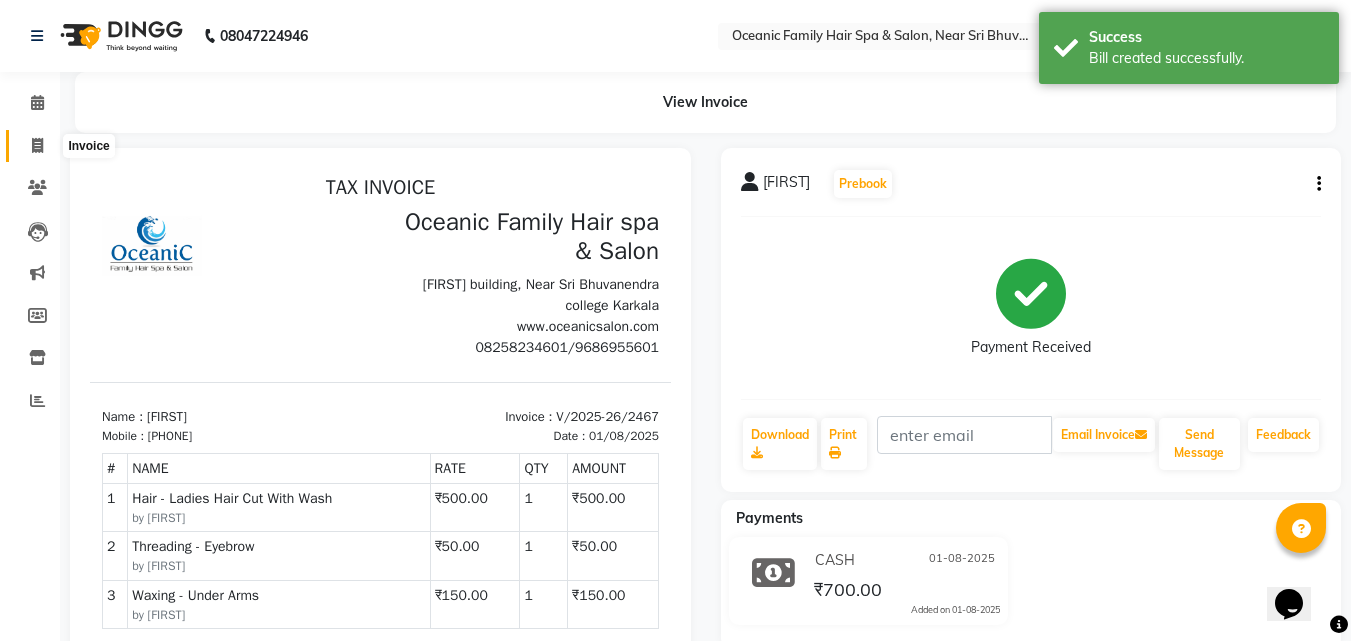 click 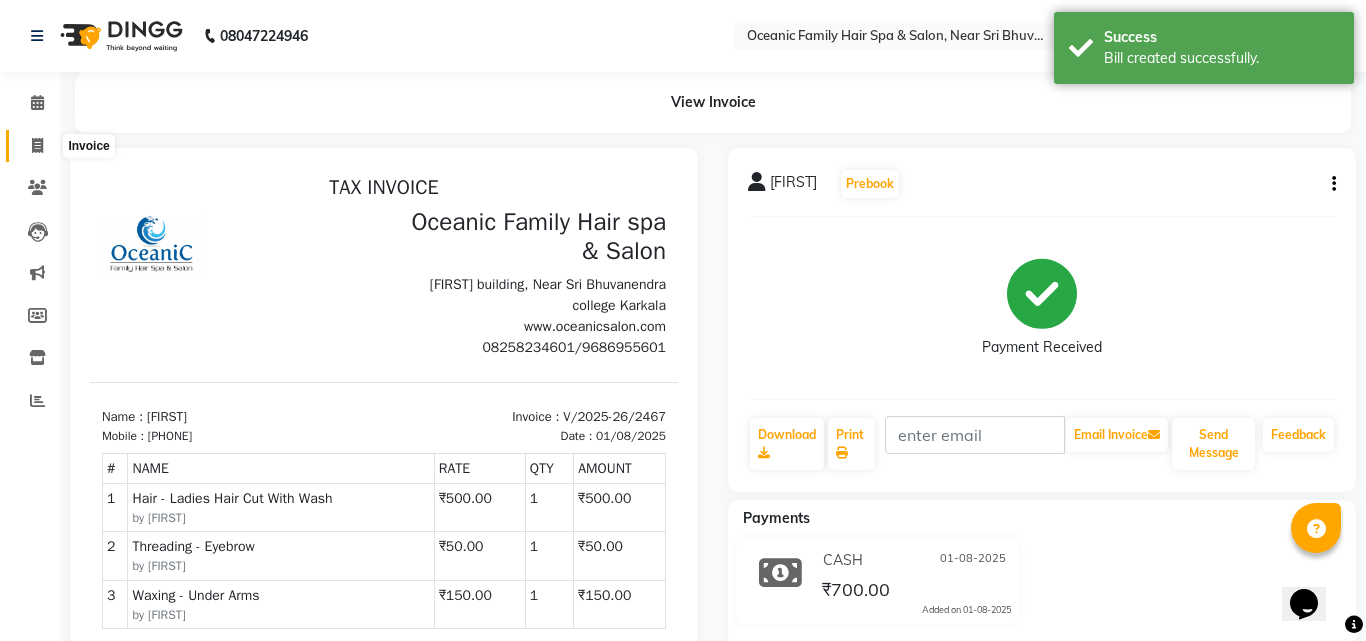 select on "4366" 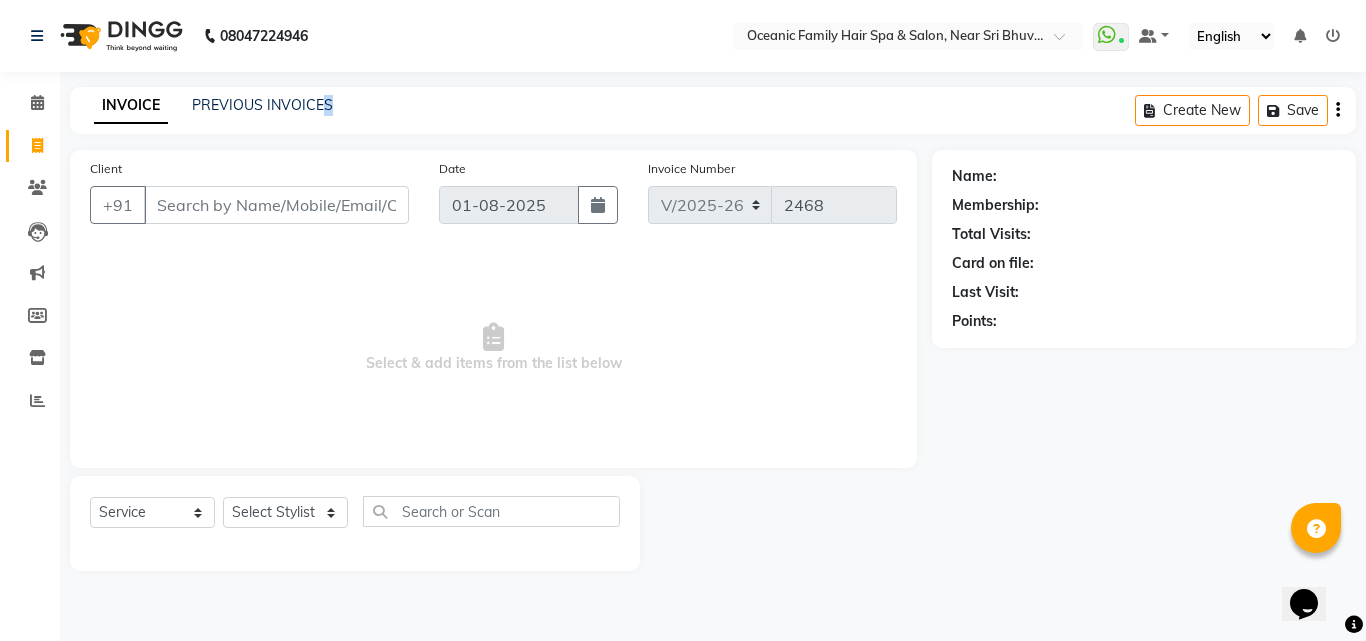 click on "INVOICE PREVIOUS INVOICES Create New   Save" 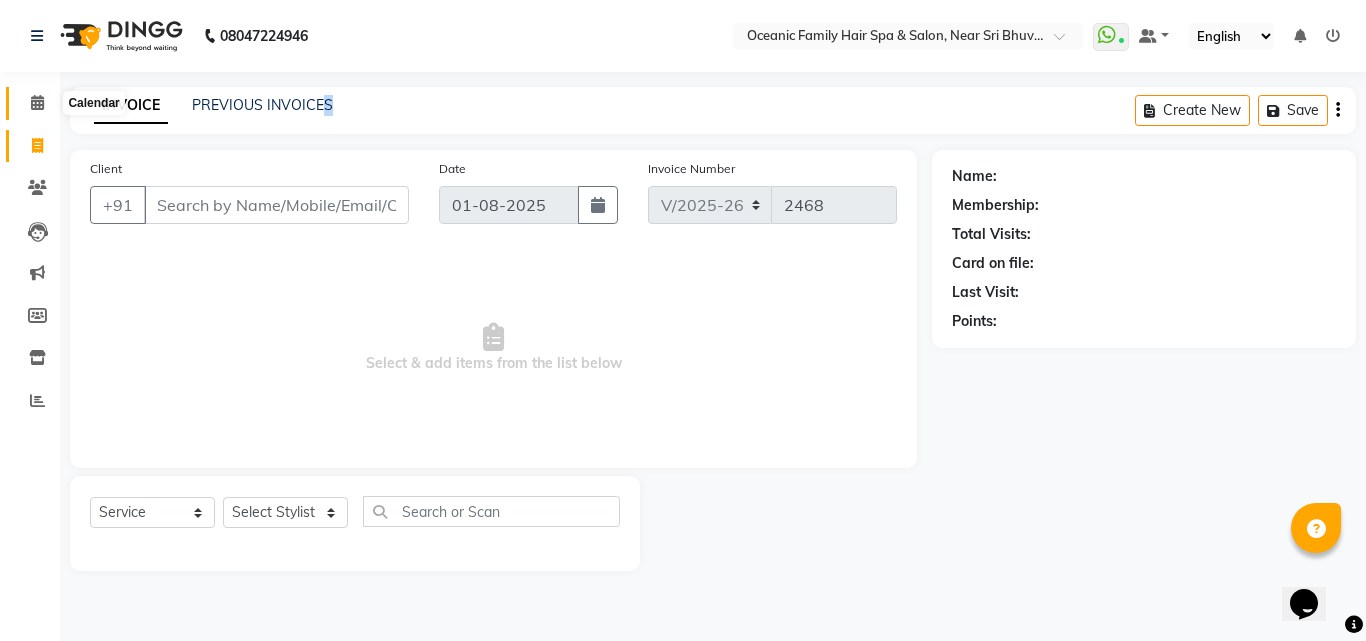 click 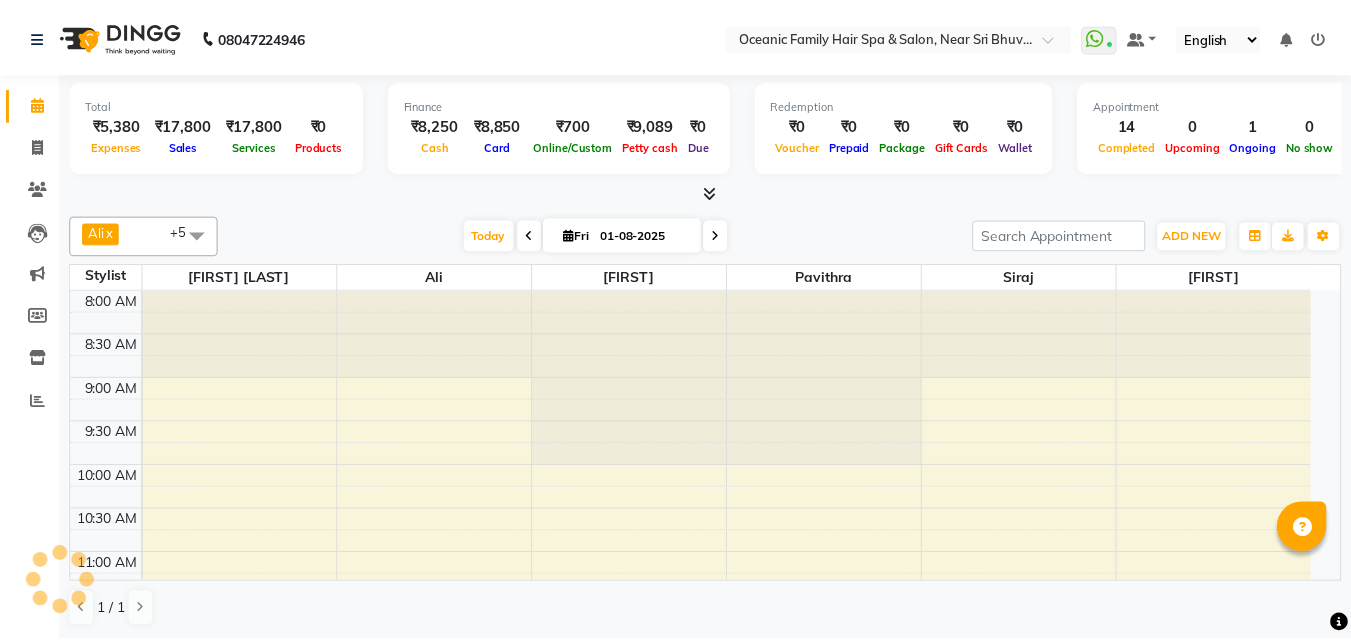 scroll, scrollTop: 0, scrollLeft: 0, axis: both 